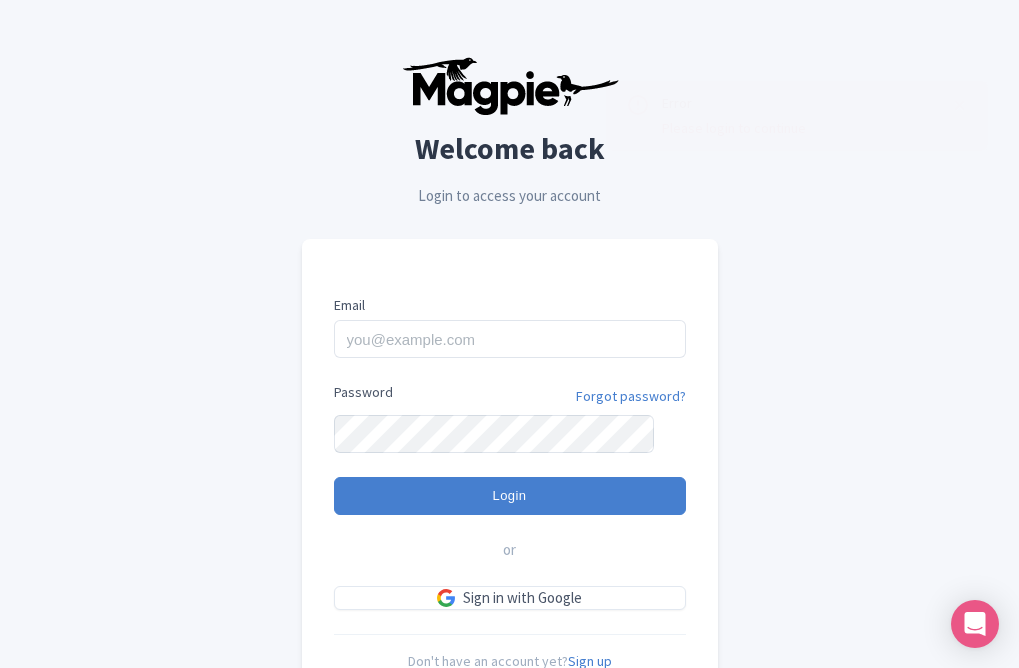 scroll, scrollTop: 0, scrollLeft: 0, axis: both 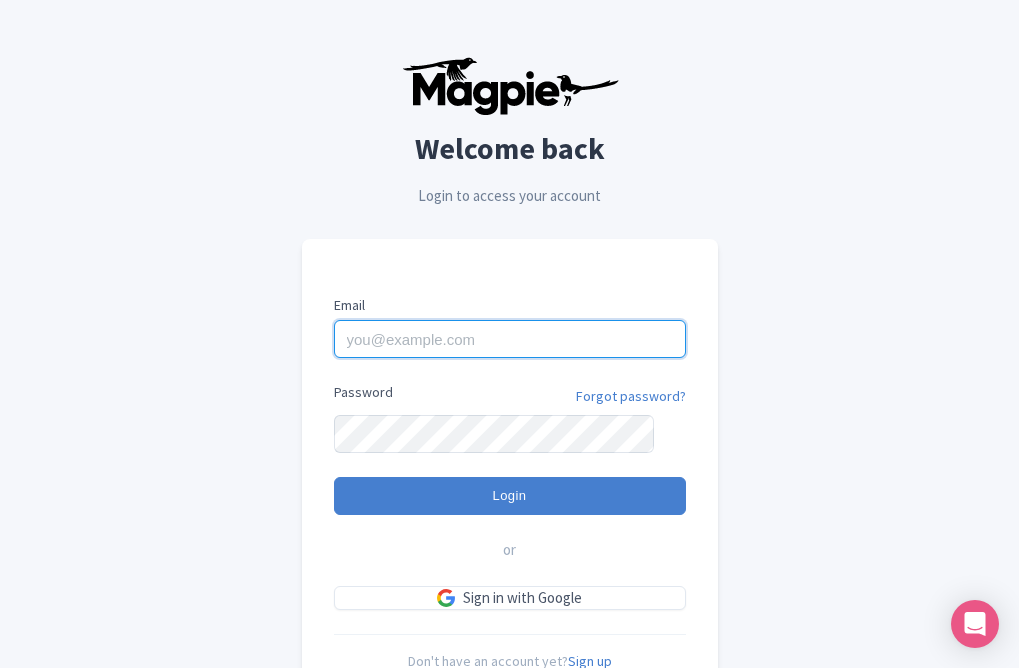 type on "[EMAIL]" 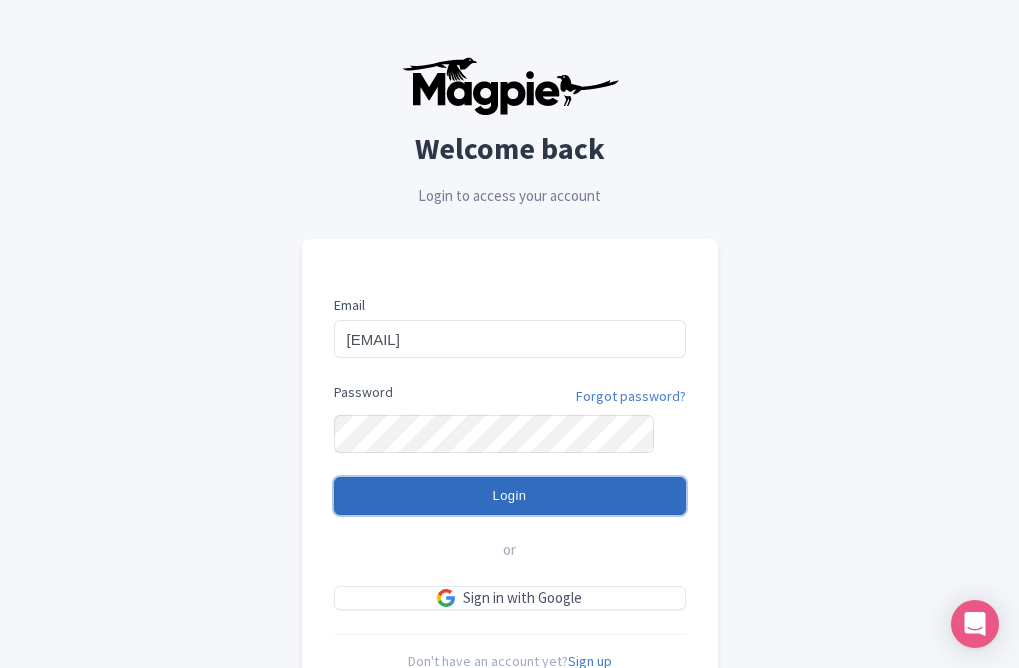 click on "Login" at bounding box center [510, 496] 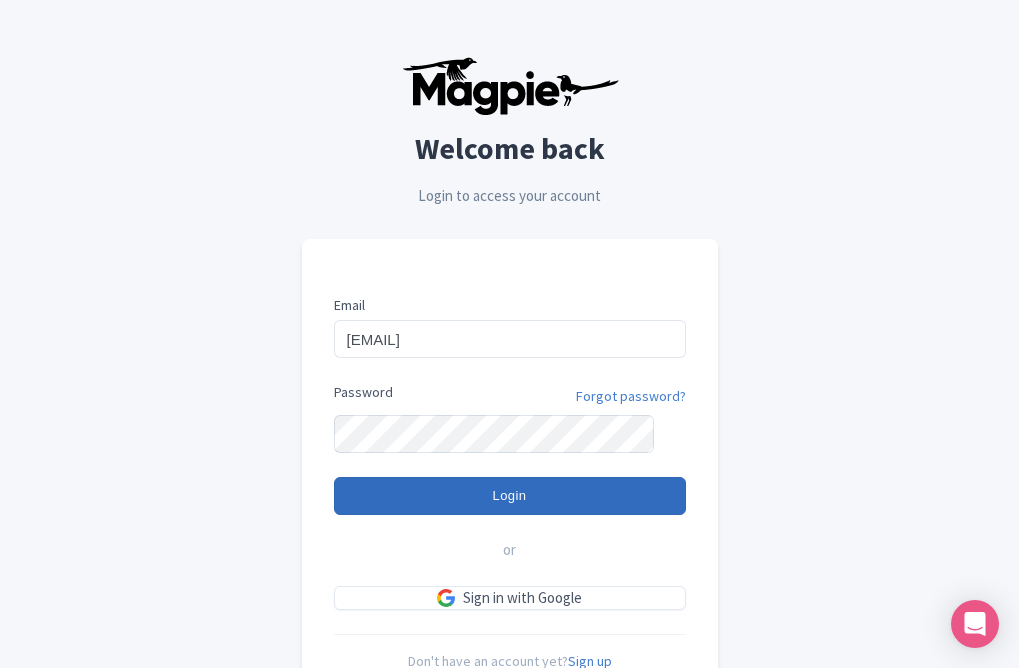 type on "Logging in..." 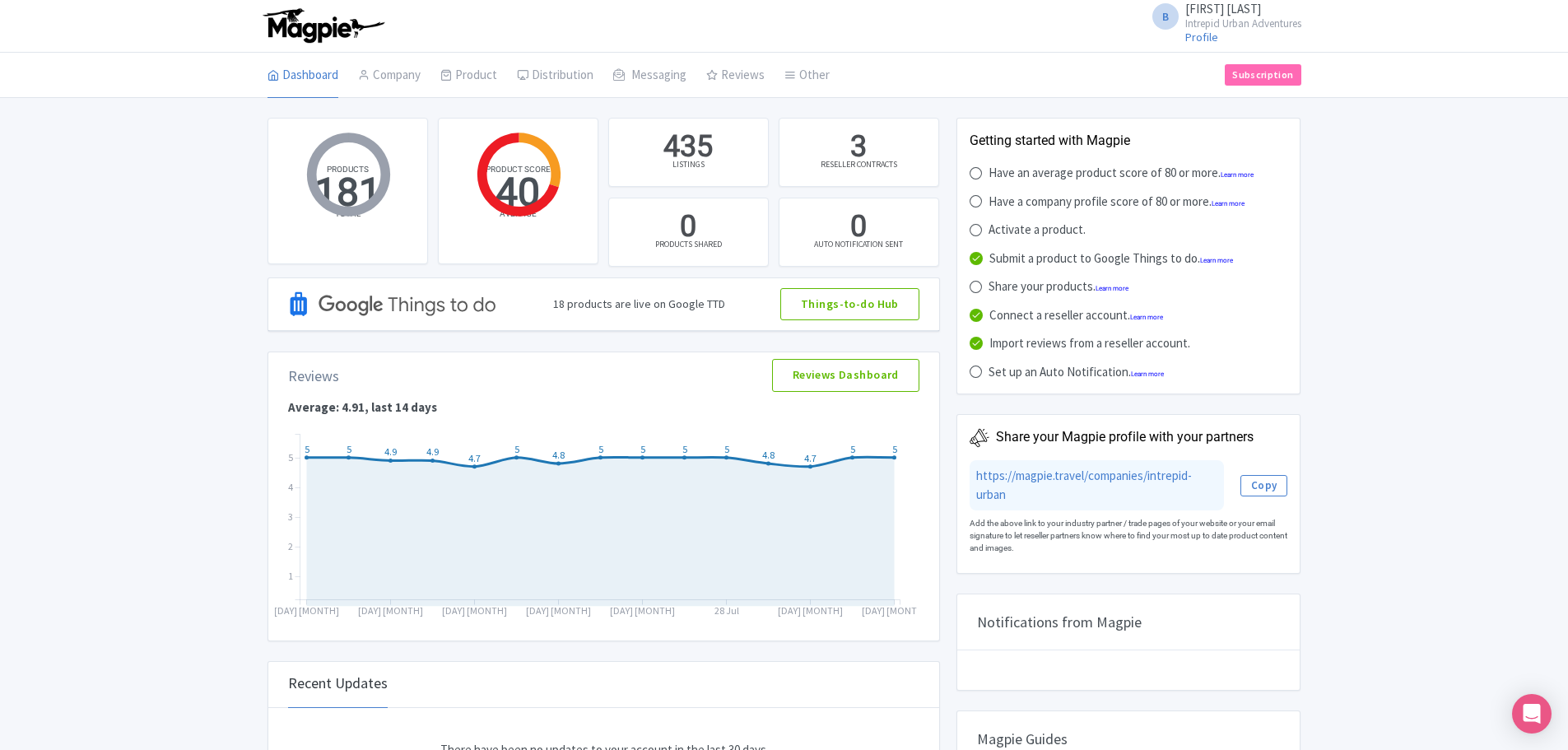 scroll, scrollTop: 0, scrollLeft: 0, axis: both 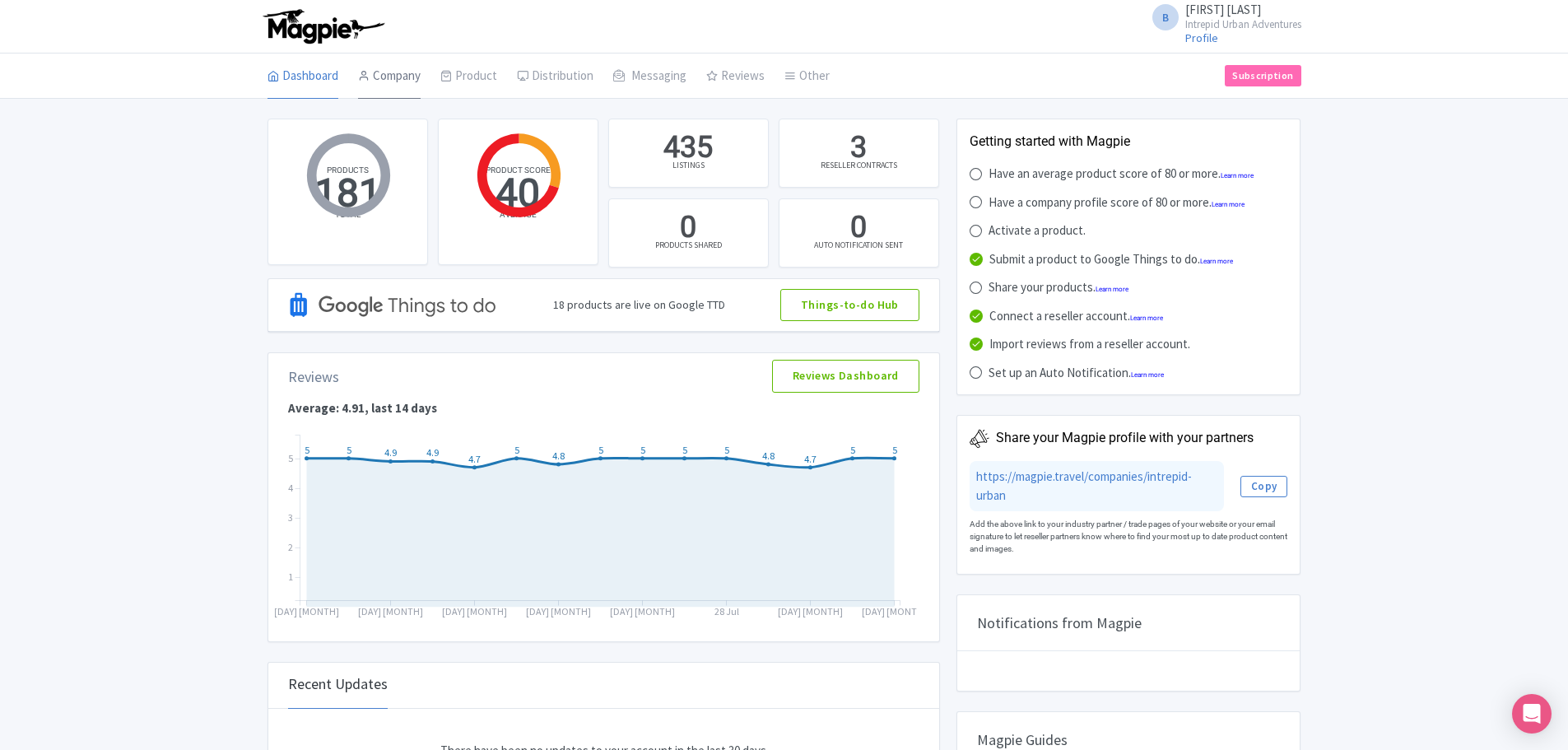 click on "Company" at bounding box center (389, 77) 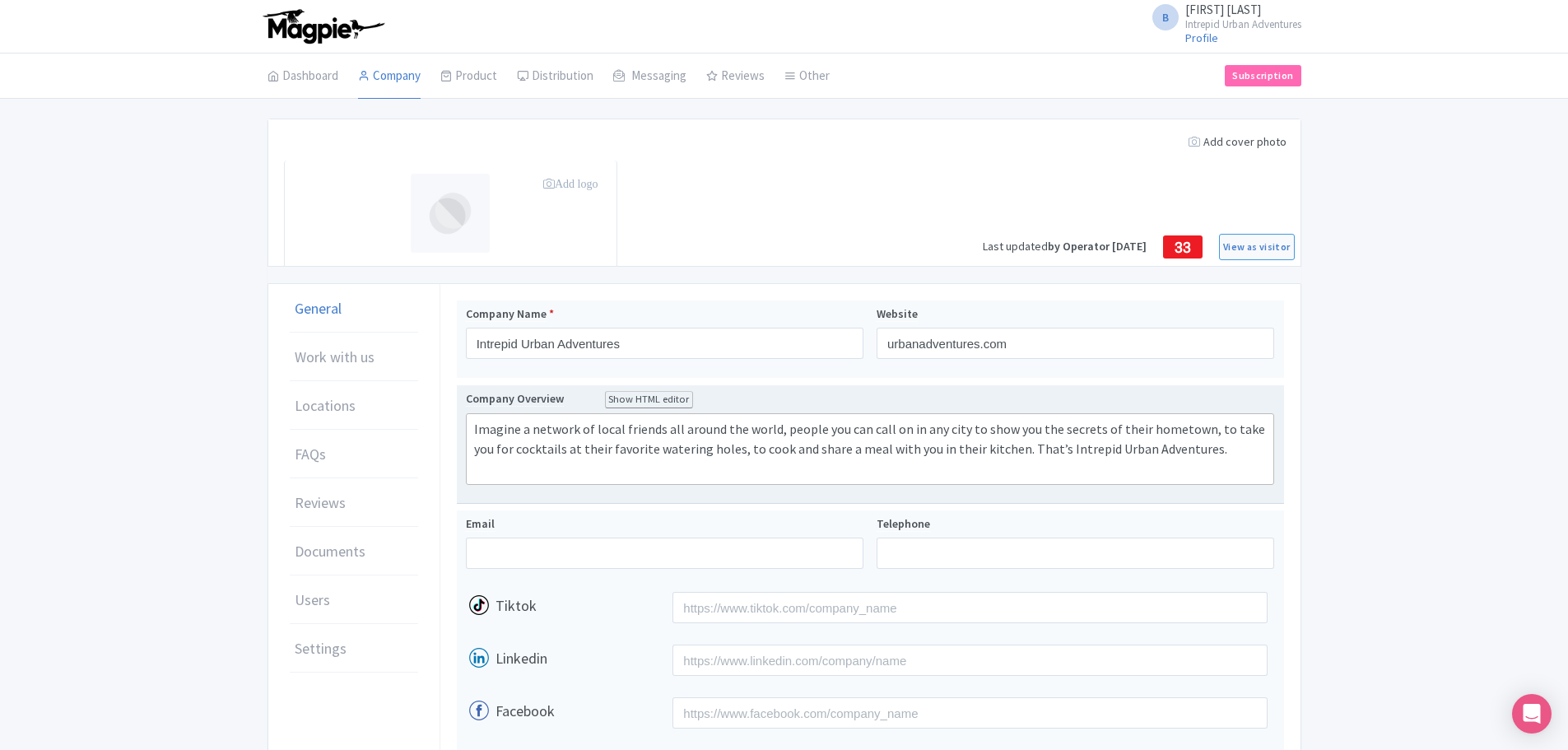 scroll, scrollTop: 0, scrollLeft: 0, axis: both 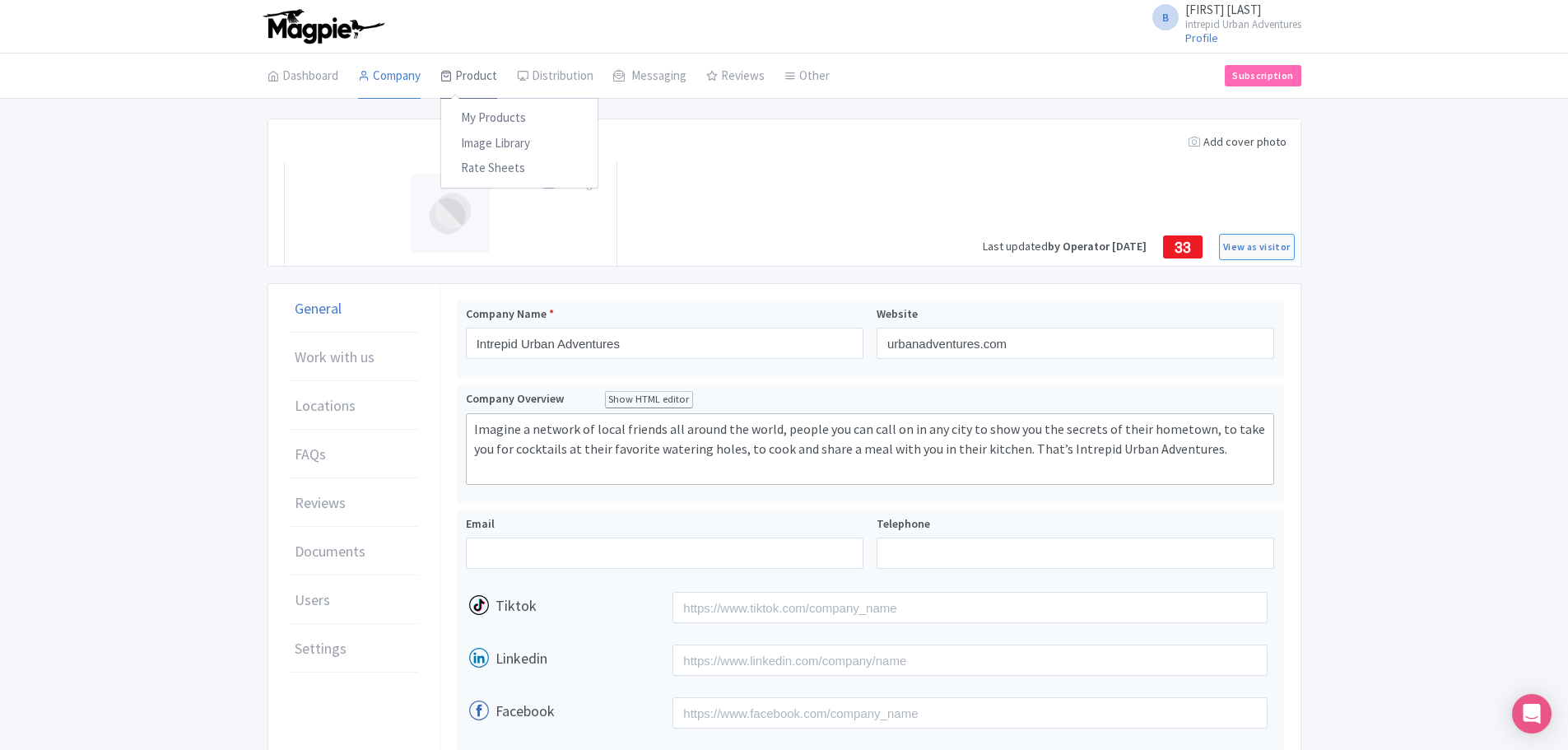 click on "Product" at bounding box center [468, 77] 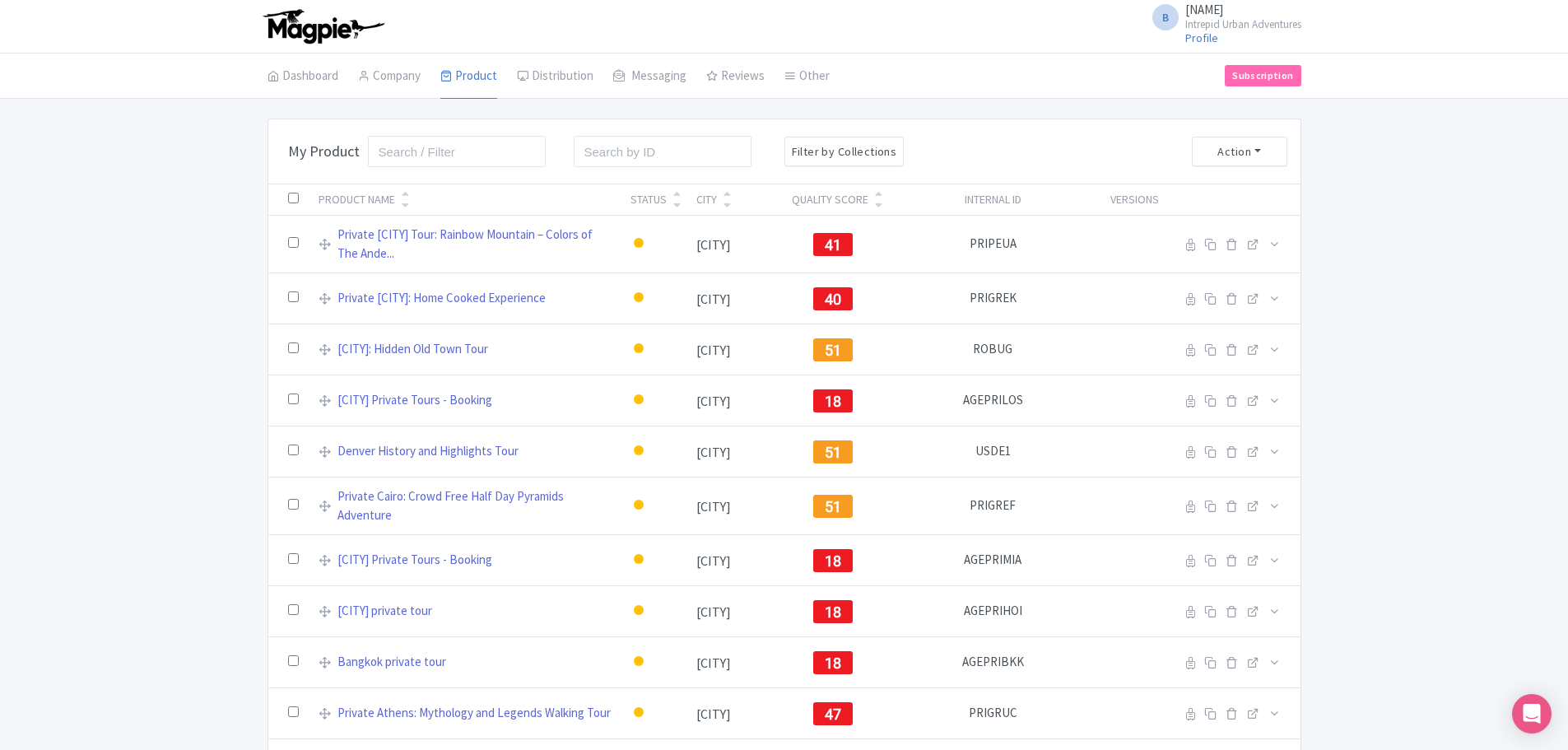 scroll, scrollTop: 0, scrollLeft: 0, axis: both 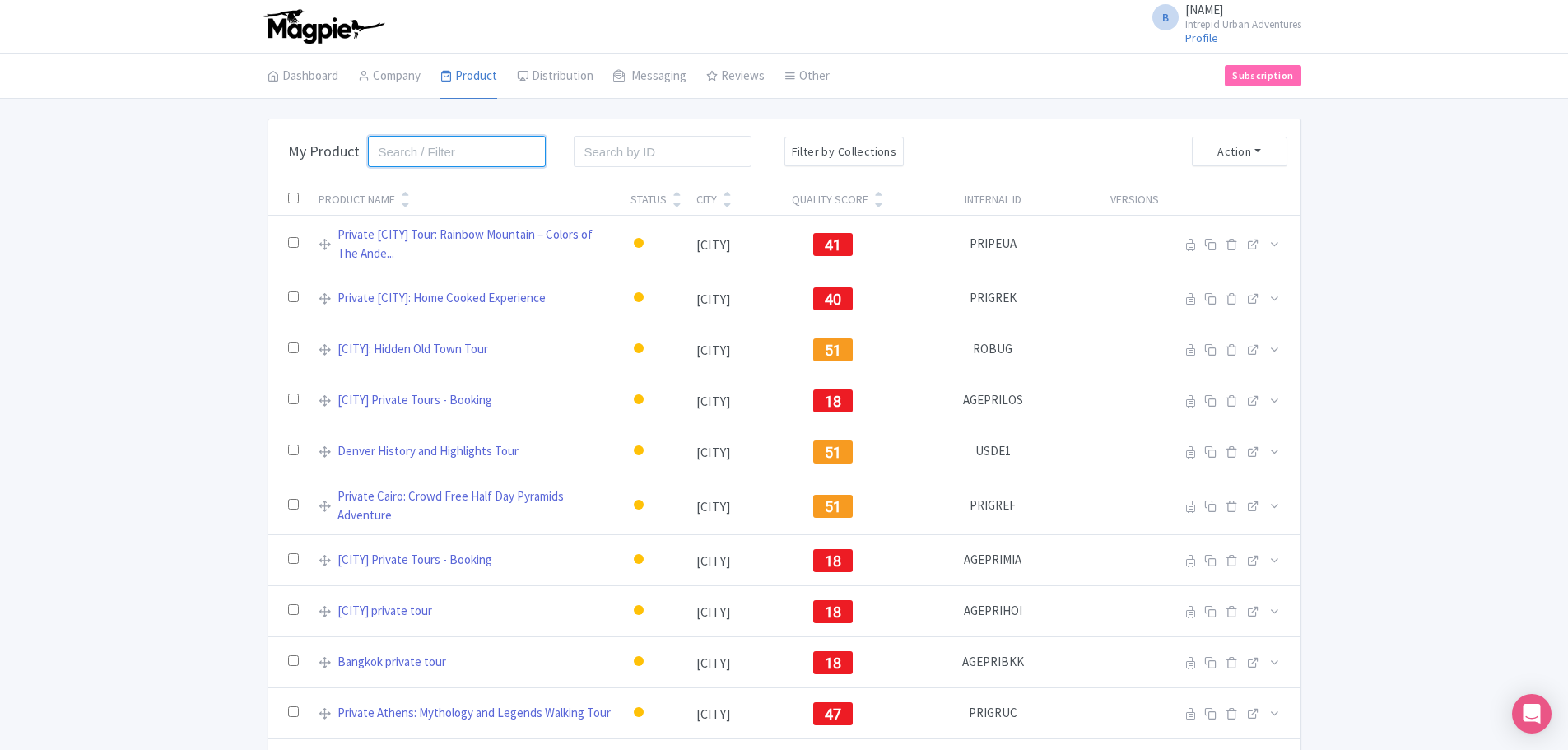 click at bounding box center [457, 151] 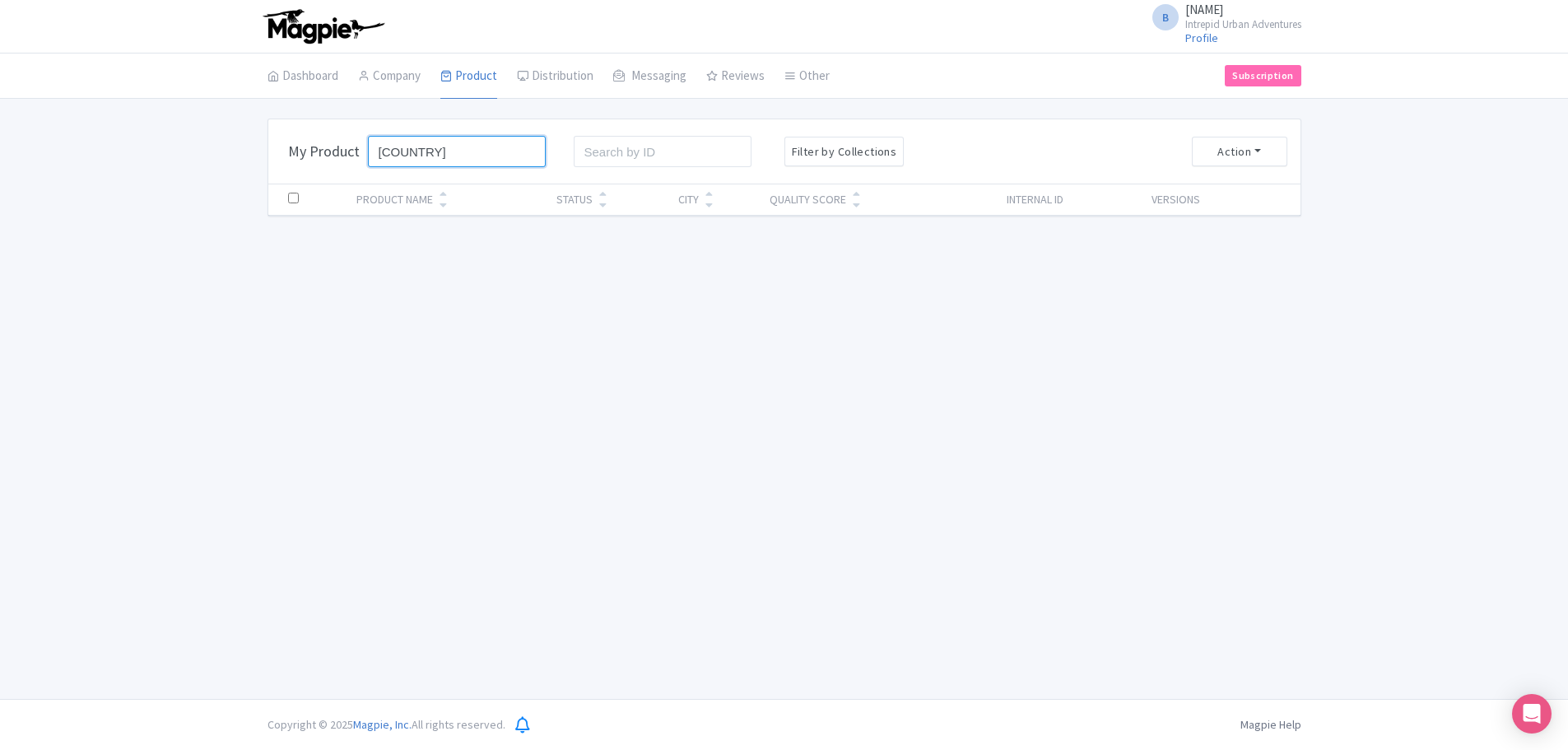 drag, startPoint x: 442, startPoint y: 155, endPoint x: 365, endPoint y: 151, distance: 77.10383 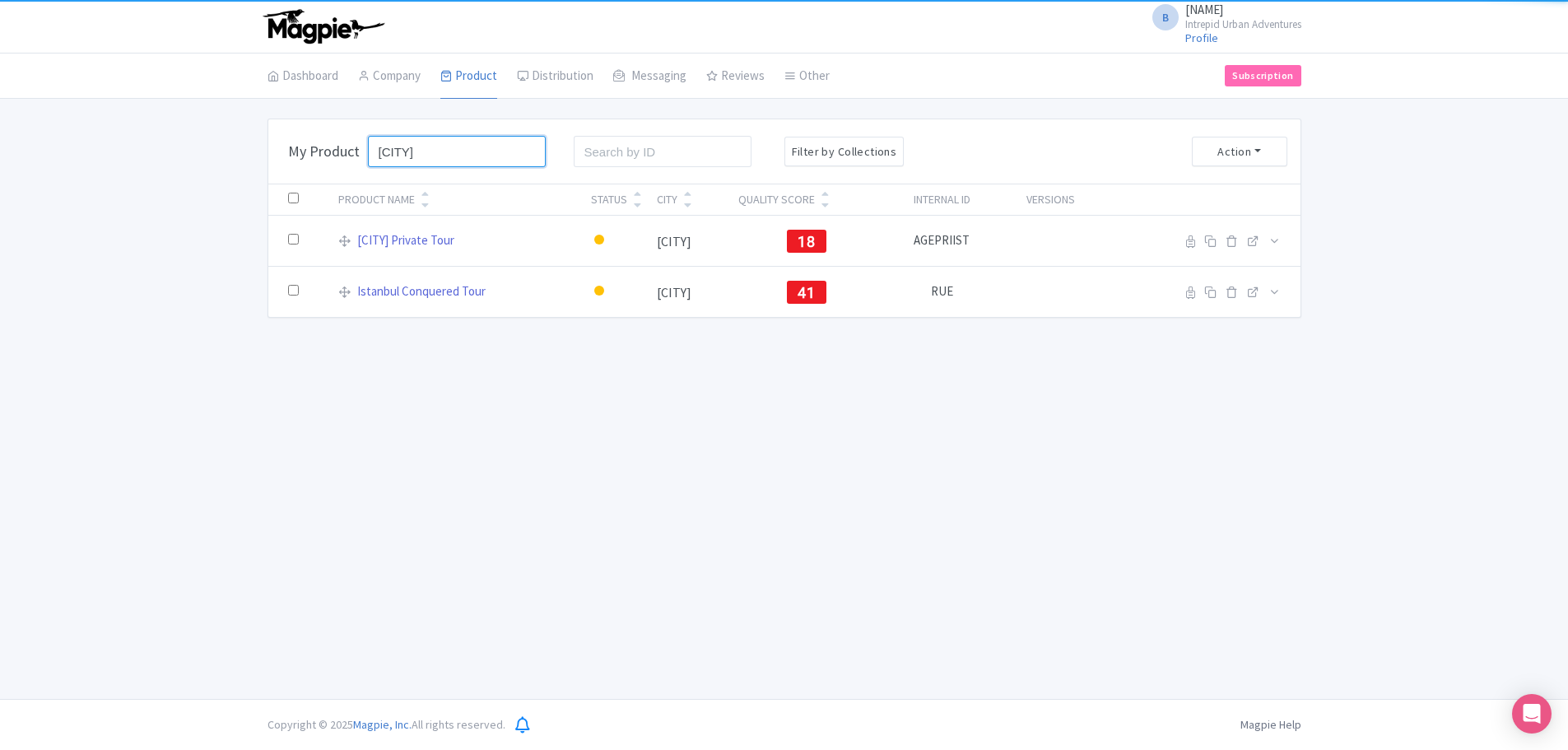 type on "[CITY]" 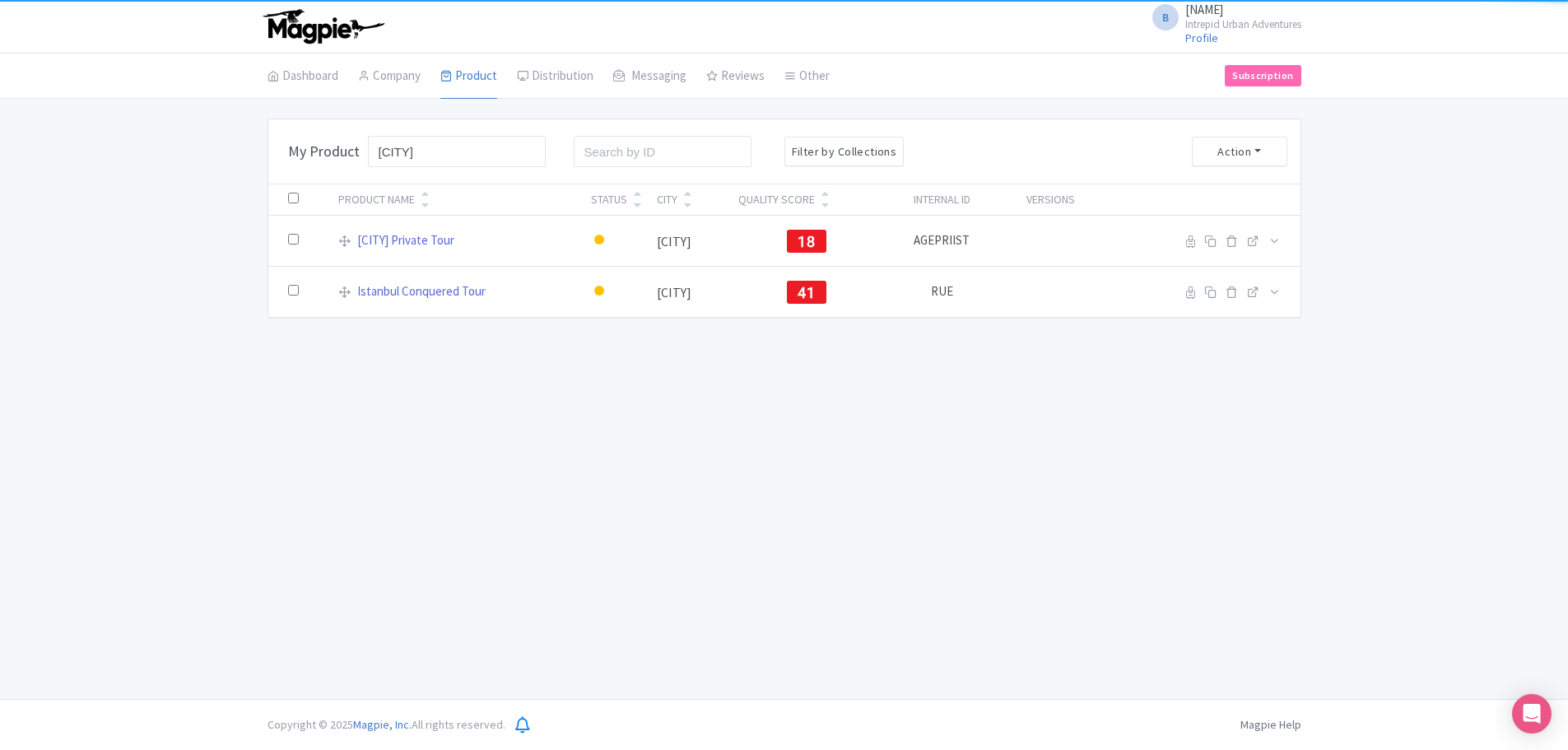 click on "Bulk Actions
Delete
Add to Collection
Add to Collection
Collections   *
Add
Cancel
My Product
Istanbul
Search
Search
Filter by Collections
Athens
Bali
Bangkok
Barcelona
Boston
Bucharest
Cairo
Casablanca
Chicago
Cusco
Delhi
Denver
Dubrovnik
Florence
Hanoi
Havana
Ho Chi Minh
Hoi An
Hong Kong
Istanbul
Kangaroo Island
Kathmandu
Lima
London
Los Angeles
Madrid
Marrakech
Melbourne
Mexico
Nairobi
New Orleans
New York
Paris
Philadelphia
Quito
San Jose
Seattle
Split
Tokyo
Toronto
Venice
Vienna
Washington DC
Reset
Action
Create New Product  »" at bounding box center (784, 218) 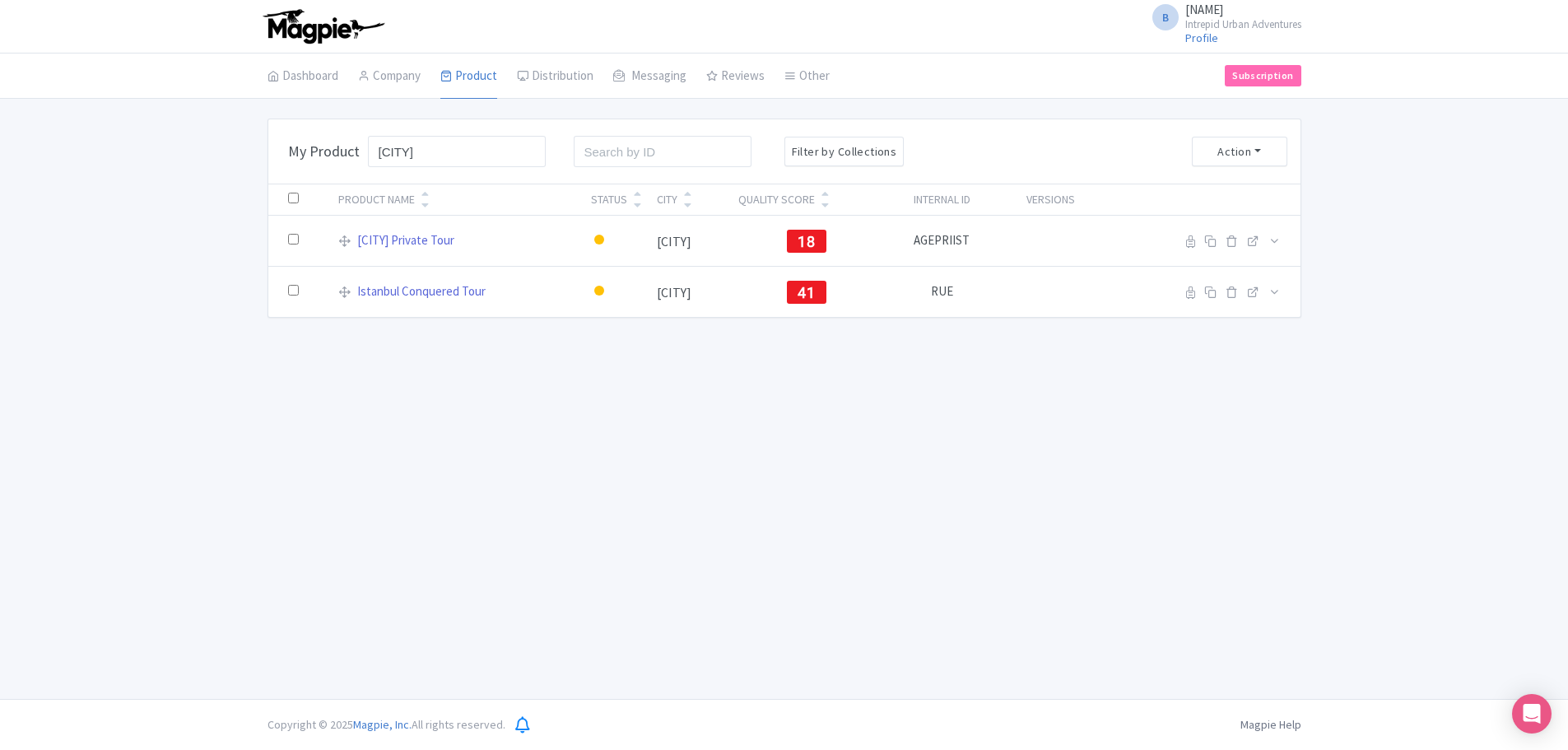 click on "B
Bilge Akay
Intrepid Urban Adventures
Profile
Users
Settings
Sign out
Dashboard
Company
Product
My Products
Image Library
Rate Sheets
Distribution
Manage Resellers
Manage Contacts
Product Listings
Listings Optimizer
Affiliate
Promotions
Messaging
Outbox
New Announcement
Manage Message Templates
Reviews
Review Dashboard
Manage
Analytics
Tools
Other
Help Documents
Connections
View All Magpie Products
Magpie Pricing
Subscription
Enterprise Information
Email
Contact Support
Upgrade
Premium
Up to 10 Products
$69
Premium Plus
Up to 50 Products
$119
Enterprise
Request a quote
Bulk Actions
Delete
Add to Collection
Add to Collection
Collections   *
Add" at bounding box center [784, 349] 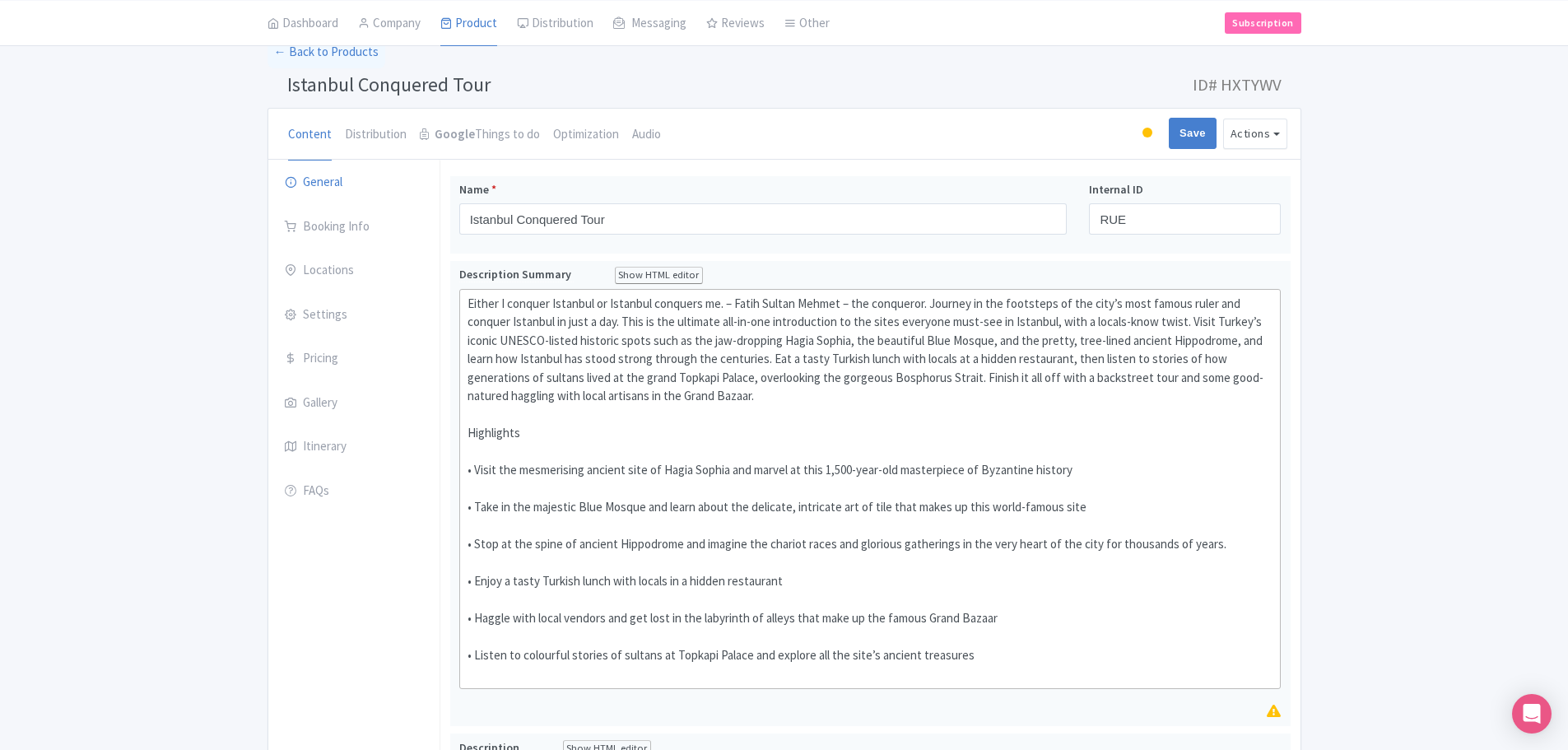 scroll, scrollTop: 165, scrollLeft: 0, axis: vertical 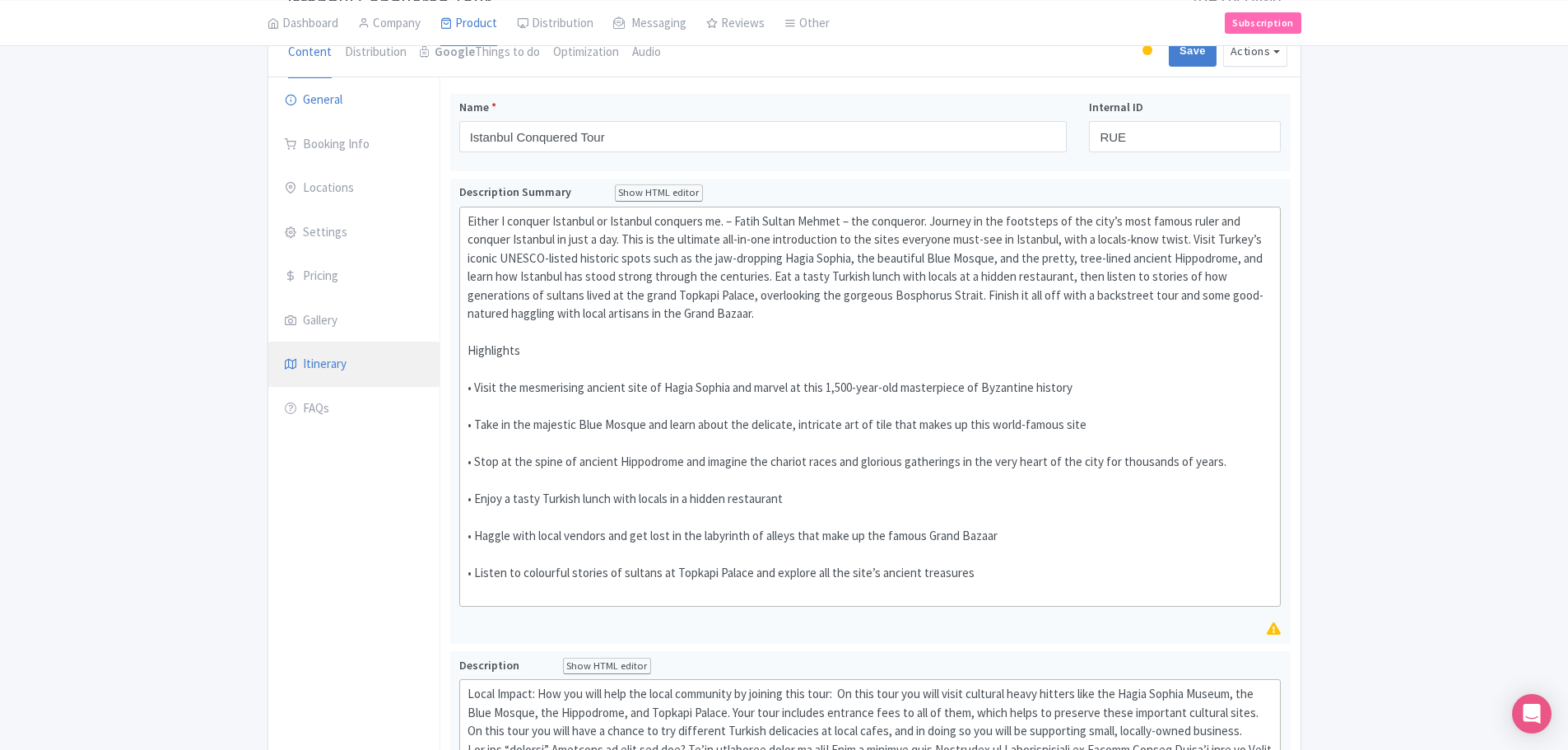 click on "Itinerary" at bounding box center [354, 365] 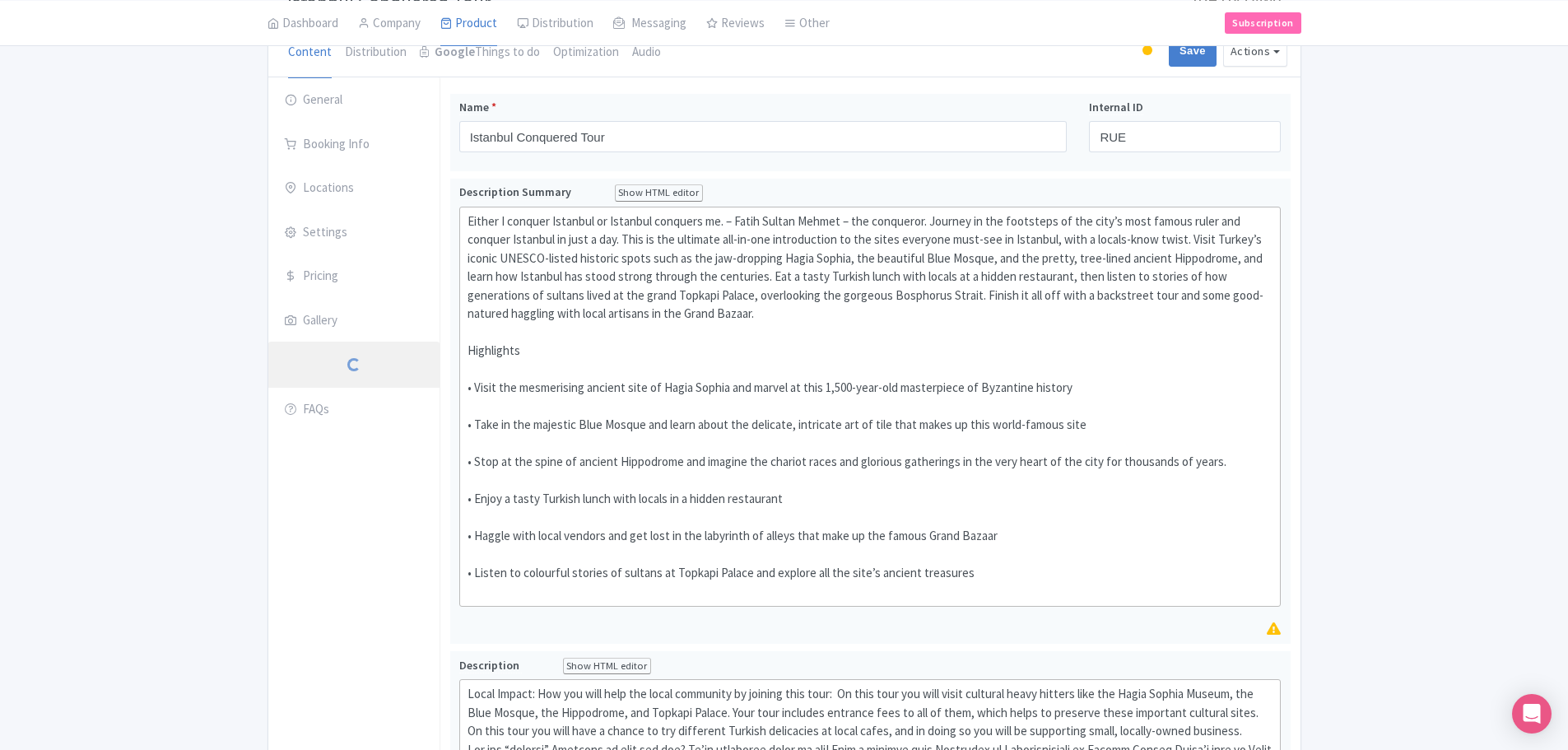 scroll, scrollTop: 0, scrollLeft: 0, axis: both 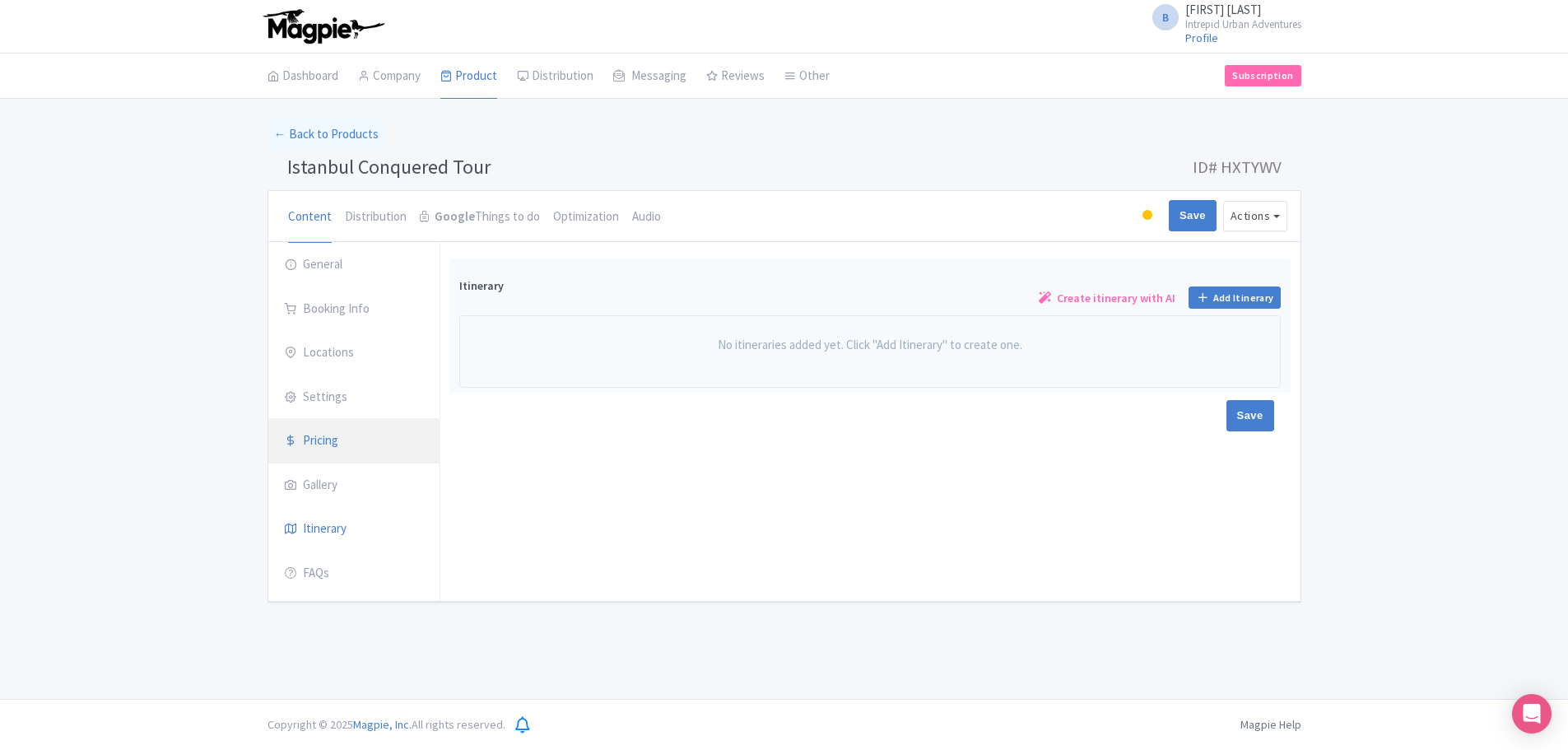 click on "Pricing" at bounding box center (354, 441) 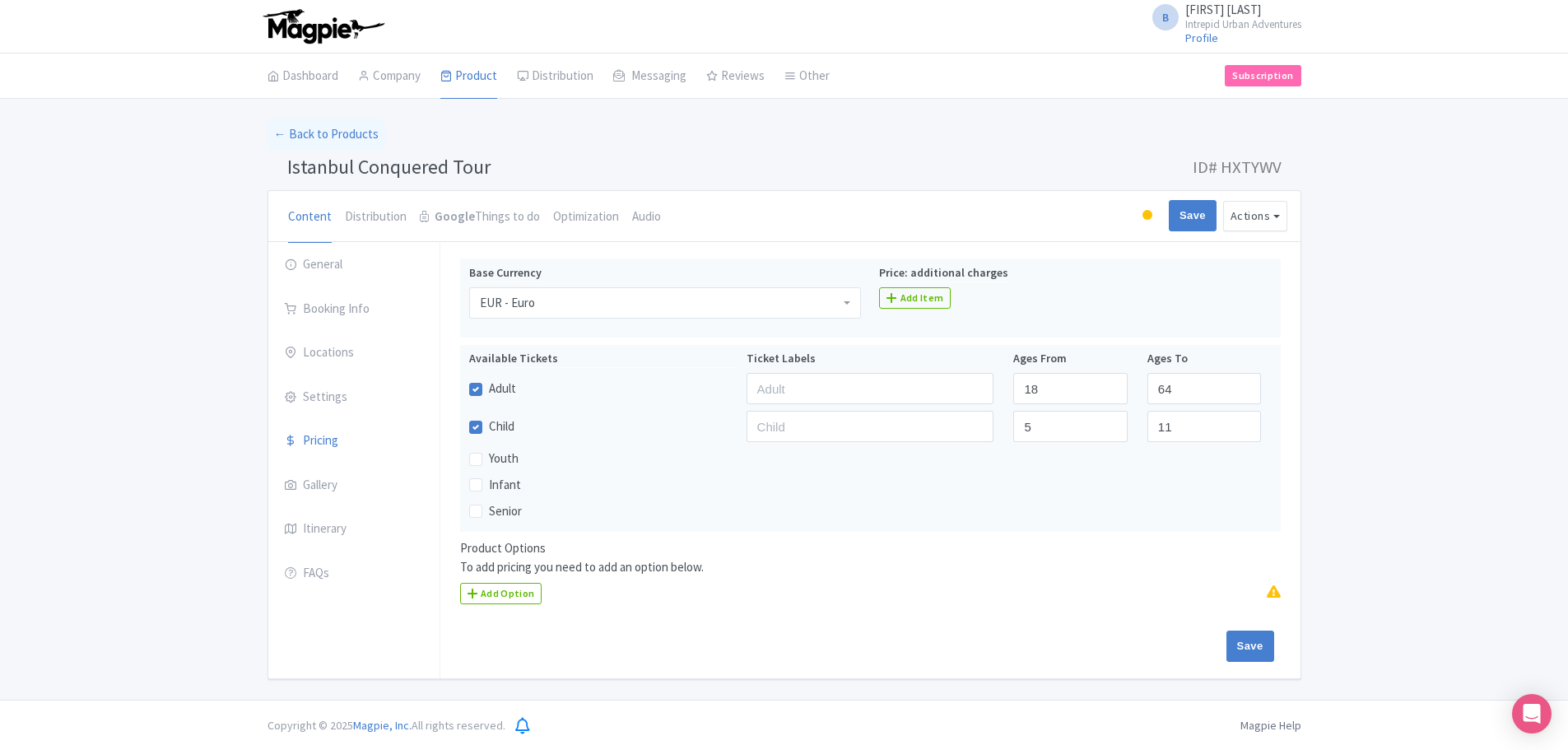 drag, startPoint x: 239, startPoint y: 378, endPoint x: 221, endPoint y: 377, distance: 18.027756 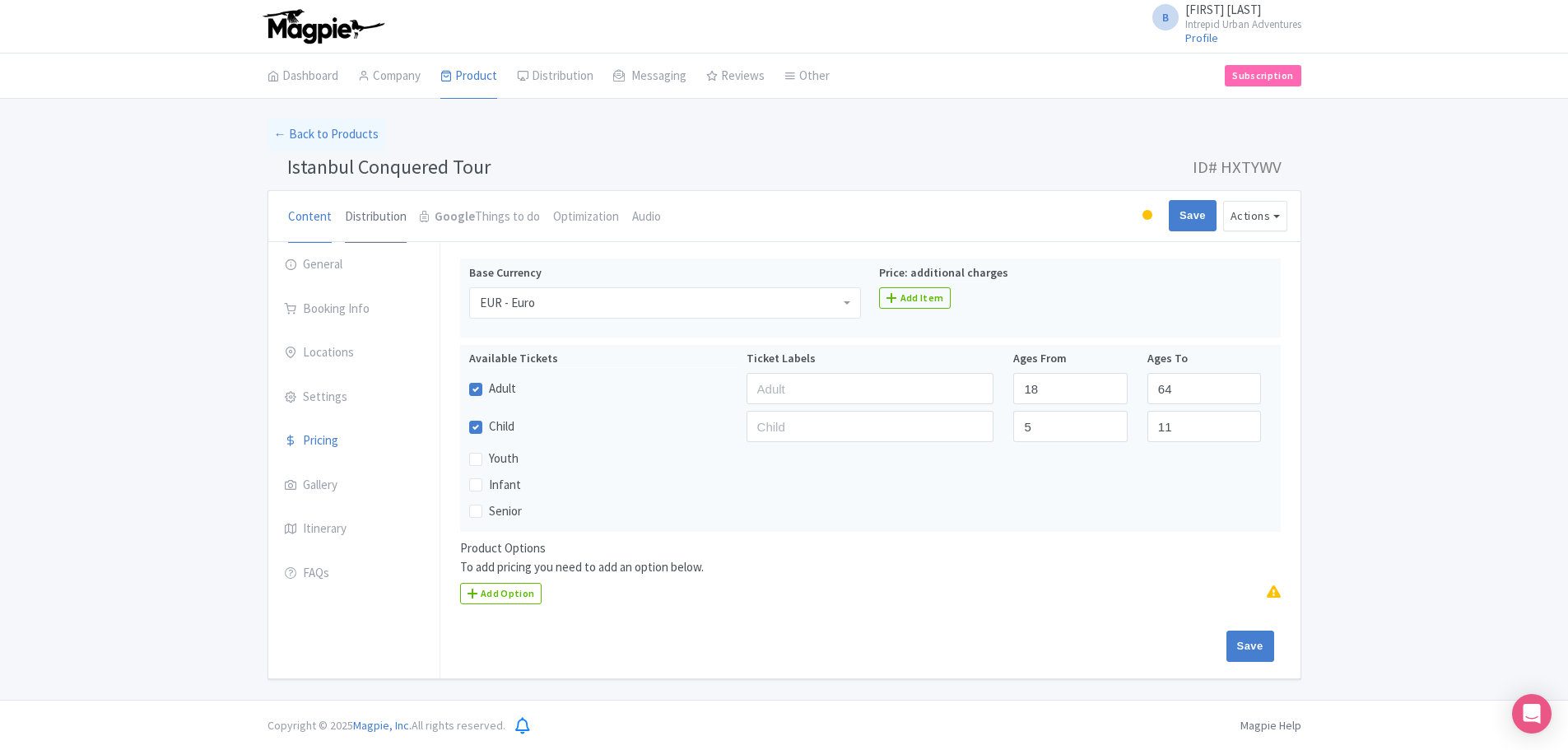 click on "Distribution" at bounding box center [375, 217] 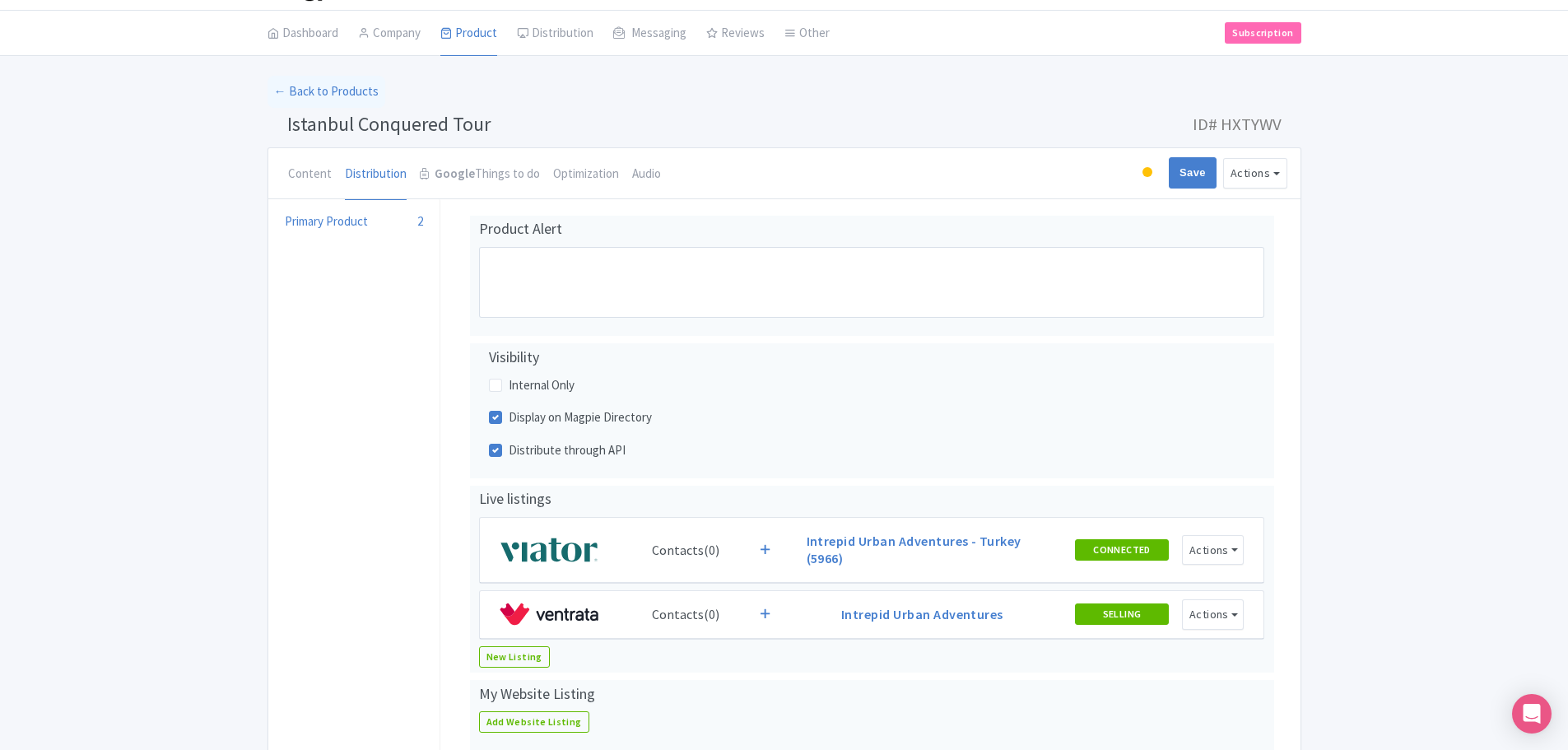 scroll, scrollTop: 0, scrollLeft: 0, axis: both 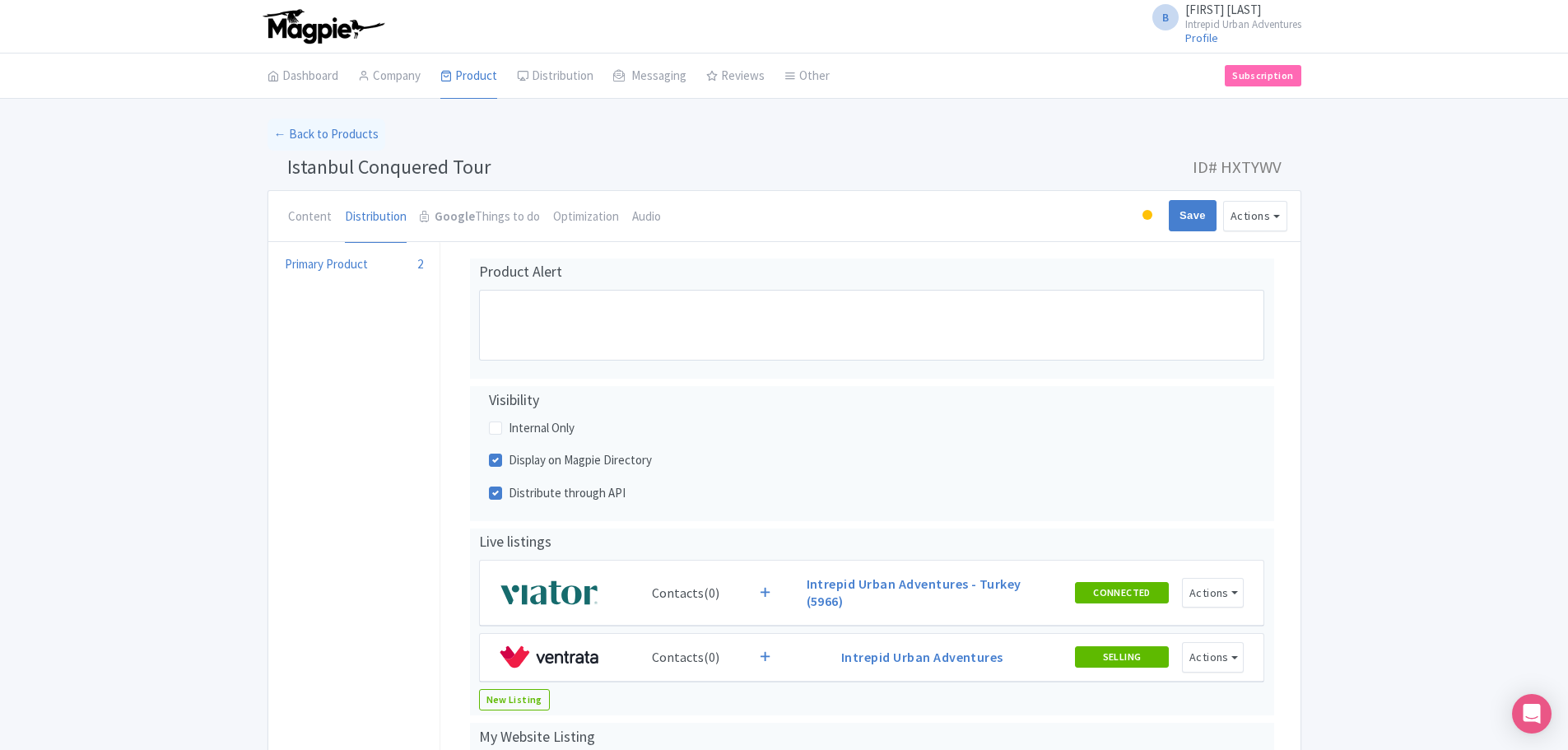 click on "B
Bilge Akay
Intrepid Urban Adventures
Profile
Users
Settings
Sign out" at bounding box center (784, 26) 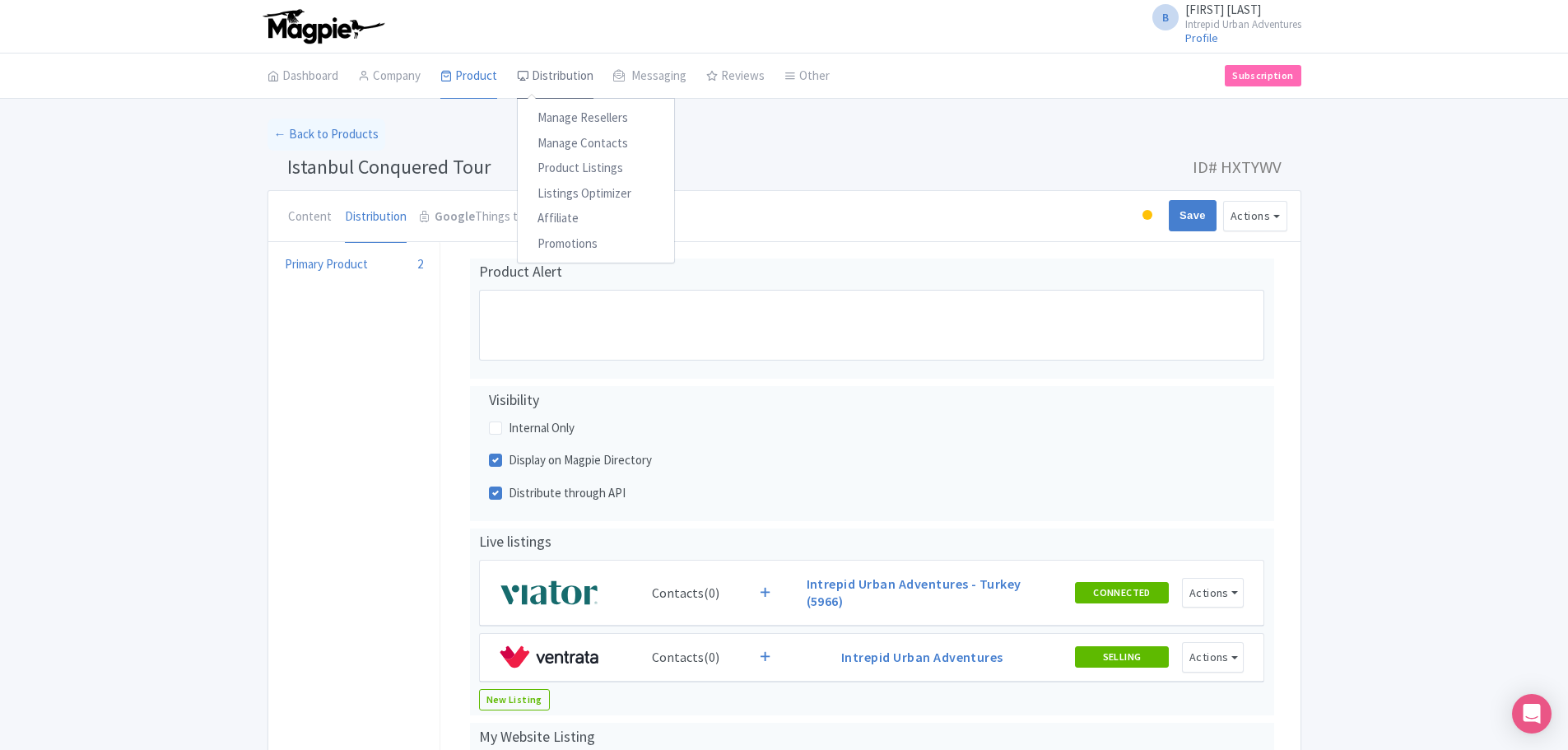 click on "Distribution" at bounding box center (555, 77) 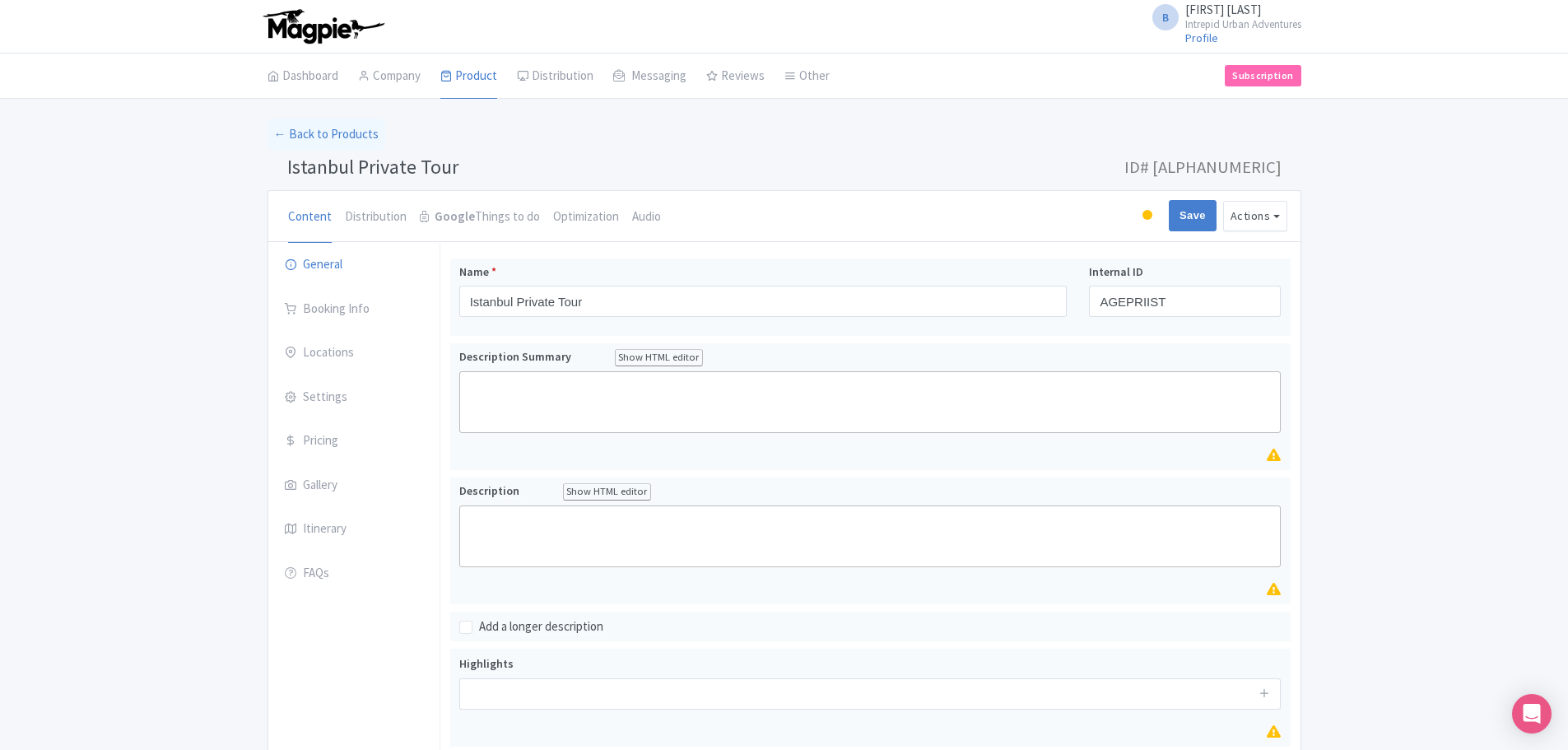 scroll, scrollTop: 0, scrollLeft: 0, axis: both 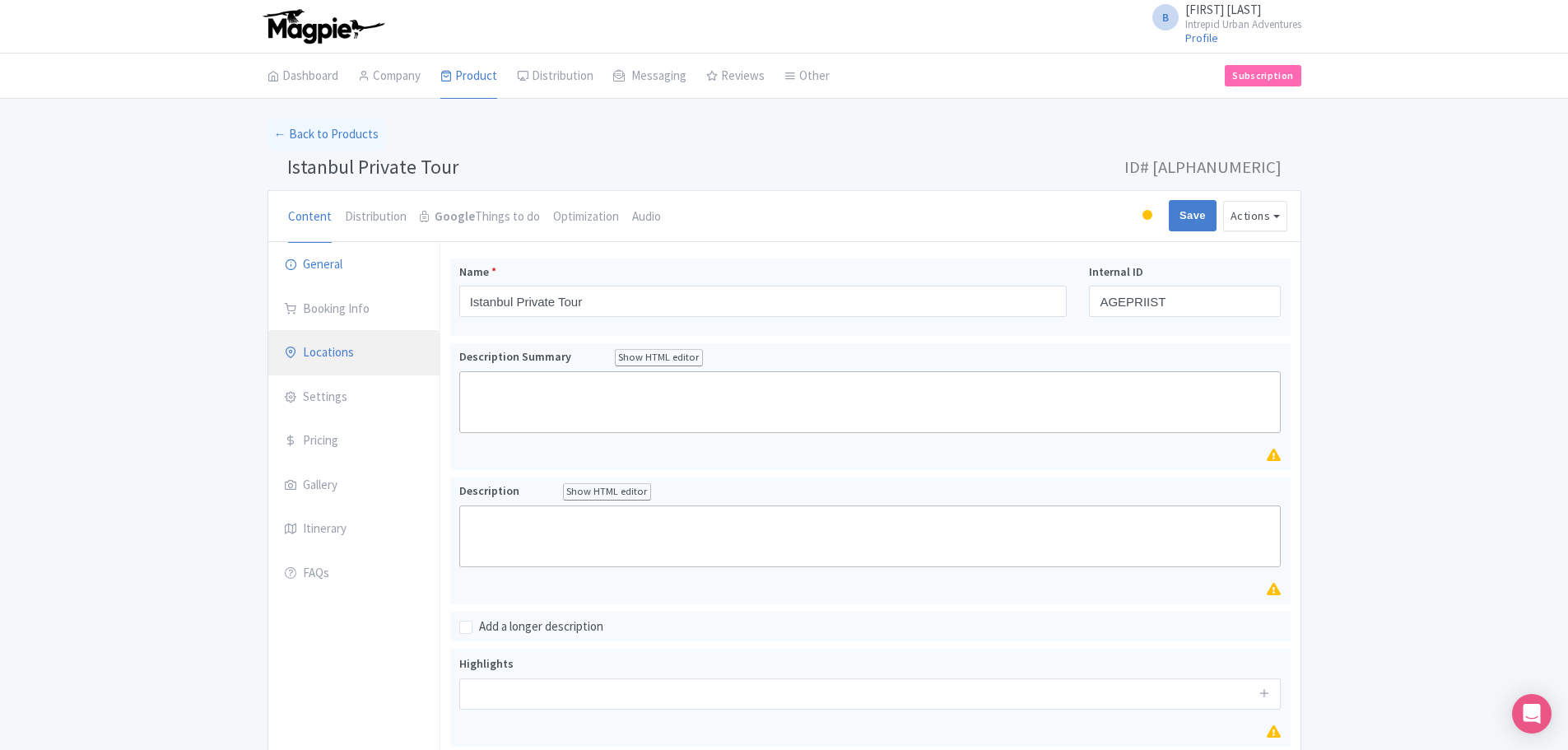 click on "Locations" at bounding box center (354, 353) 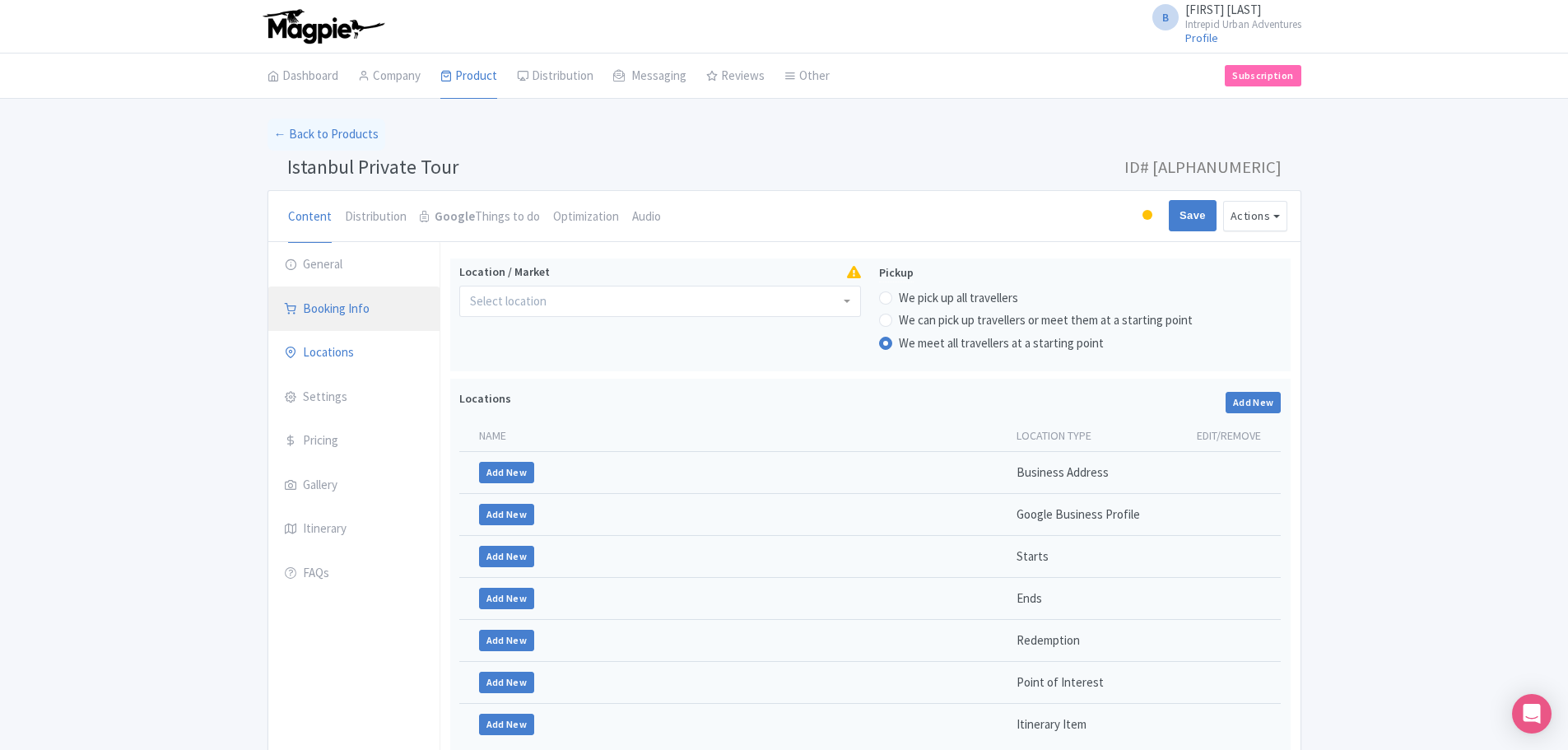 click on "Booking Info" at bounding box center (354, 310) 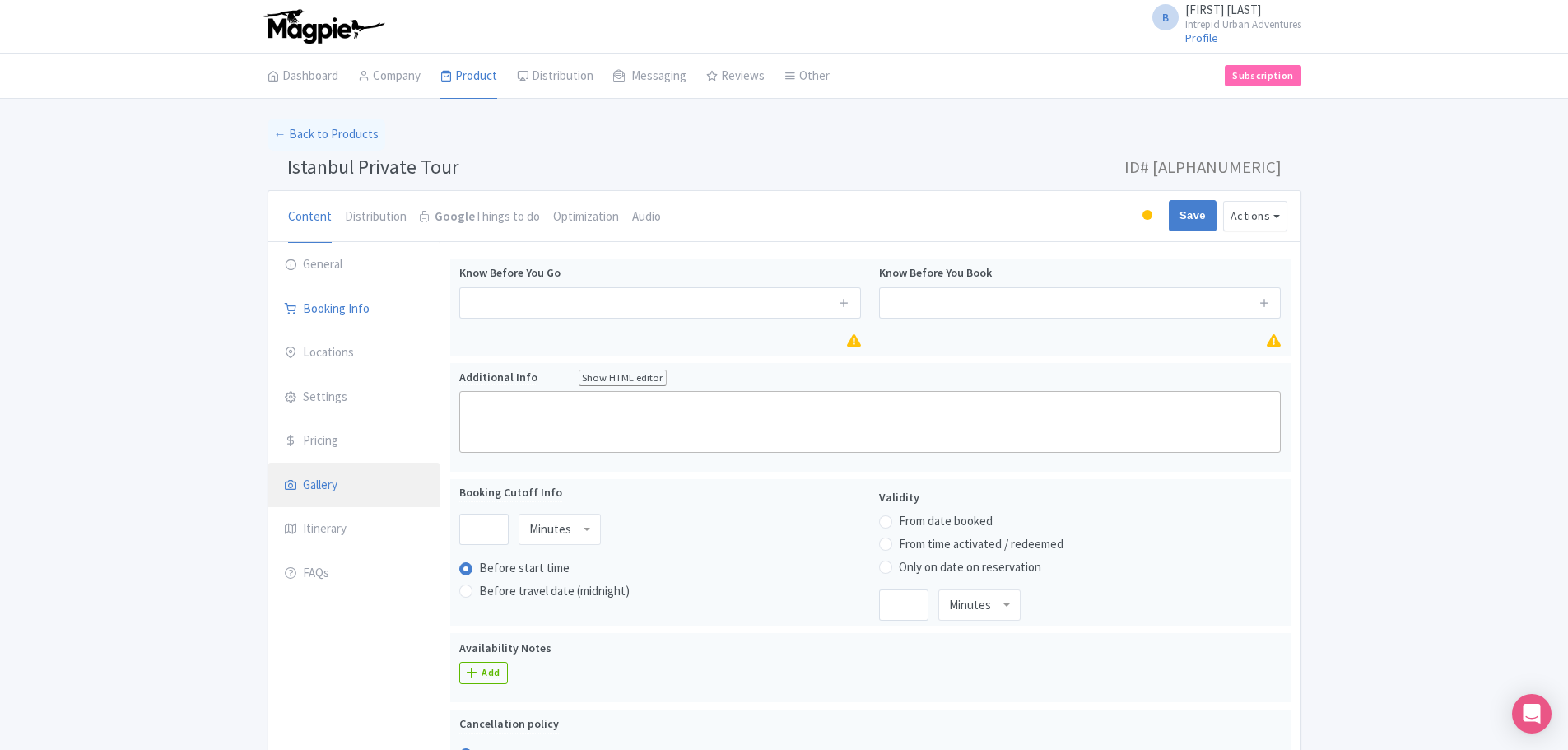 click on "Gallery" at bounding box center (354, 486) 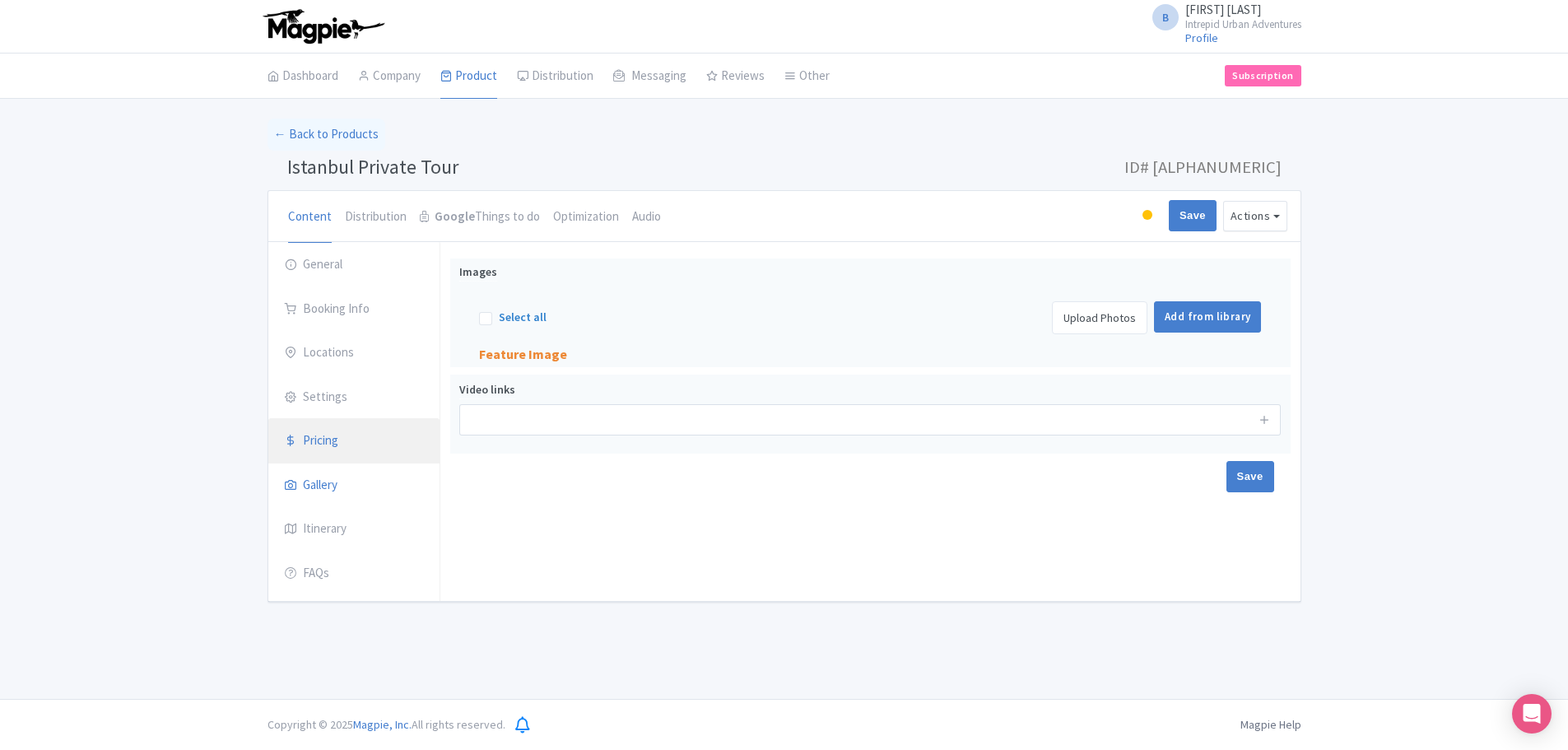 click on "Pricing" at bounding box center (354, 441) 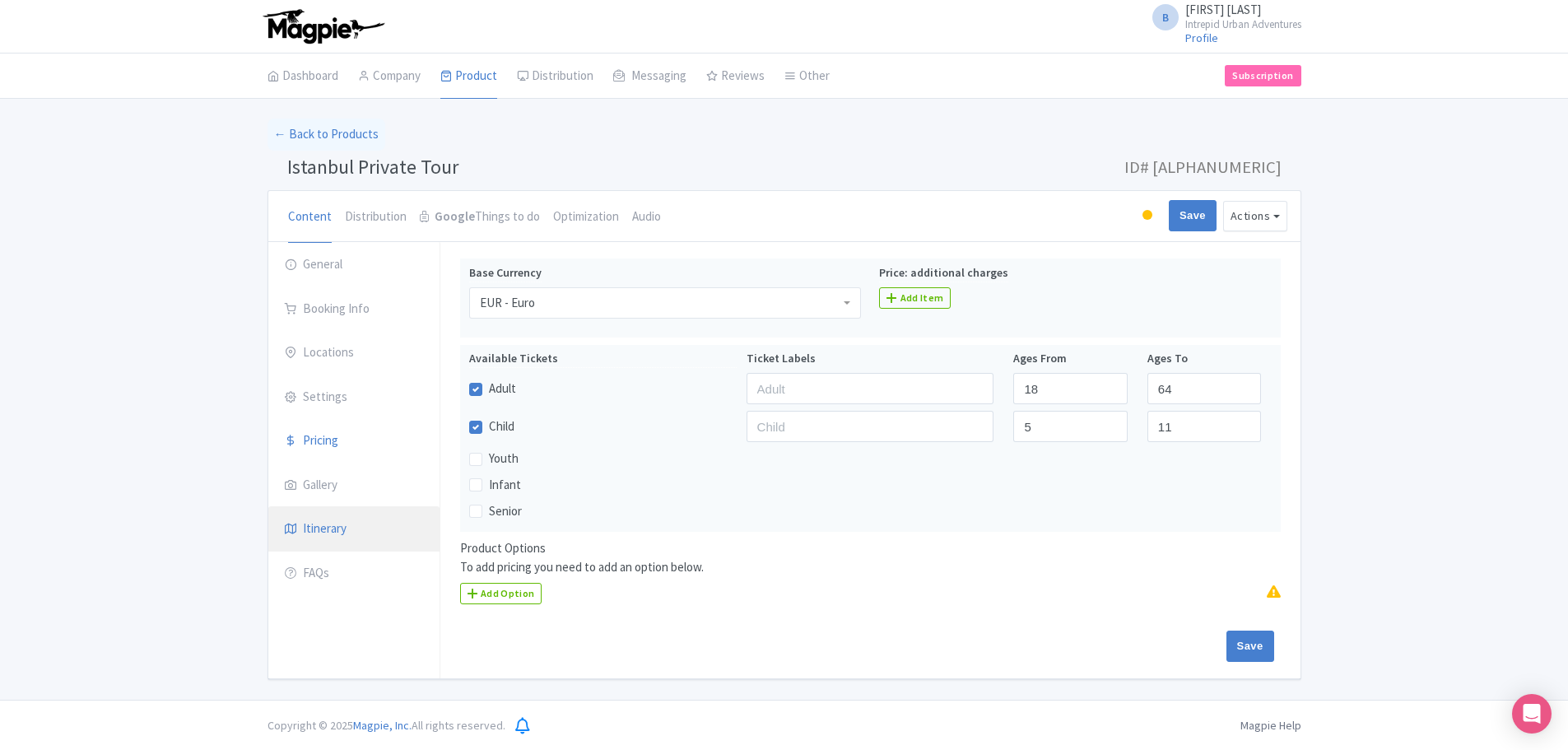 click on "Itinerary" at bounding box center [354, 529] 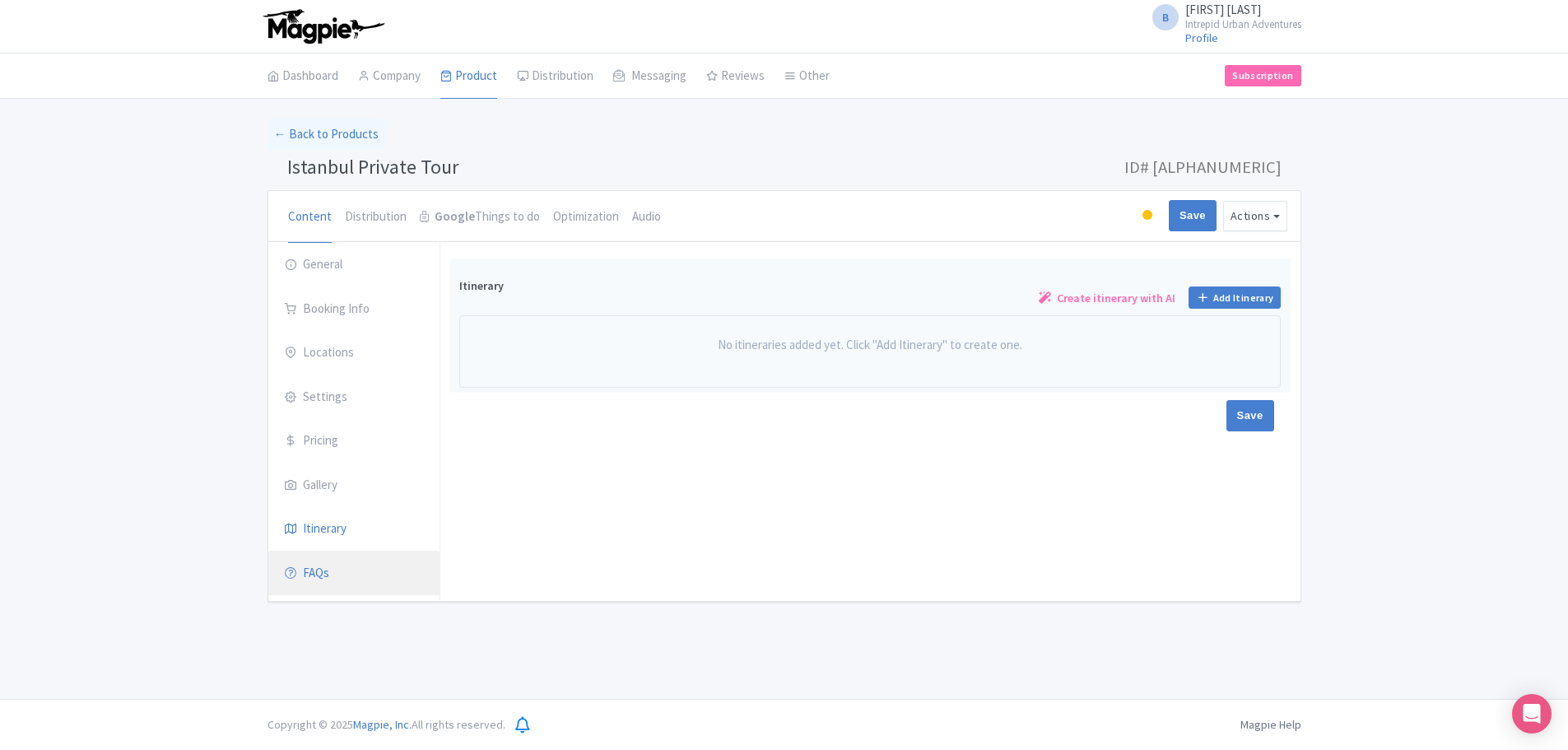 click on "FAQs" at bounding box center (354, 574) 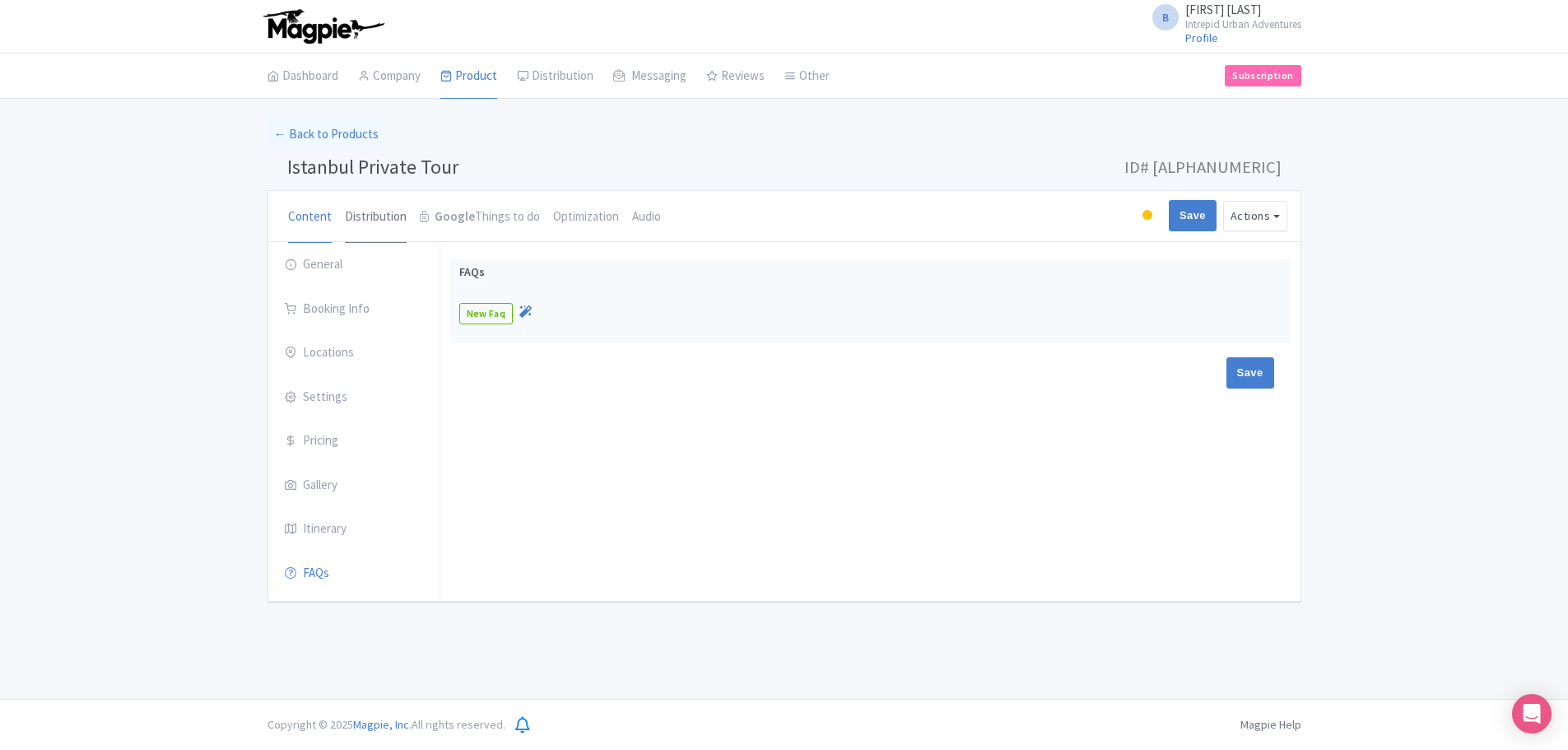 click on "Distribution" at bounding box center (375, 217) 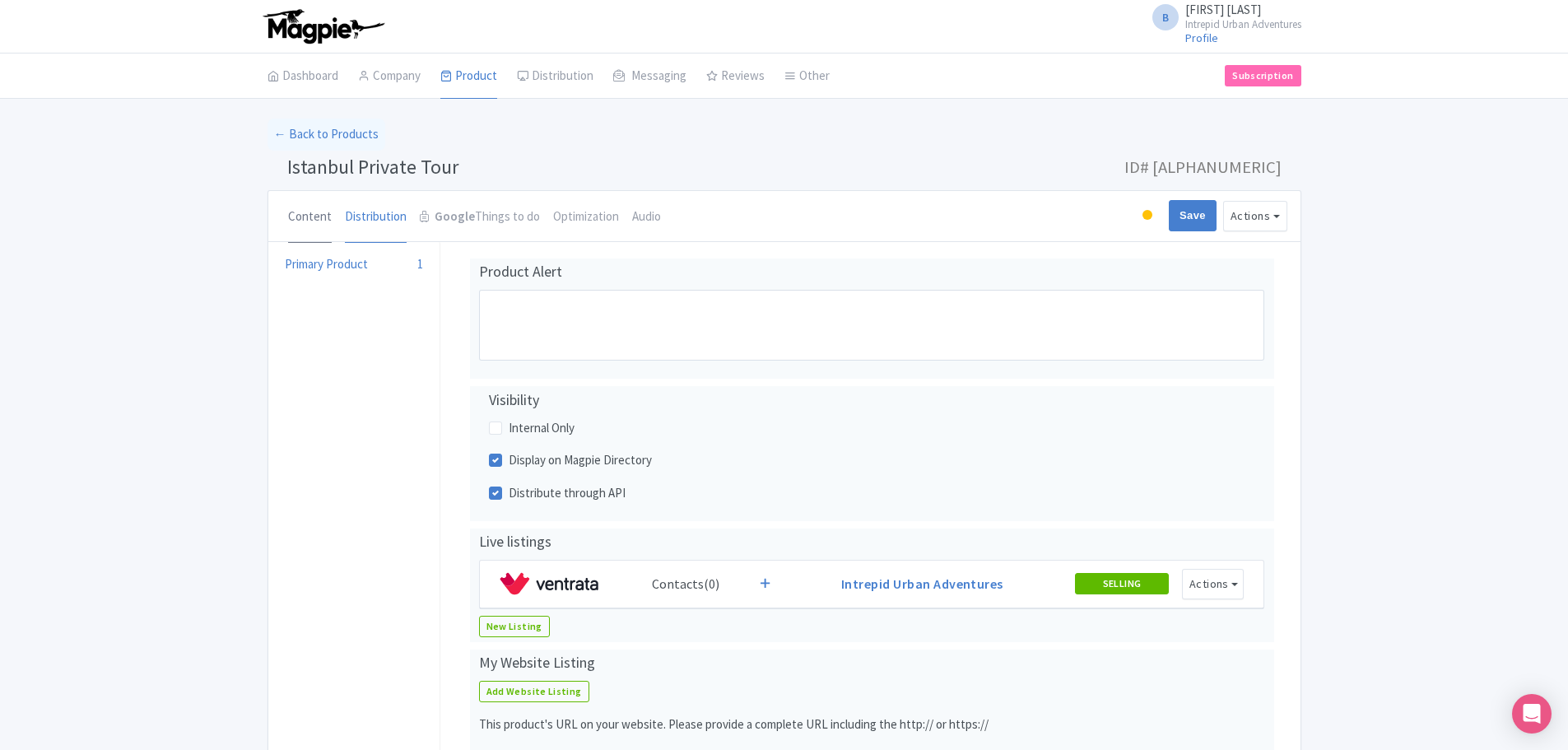 click on "Content" at bounding box center [309, 217] 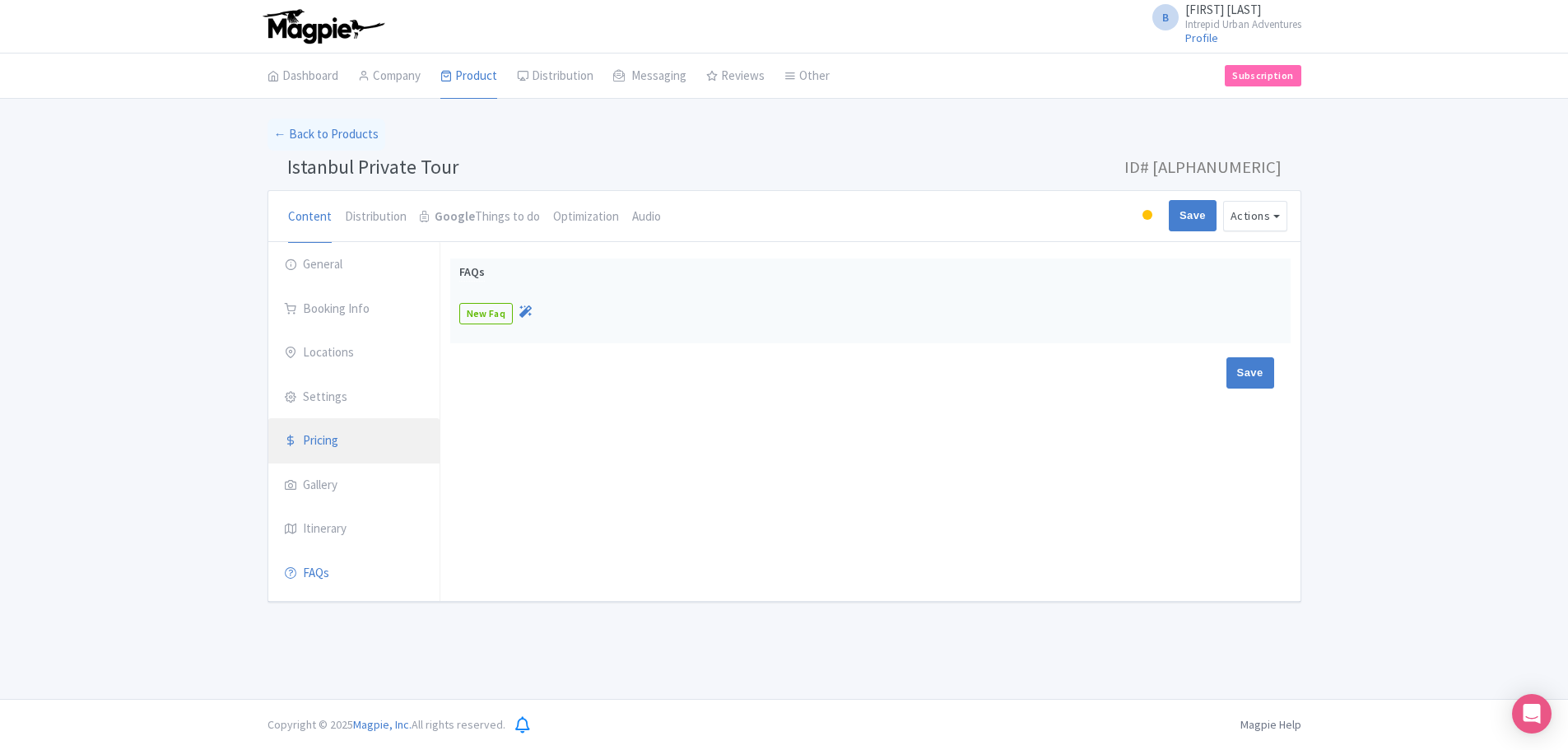 click on "Pricing" at bounding box center [354, 441] 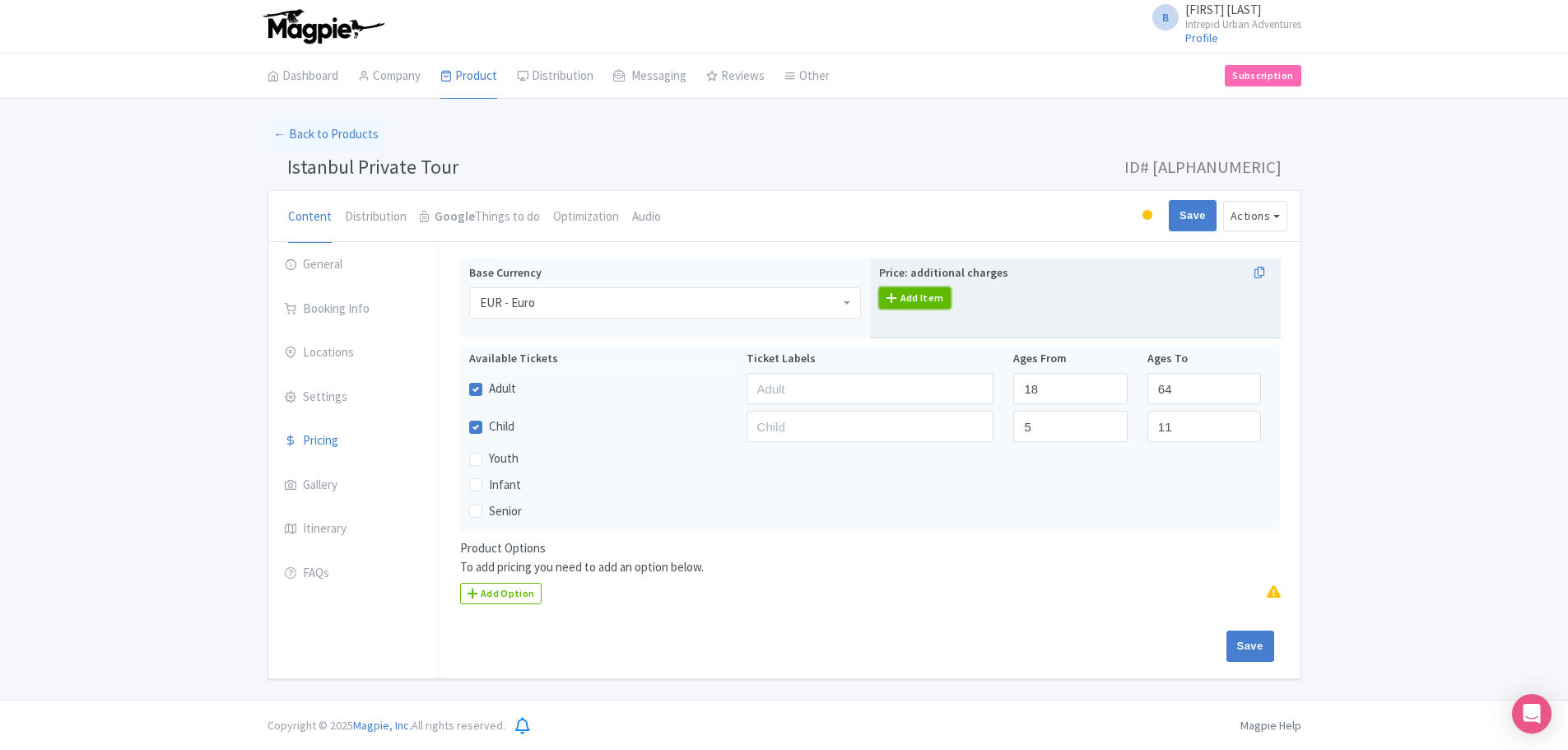 click on "Add Item" at bounding box center [914, 298] 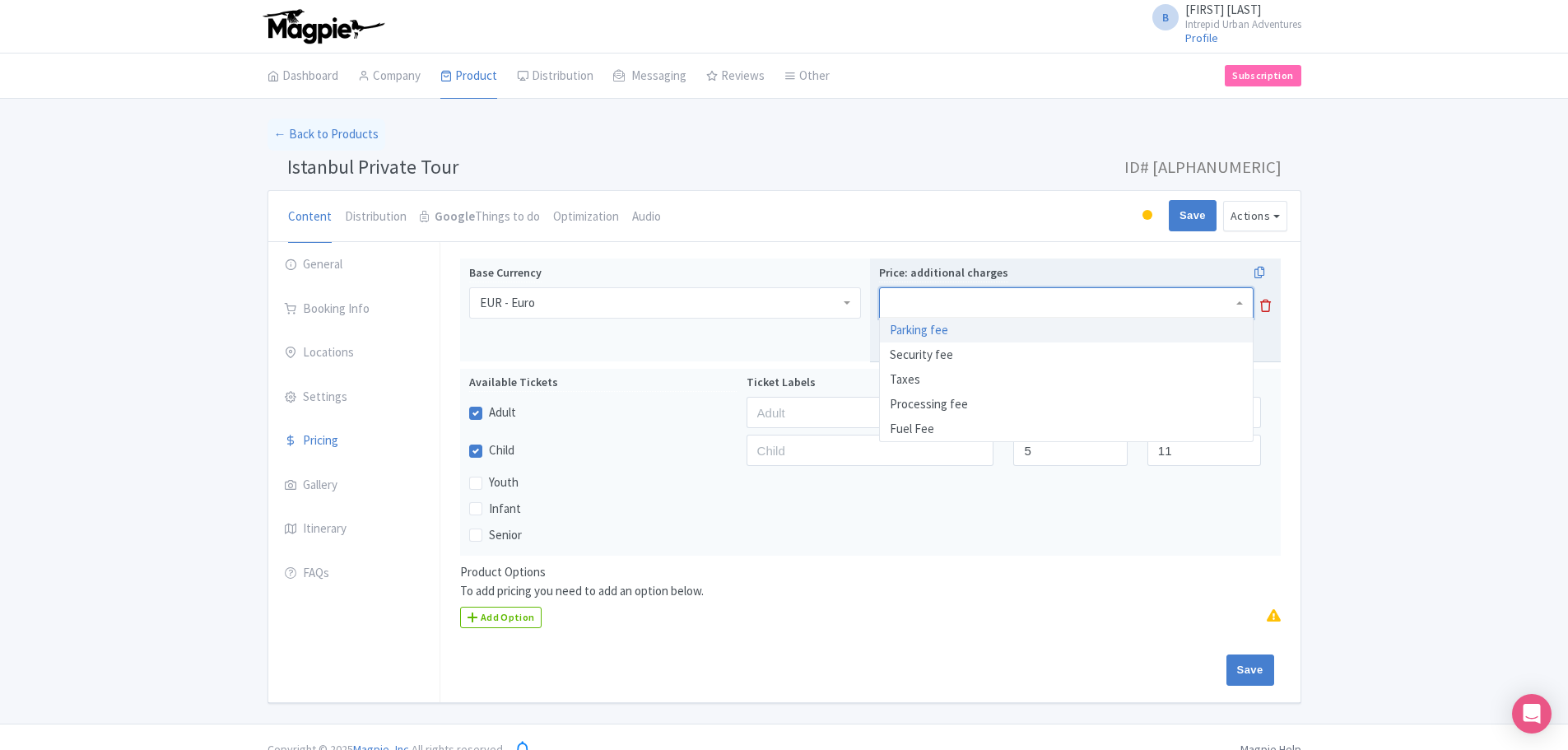 click at bounding box center [1066, 303] 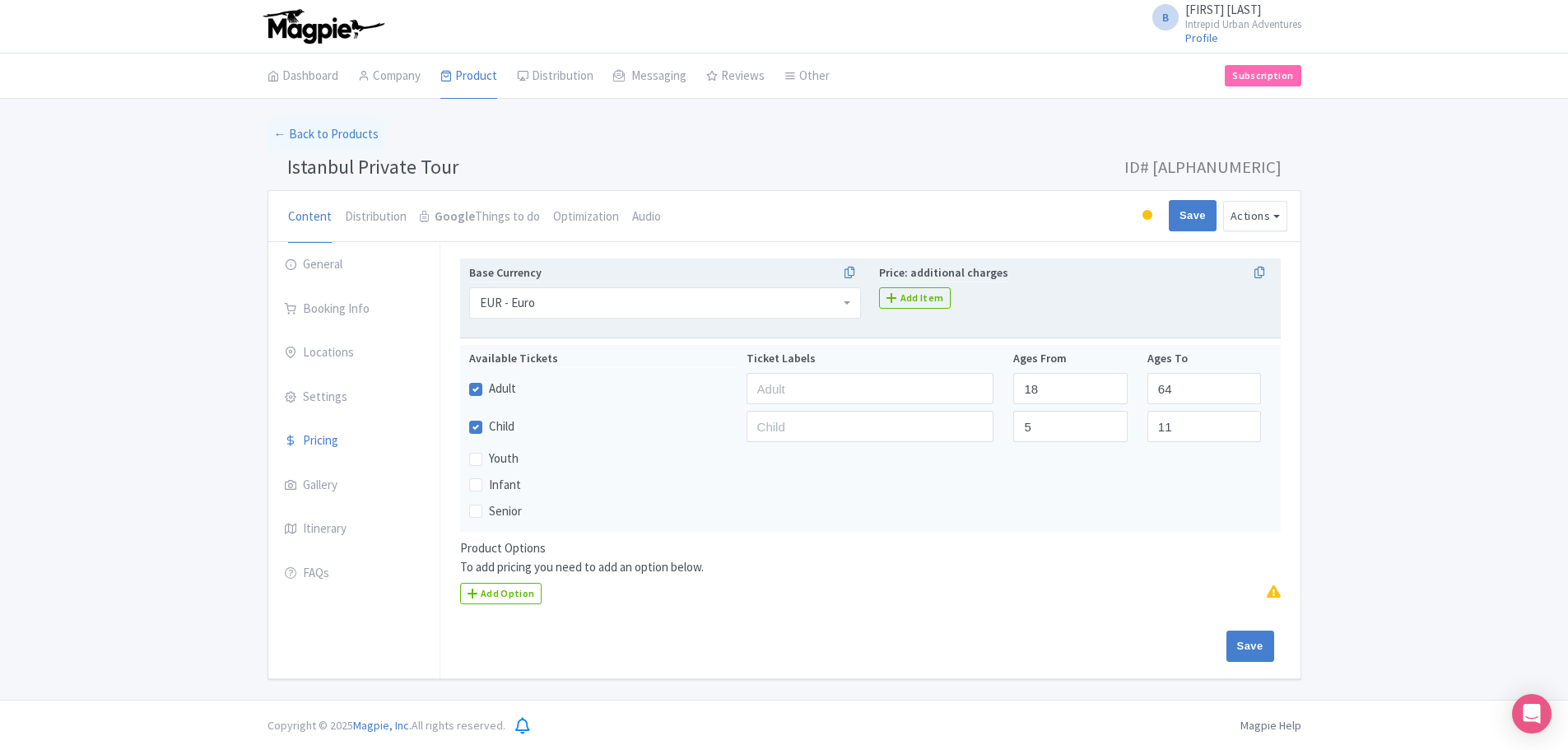 click on "EUR - Euro" at bounding box center [665, 303] 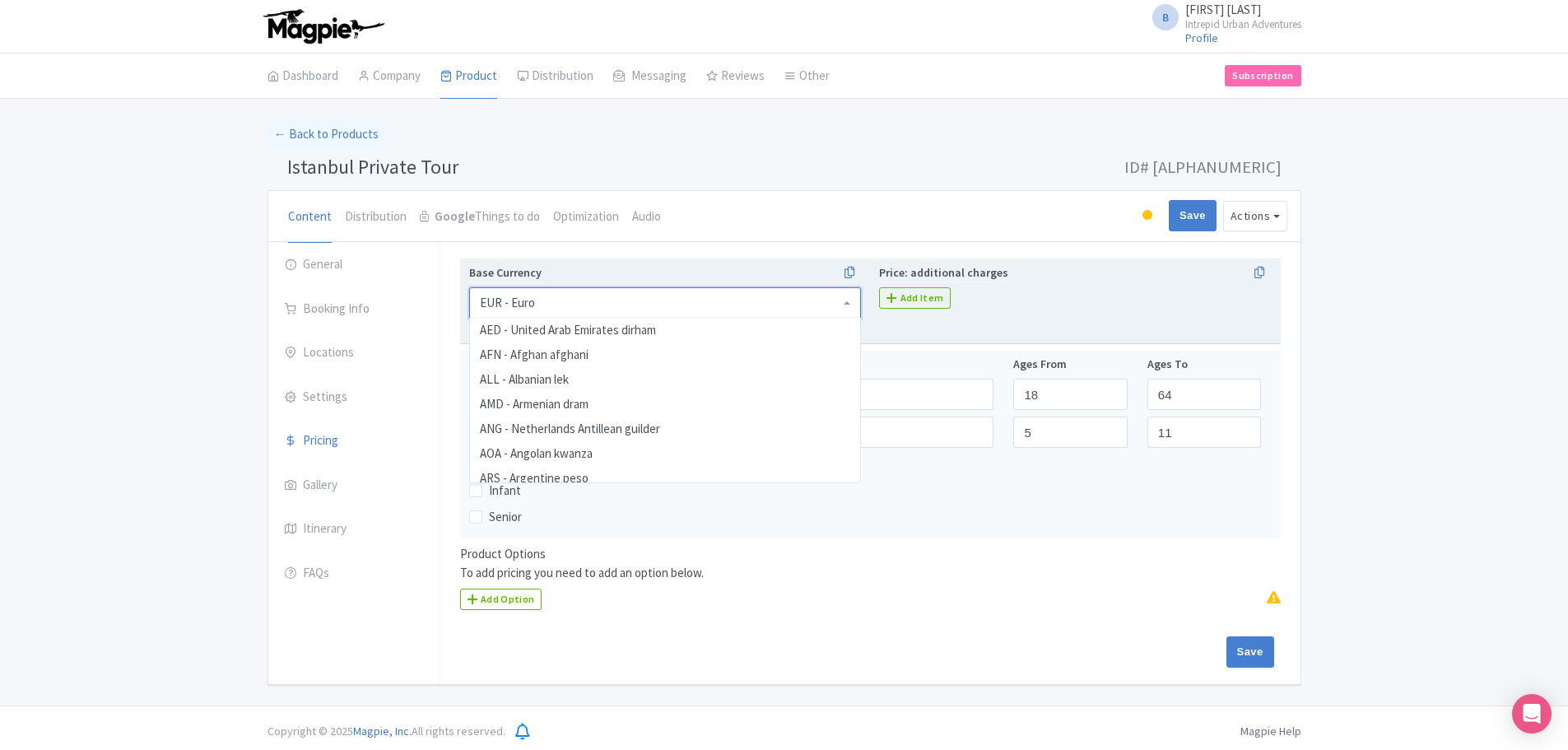 scroll, scrollTop: 971, scrollLeft: 0, axis: vertical 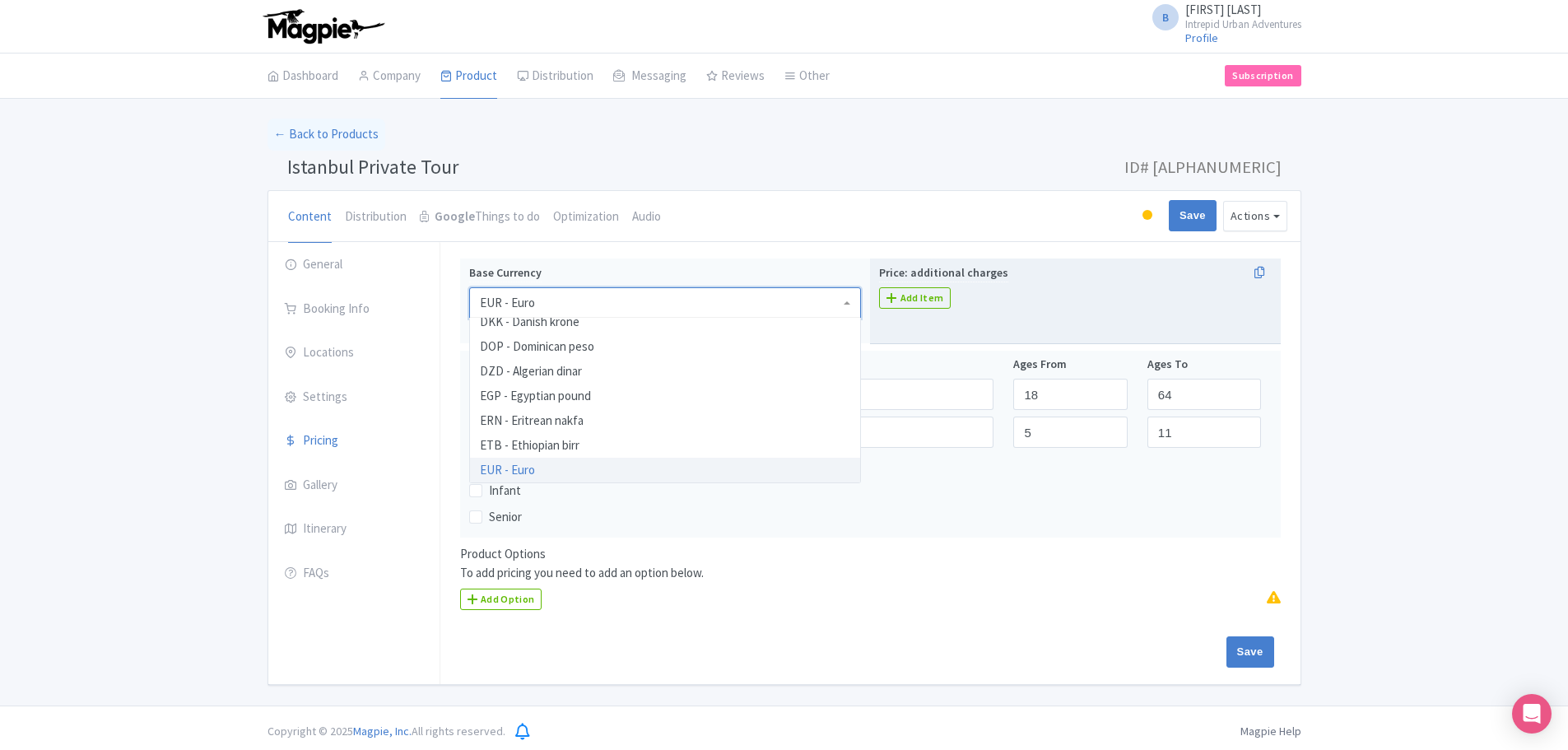 click on "Istanbul Private Tour
ID# ASXWZM" at bounding box center [784, 170] 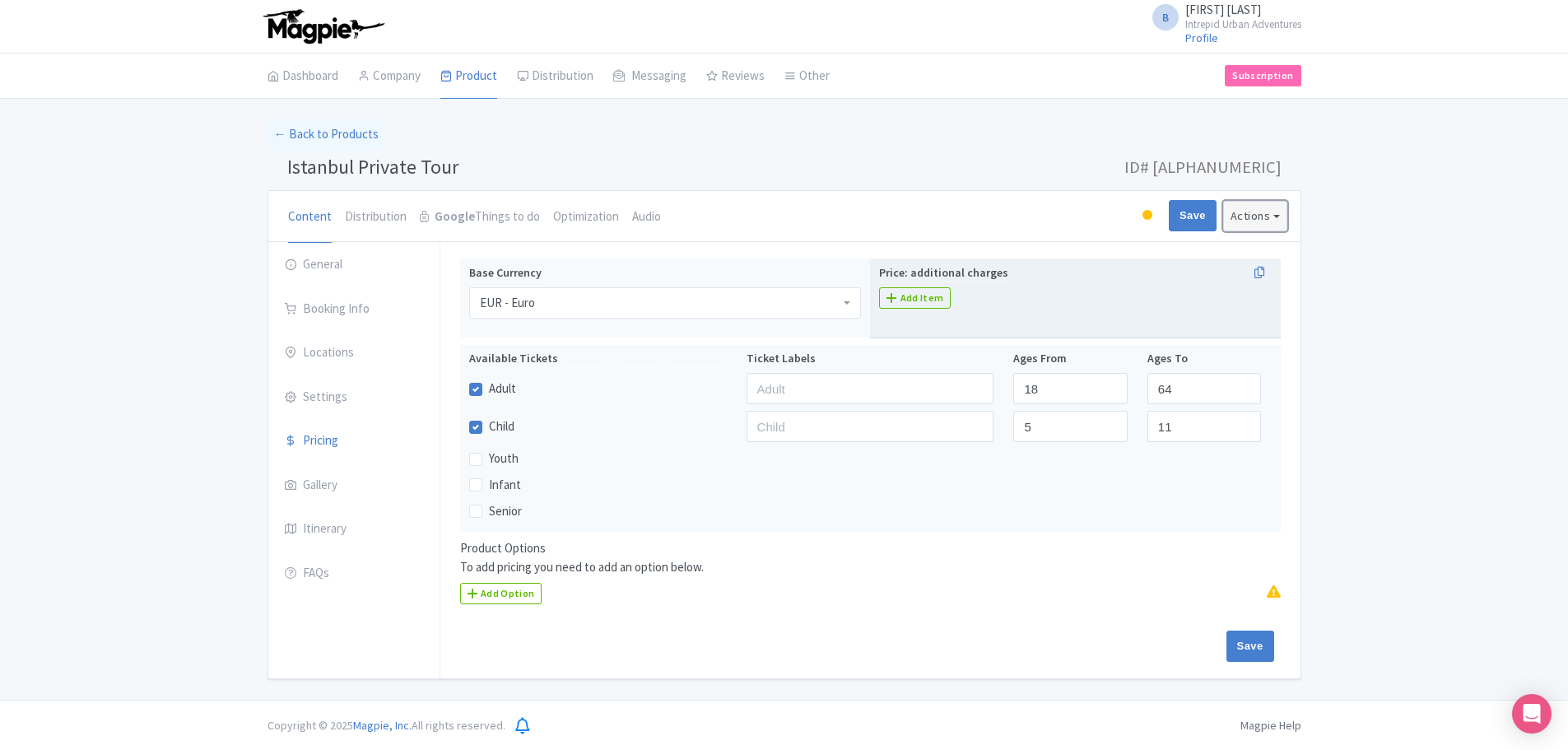 click on "Actions" at bounding box center [1255, 216] 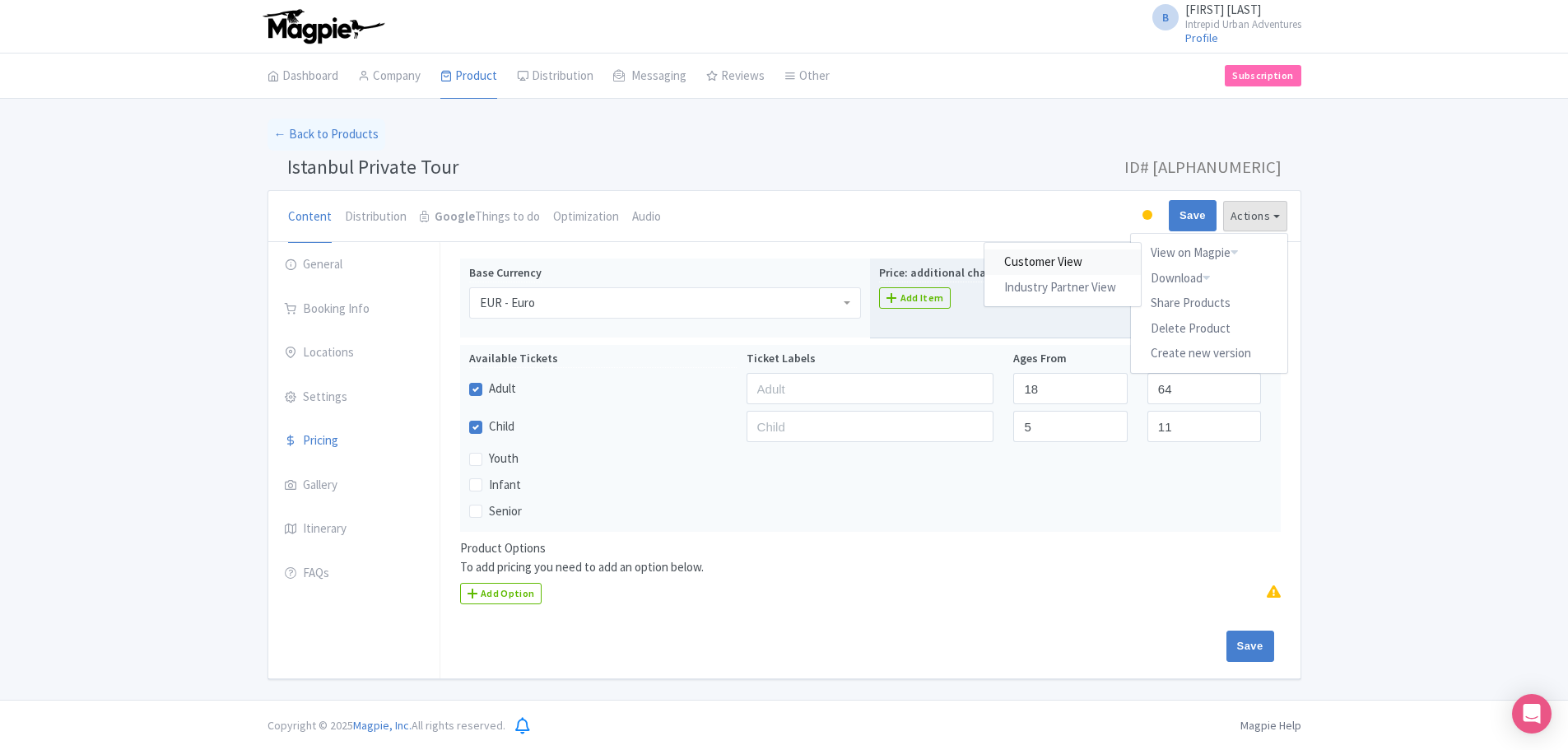 click on "Customer View" at bounding box center (1063, 262) 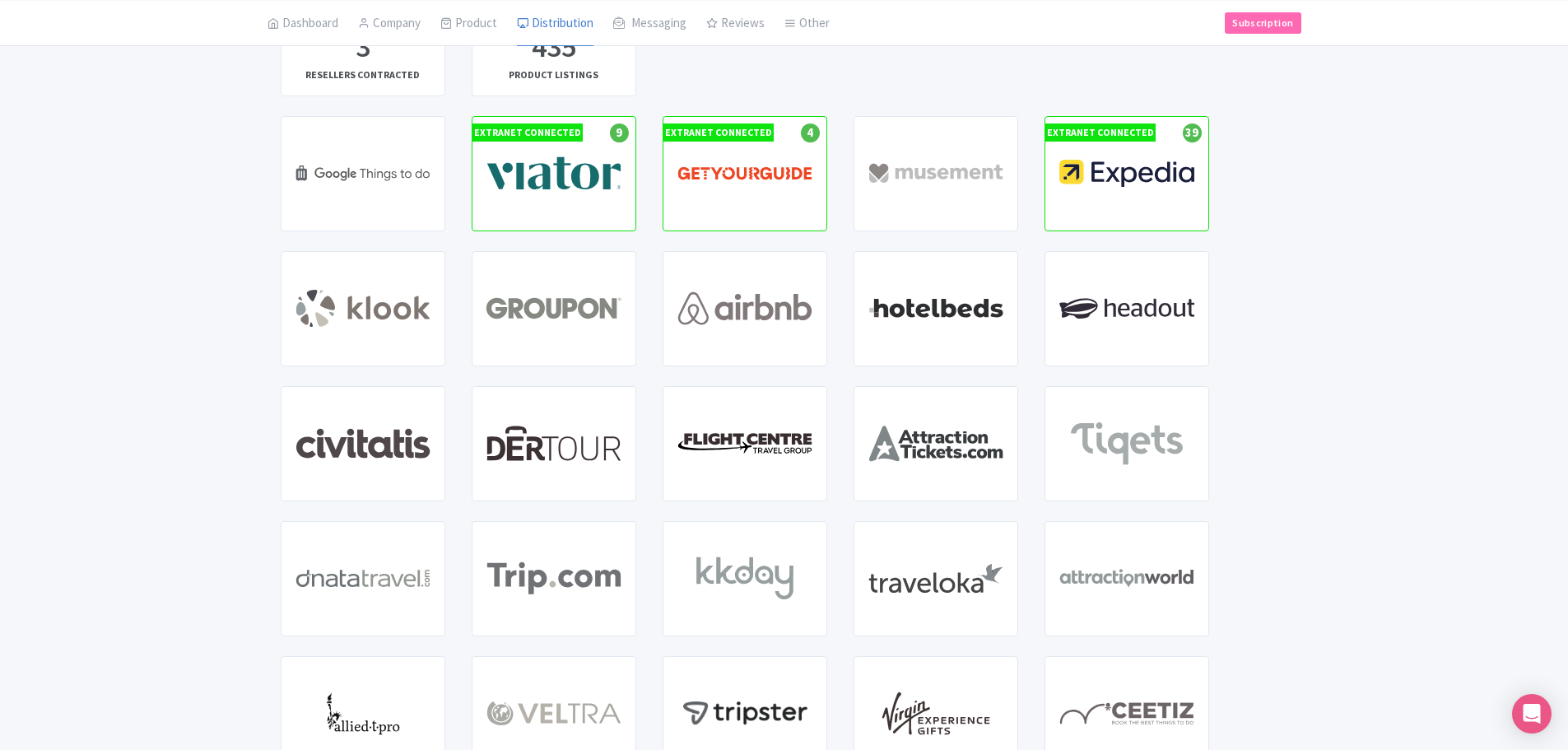 scroll, scrollTop: 0, scrollLeft: 0, axis: both 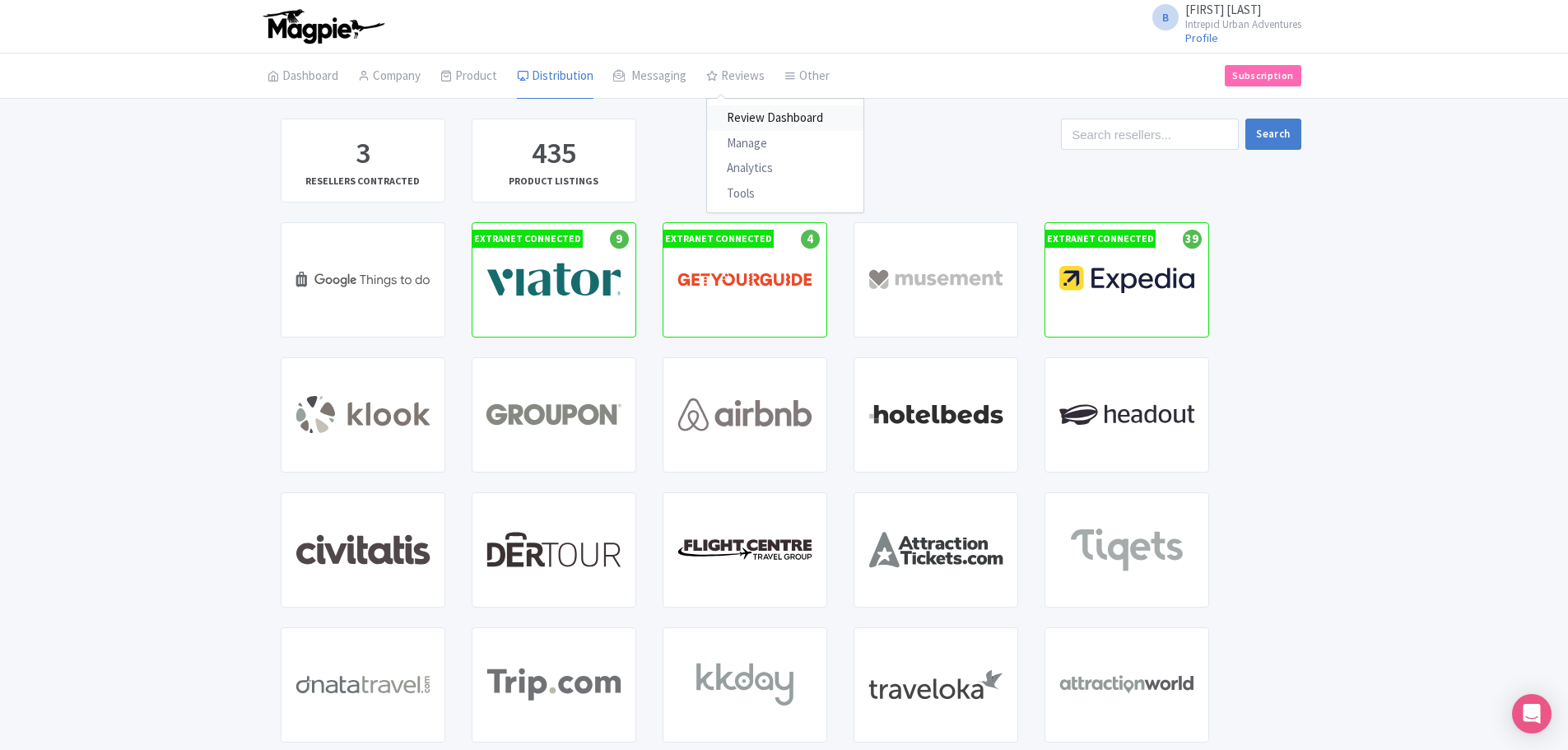 click on "Review Dashboard" at bounding box center (785, 118) 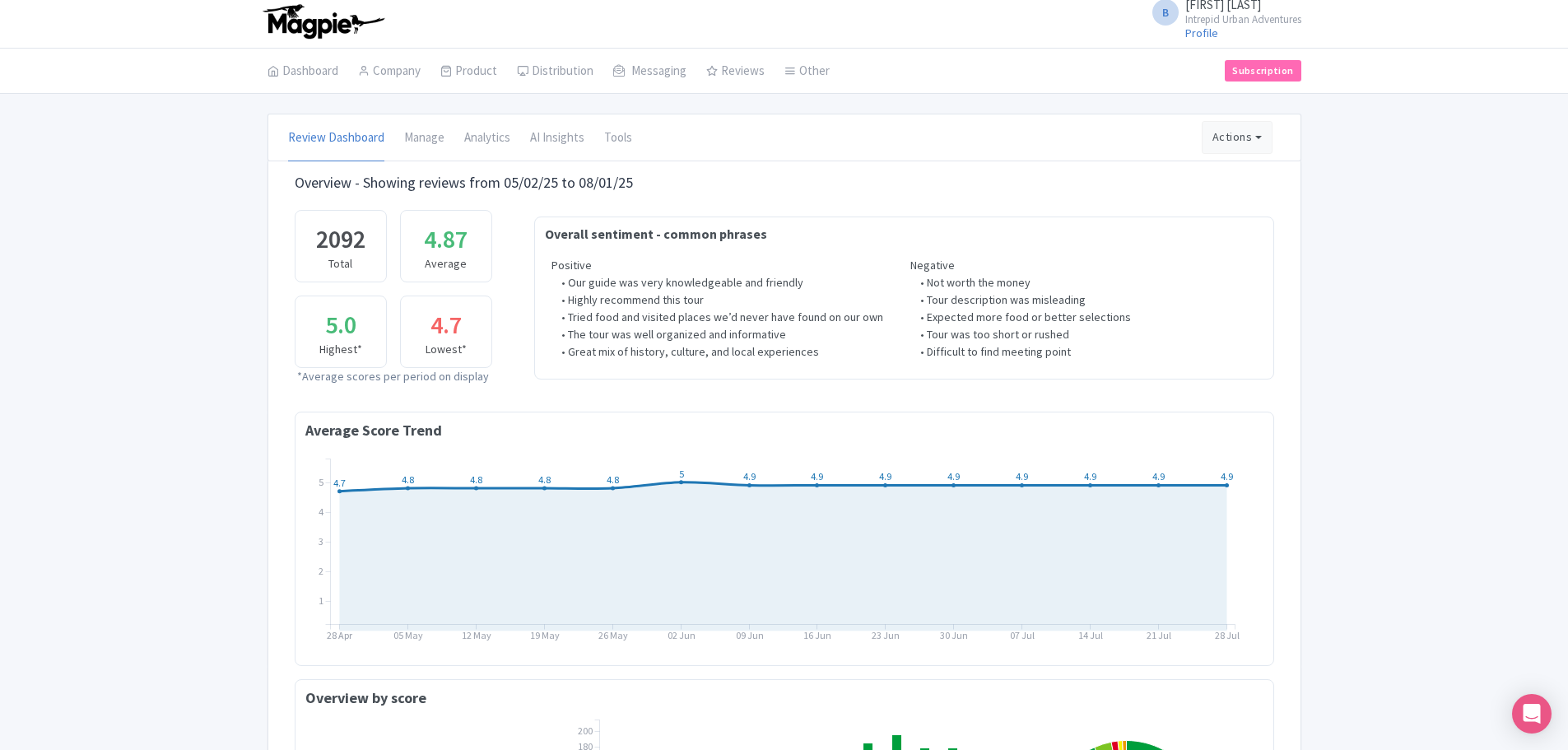 scroll, scrollTop: 0, scrollLeft: 0, axis: both 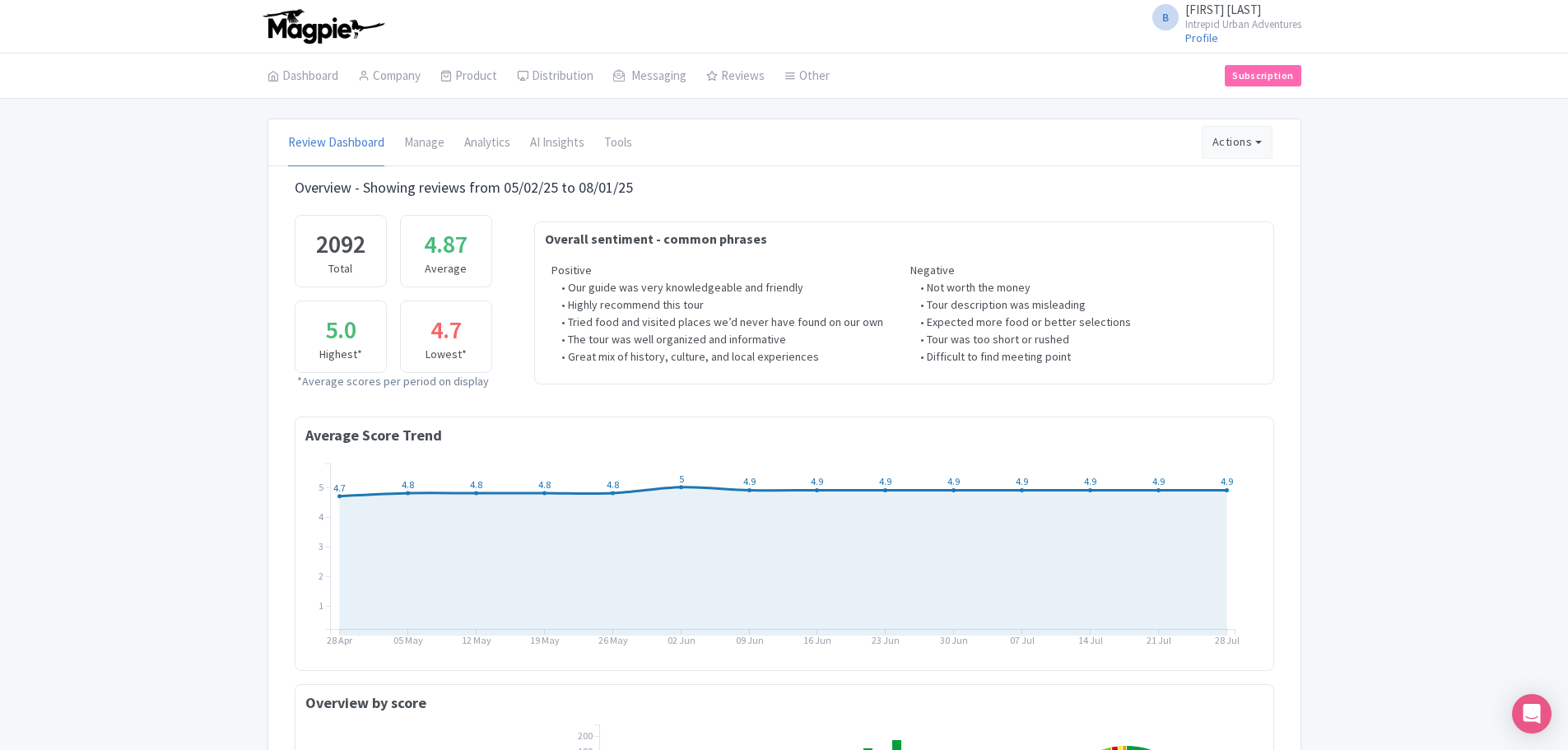 click on "B
[FIRST] [LAST]
Intrepid Urban Adventures
Profile
Users
Settings
Sign out
Dashboard
Company
Product
My Products
Image Library
Rate Sheets
Distribution
Manage Resellers
Manage Contacts
Product Listings
Listings Optimizer
Affiliate
Promotions
Messaging
Outbox
New Announcement
Manage Message Templates
Reviews
Review Dashboard
Manage
Analytics
Tools
Other
Help Documents
Connections
View All Magpie Products
Magpie Pricing
Subscription
Enterprise Information
Email
Contact Support
Upgrade
Premium
Up to 10 Products
$69
Premium Plus
Up to 50 Products
$119
Enterprise
Request a quote
review_dashboard
Week
[4.7, 4.8, 4.8, 4.8, 4.8, 5.0, 4.9, 4.9, 4.9, 4.9, 4.9, 4.9, 4.9, 4.9]
2092" at bounding box center (784, 648) 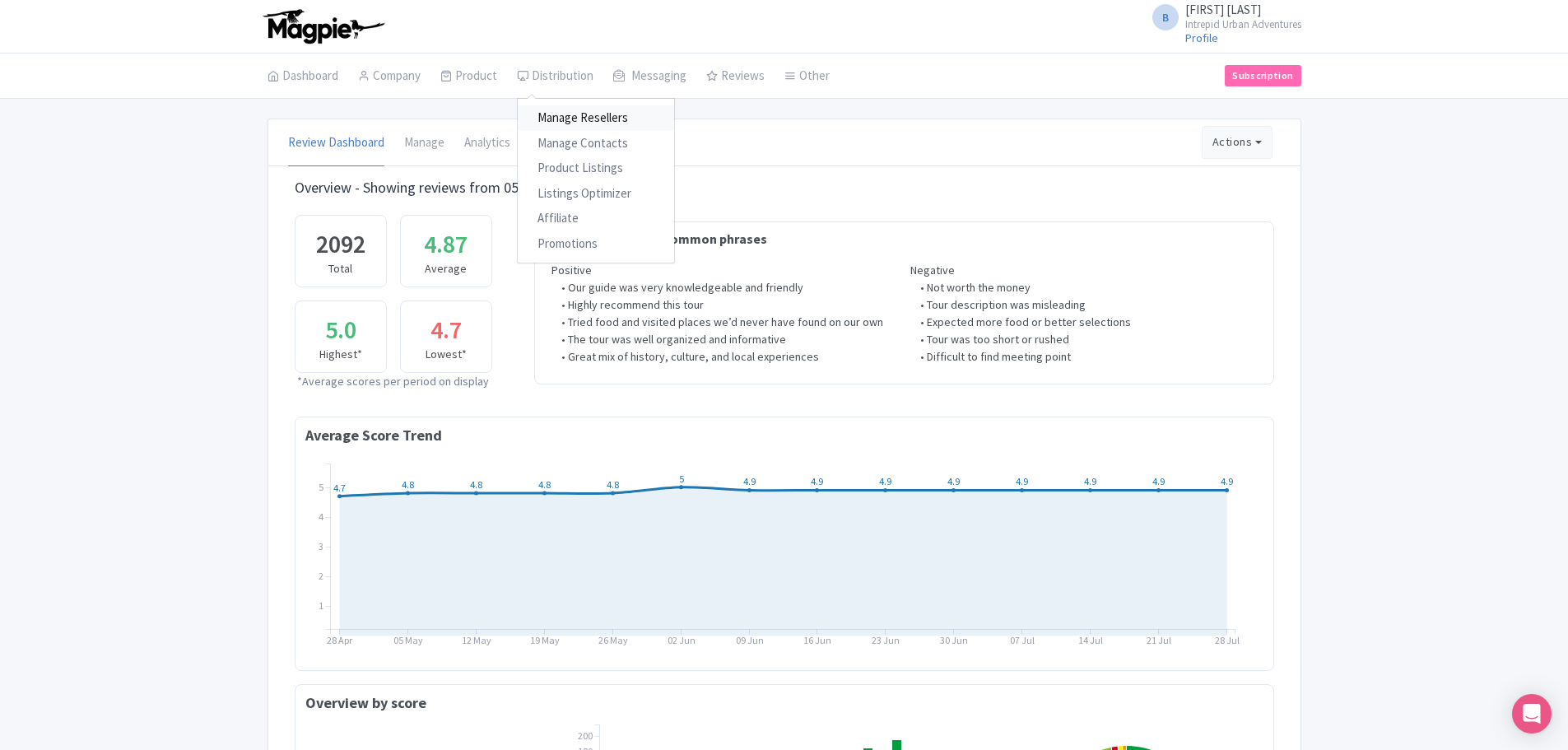 click on "Manage Resellers" at bounding box center (596, 118) 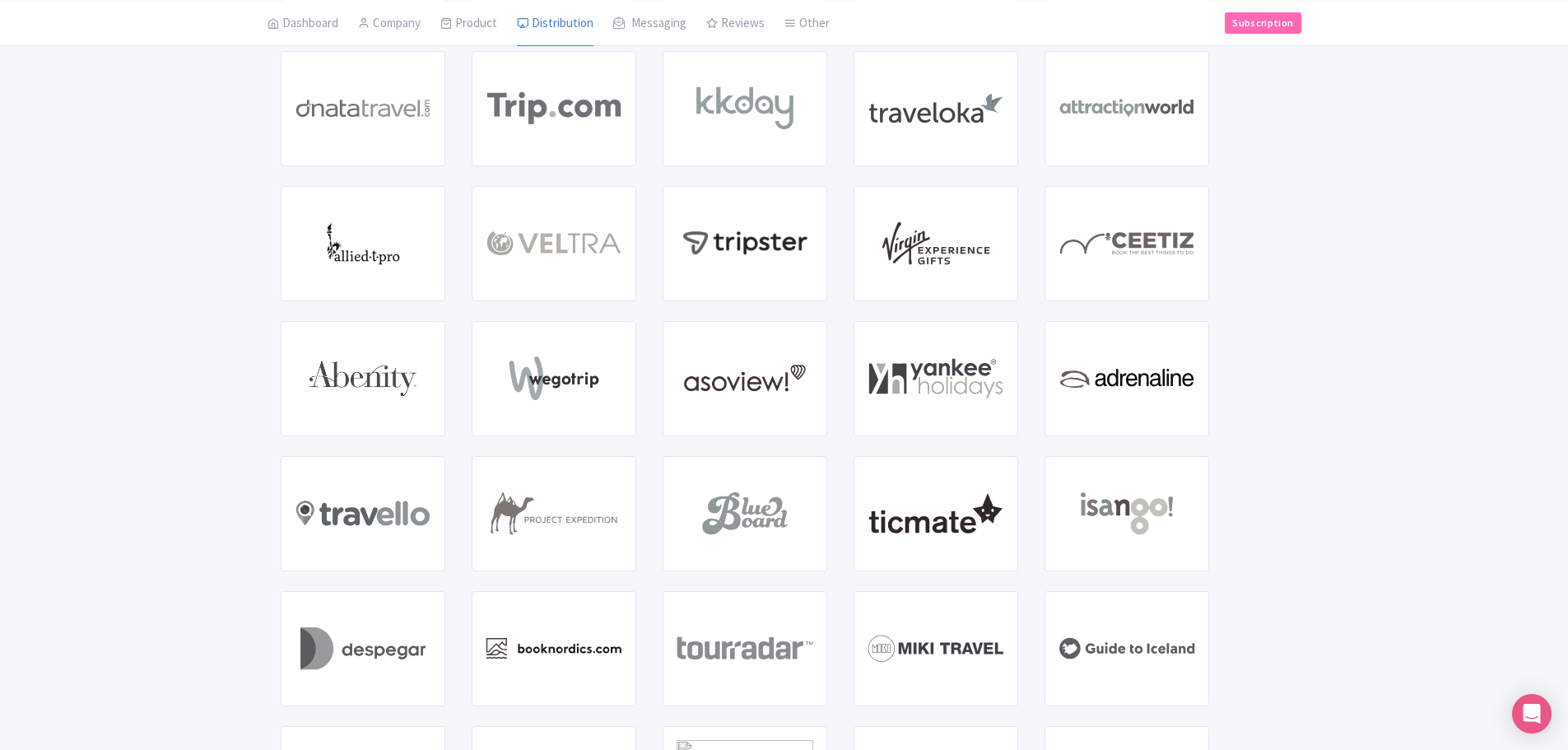 scroll, scrollTop: 0, scrollLeft: 0, axis: both 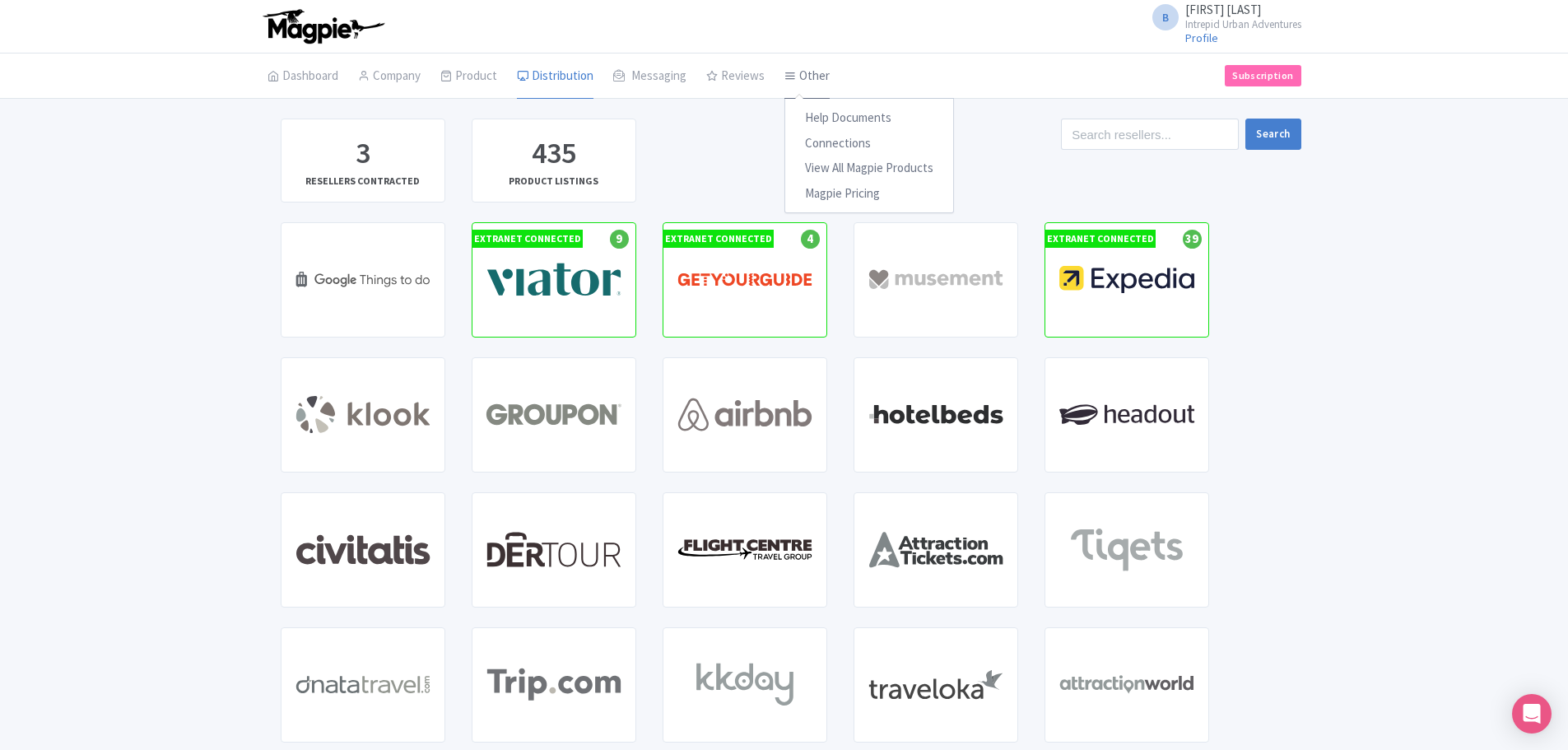click on "Other" at bounding box center [807, 77] 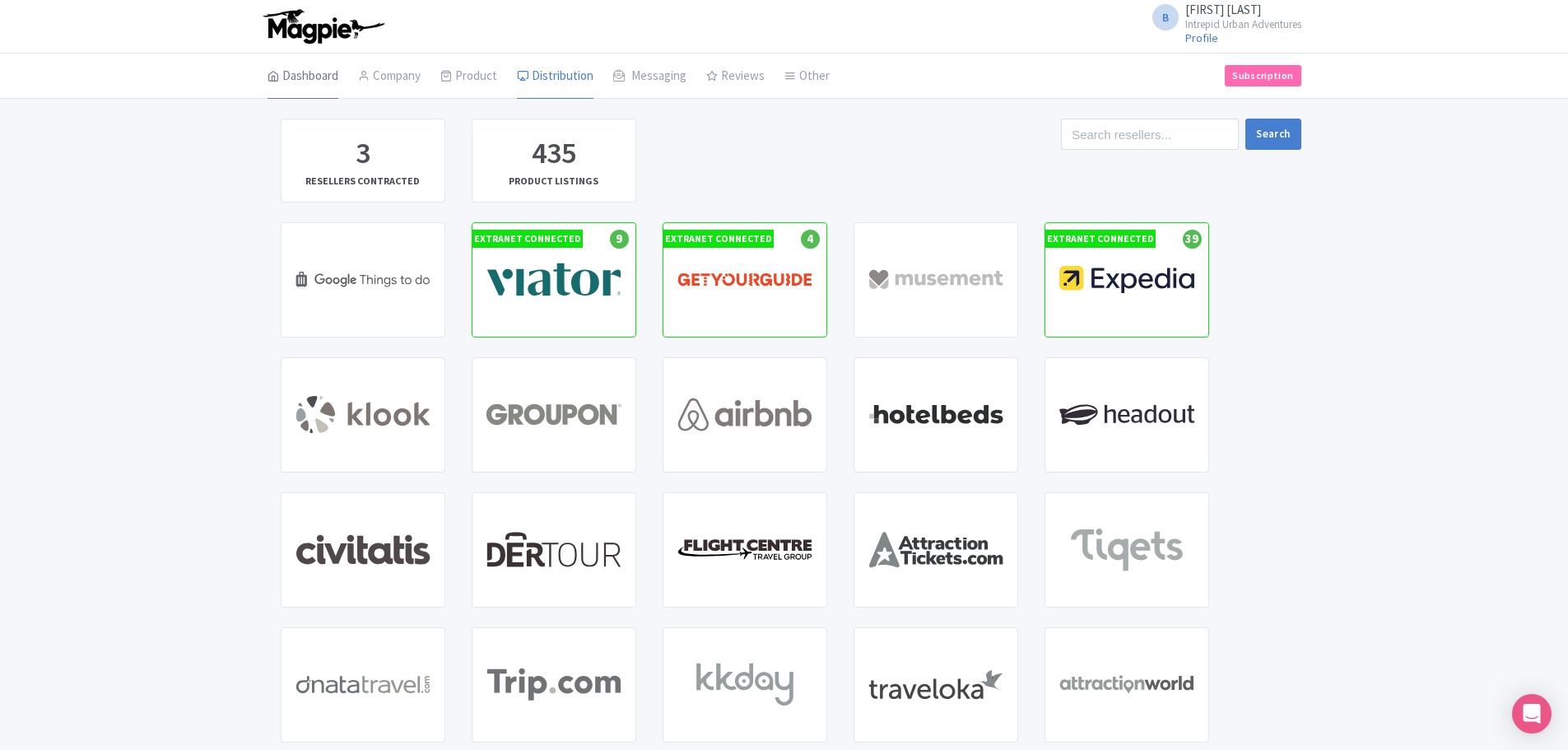 click on "Dashboard" at bounding box center (303, 77) 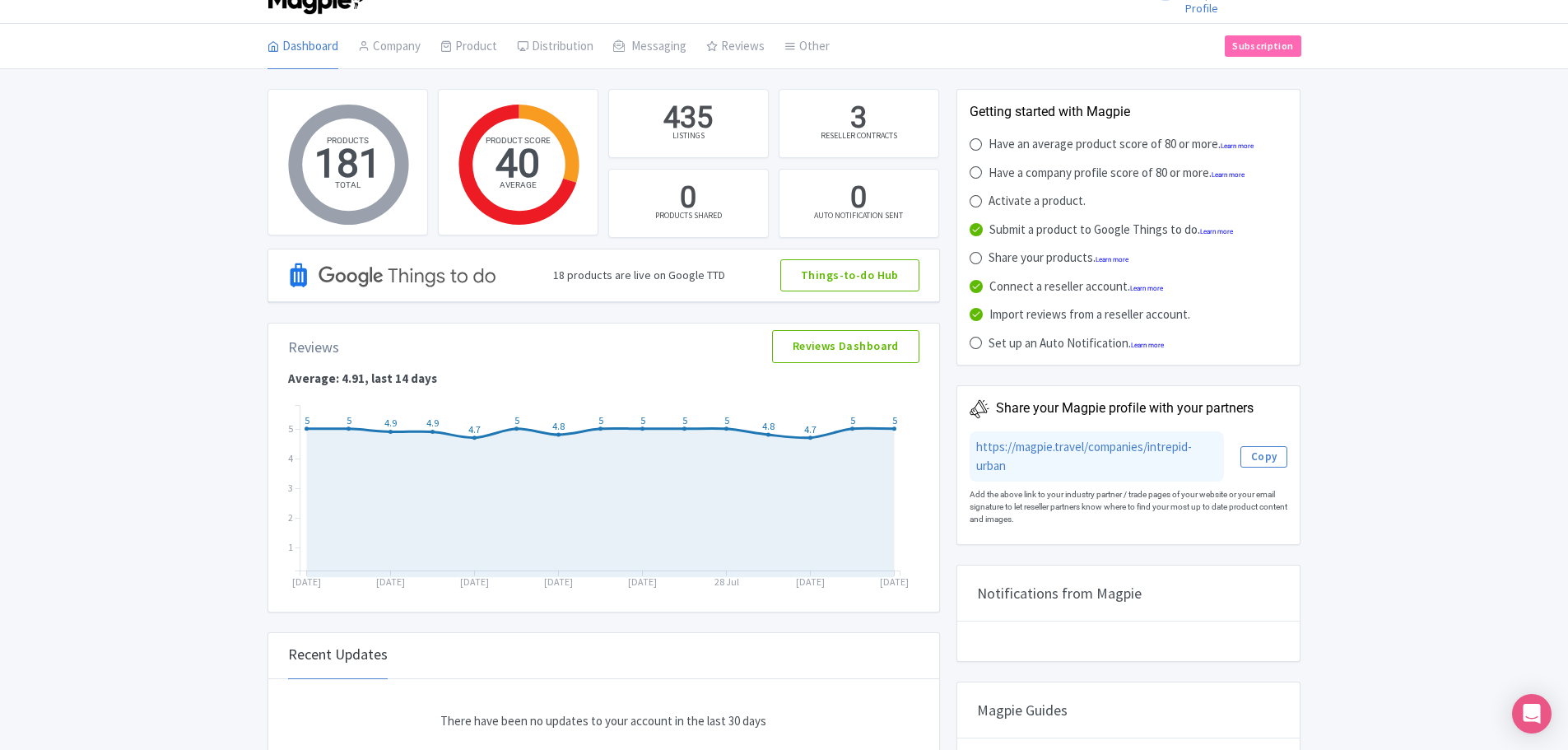 scroll, scrollTop: 0, scrollLeft: 0, axis: both 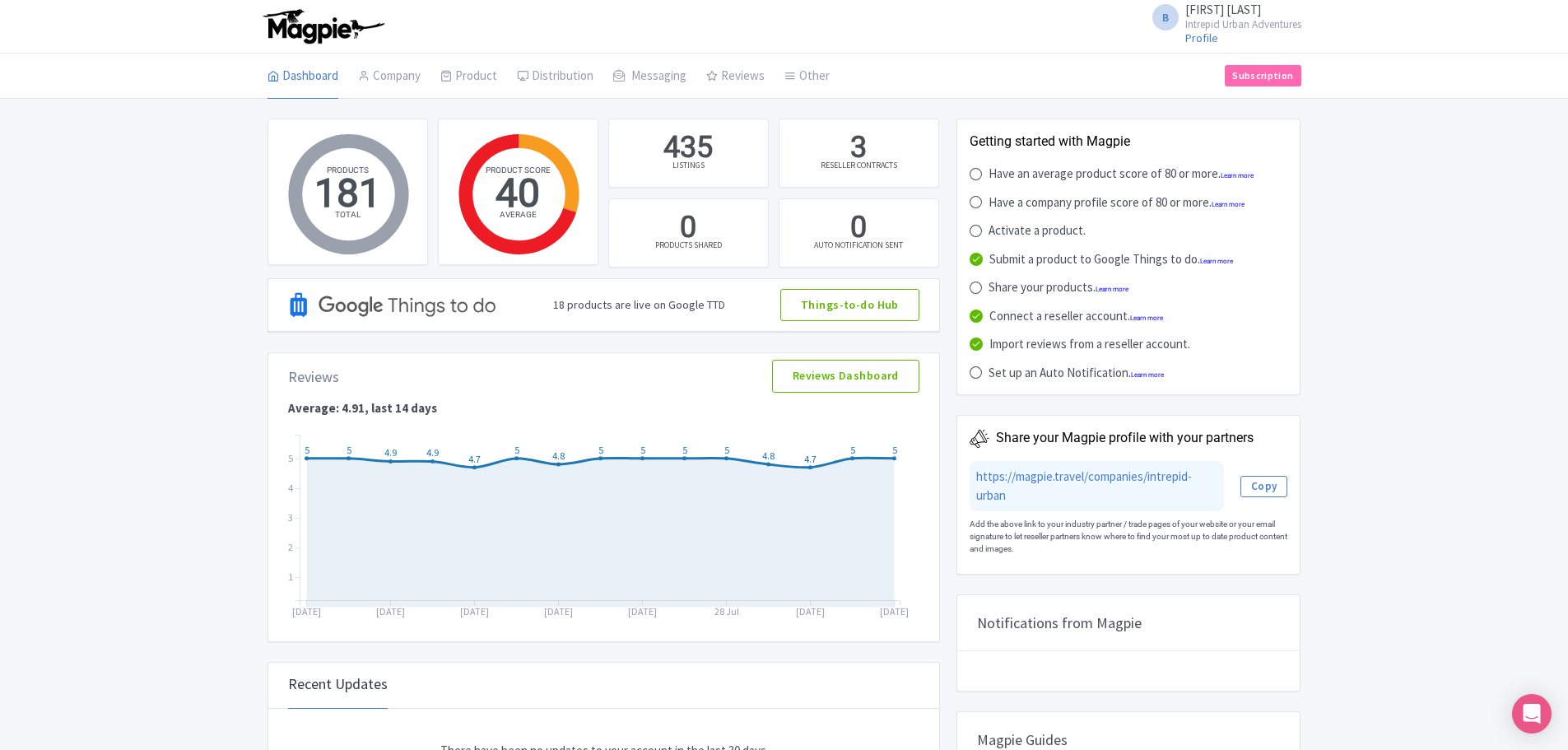 click at bounding box center [975, 174] 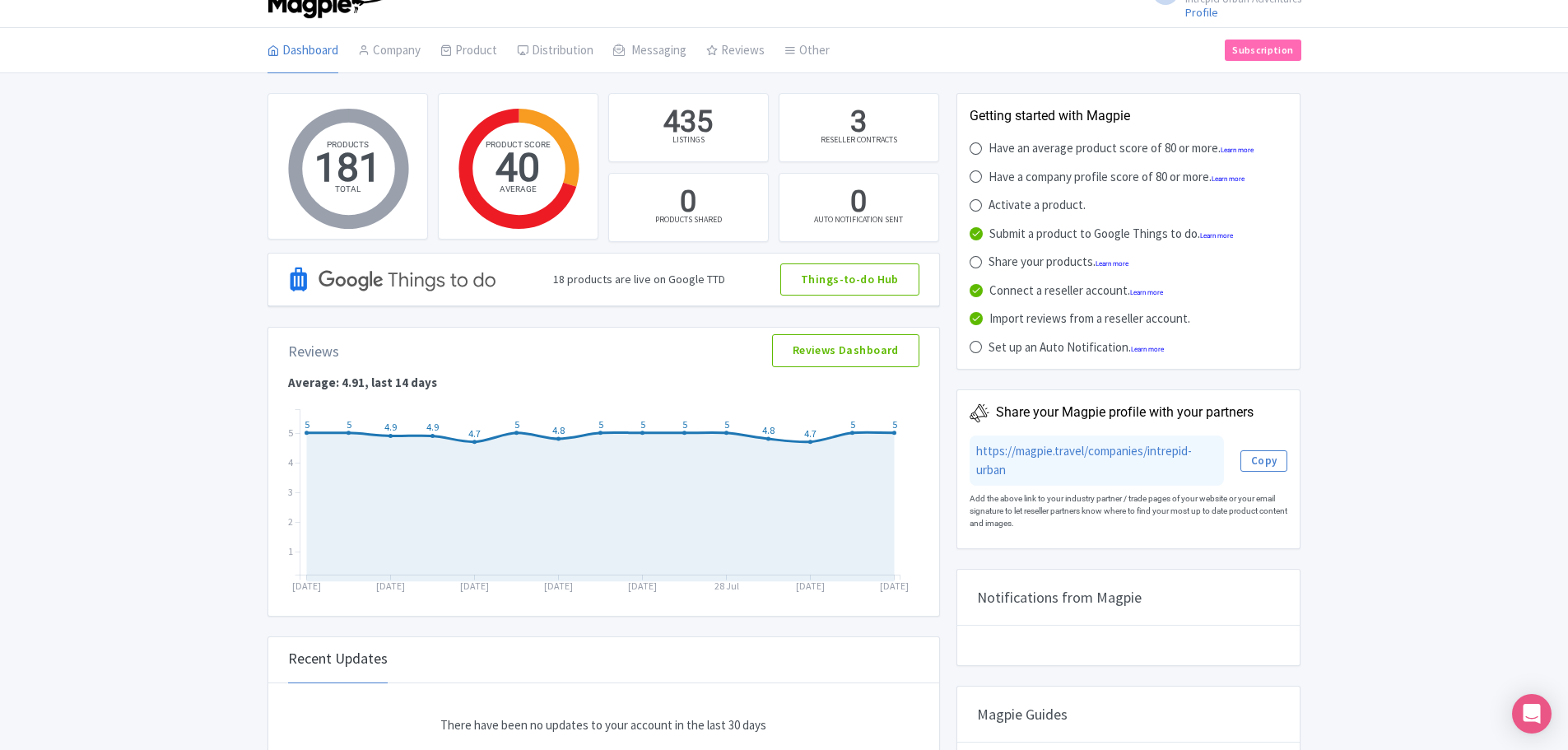 scroll, scrollTop: 0, scrollLeft: 0, axis: both 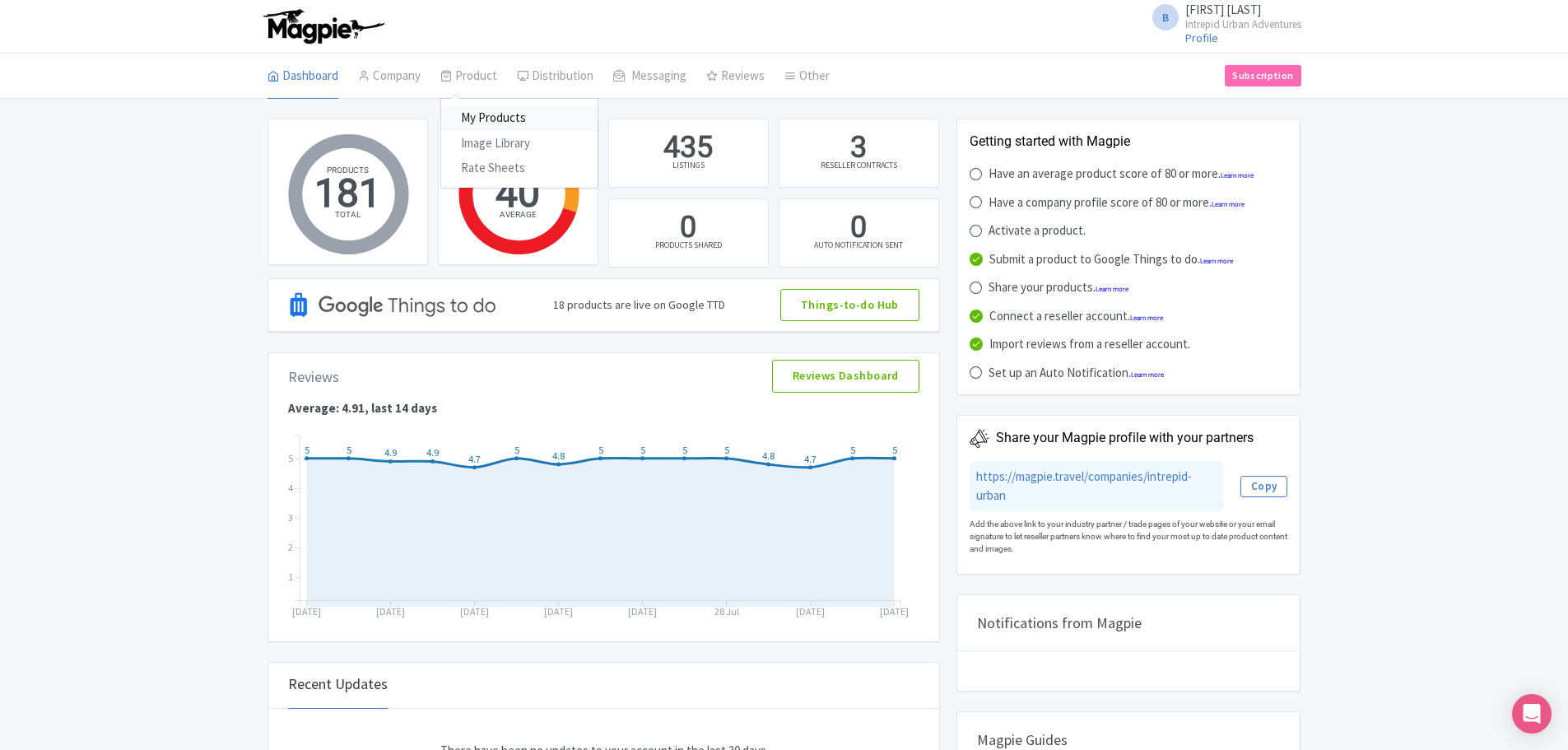 click on "My Products" at bounding box center (519, 118) 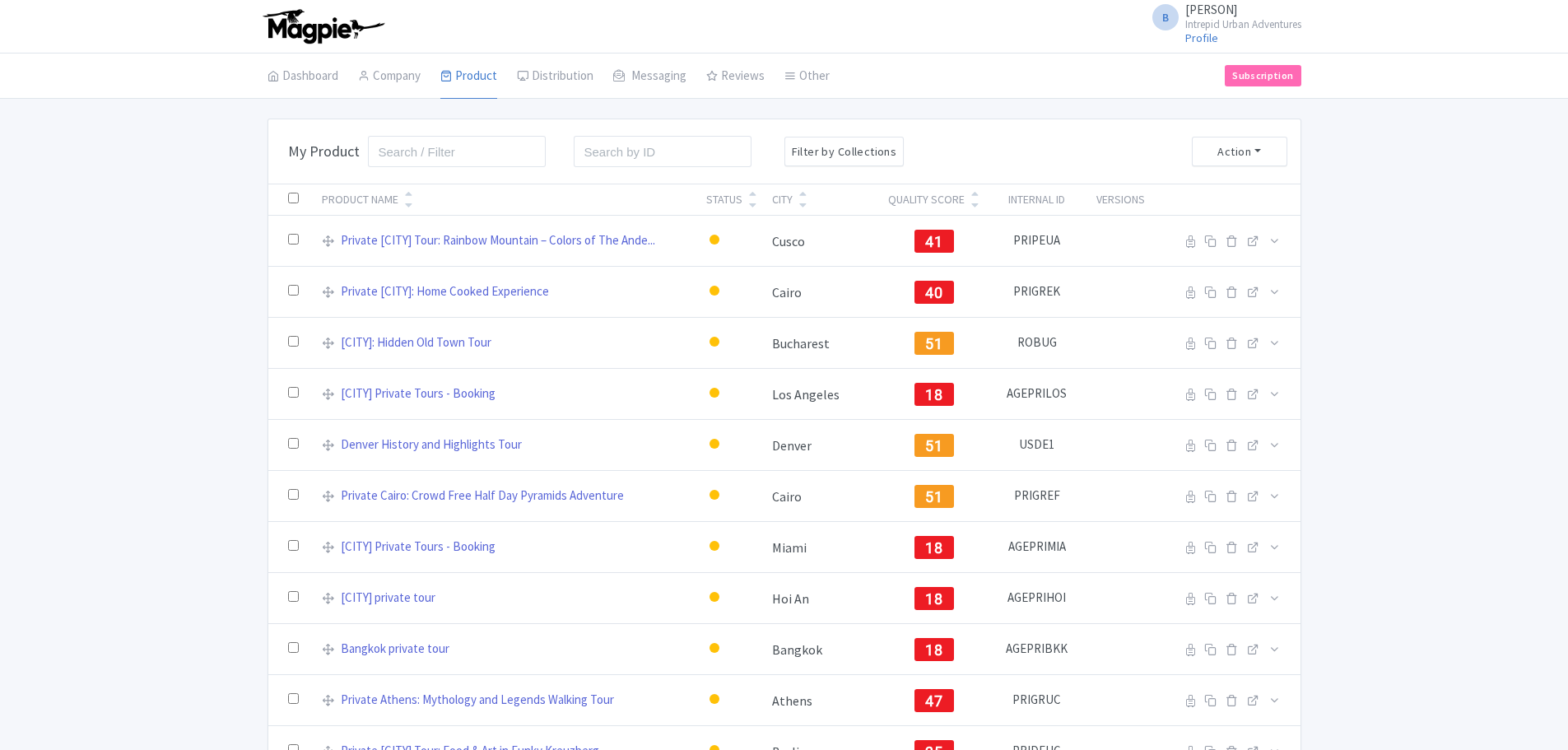 scroll, scrollTop: 0, scrollLeft: 0, axis: both 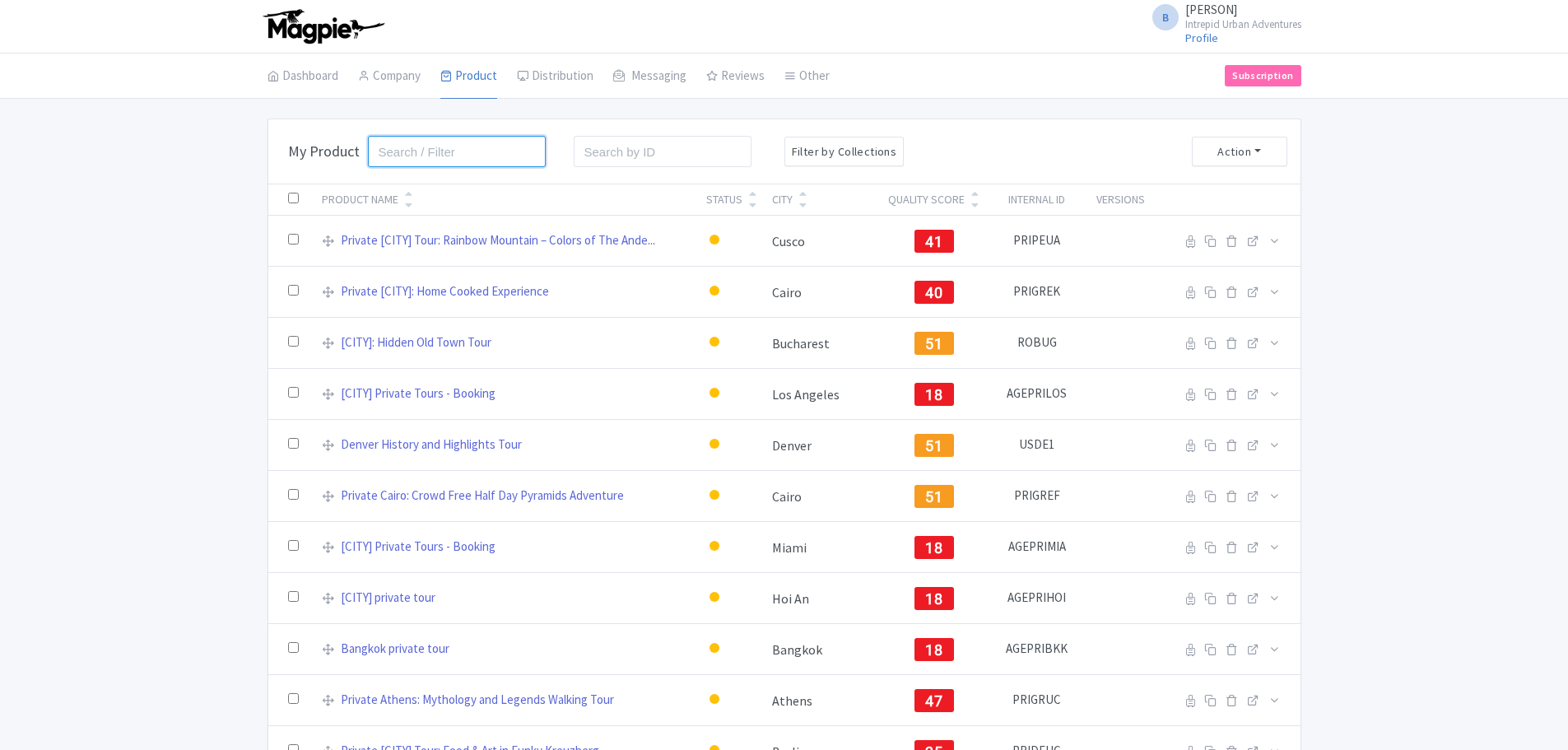 click at bounding box center (457, 151) 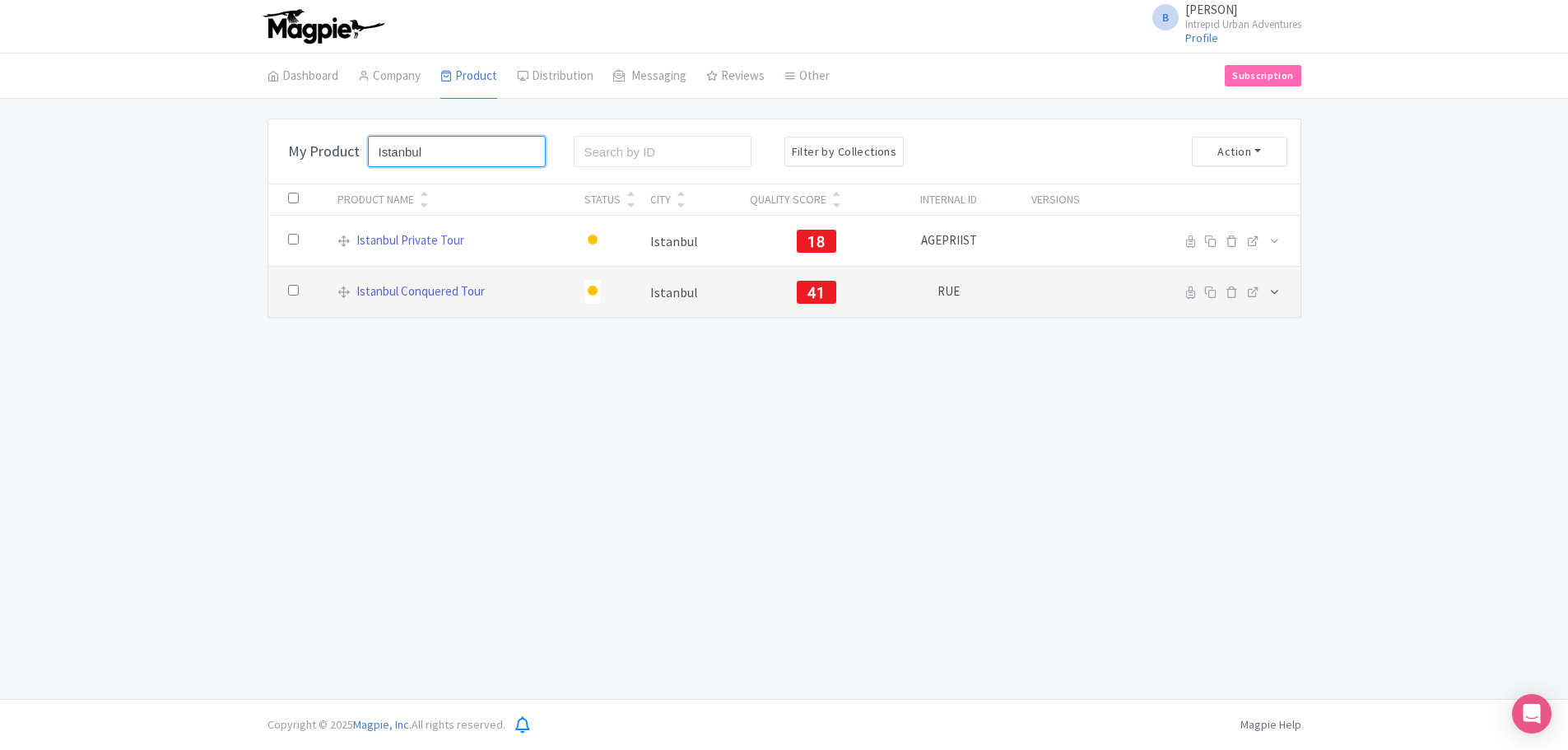 type on "Istanbul" 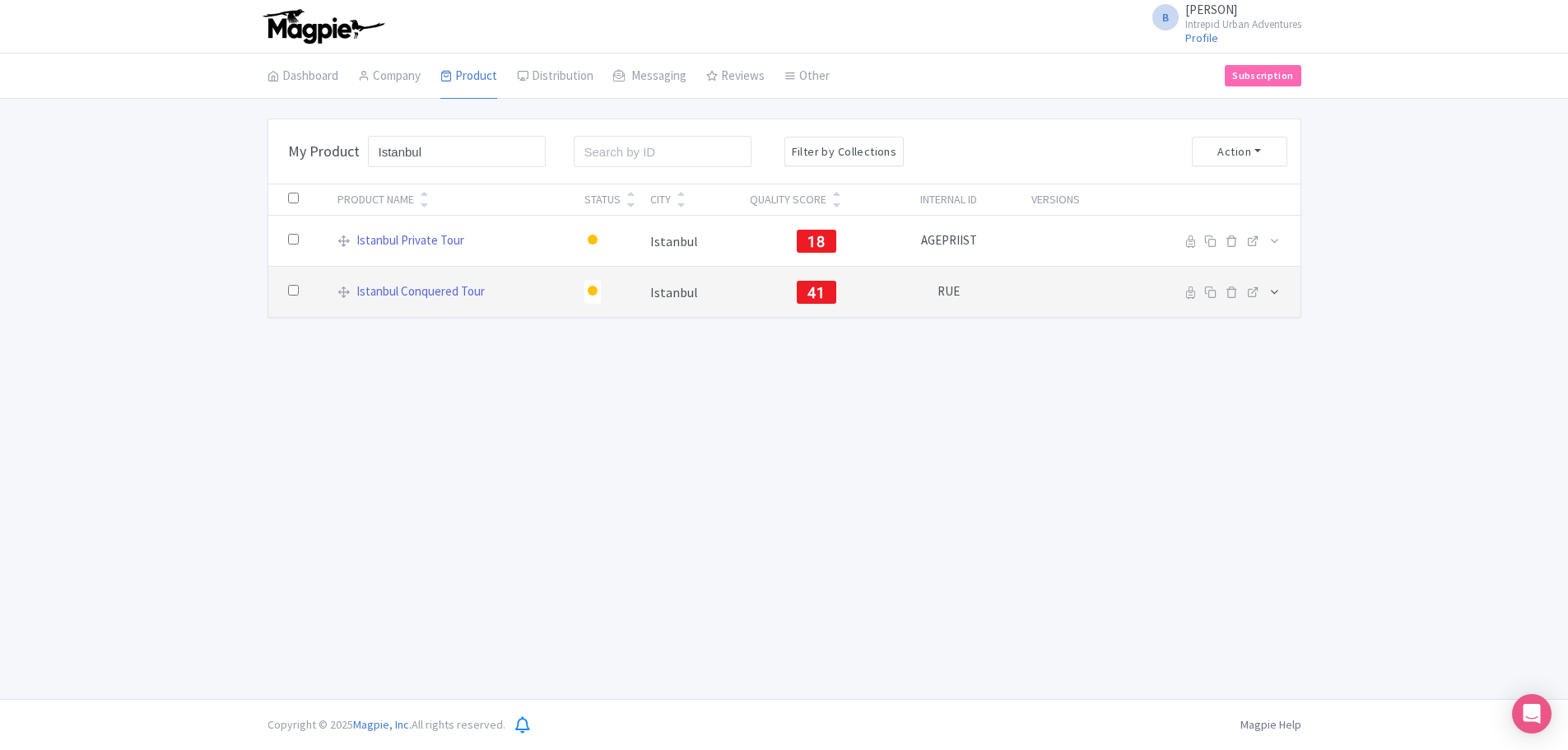 click at bounding box center (1274, 291) 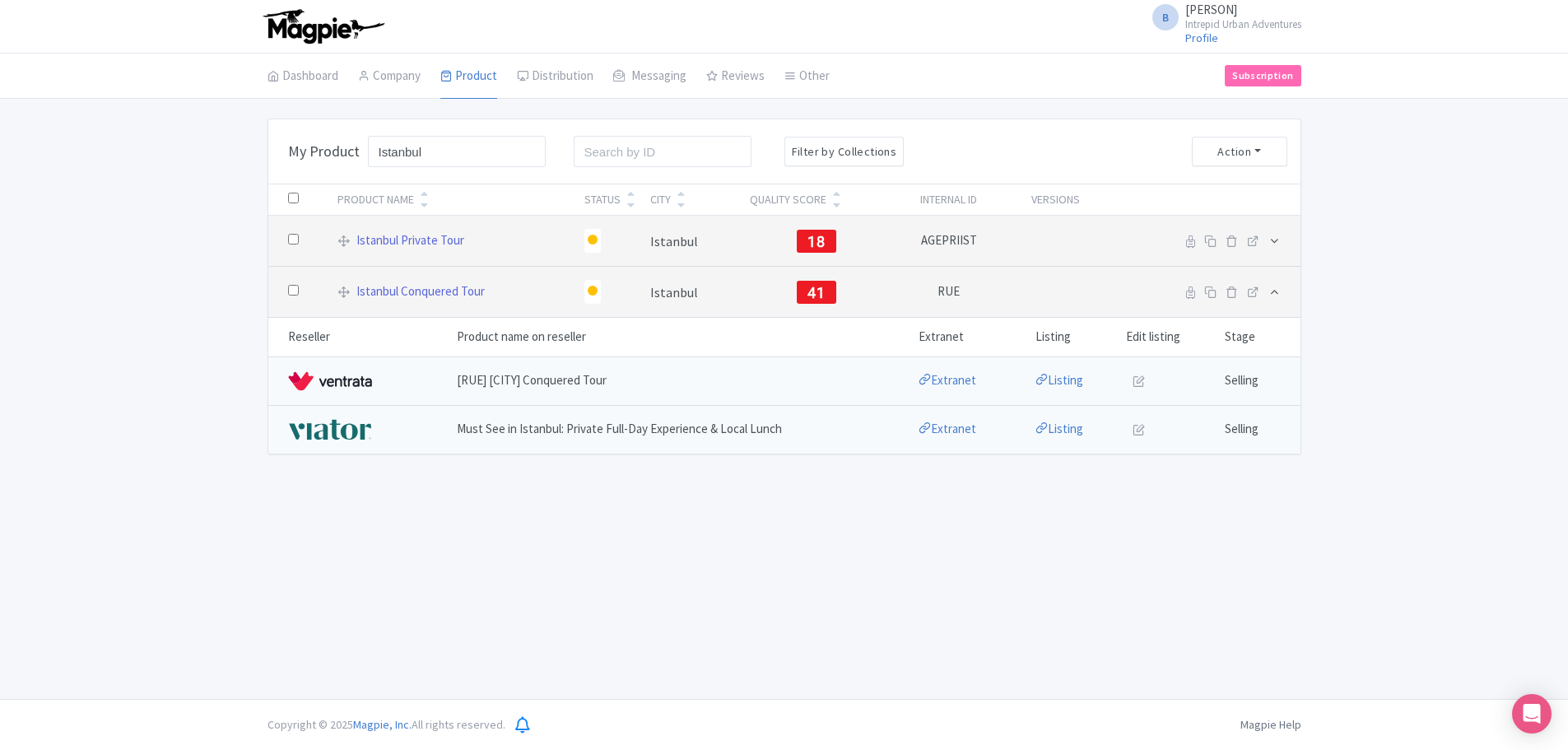 click at bounding box center [1274, 240] 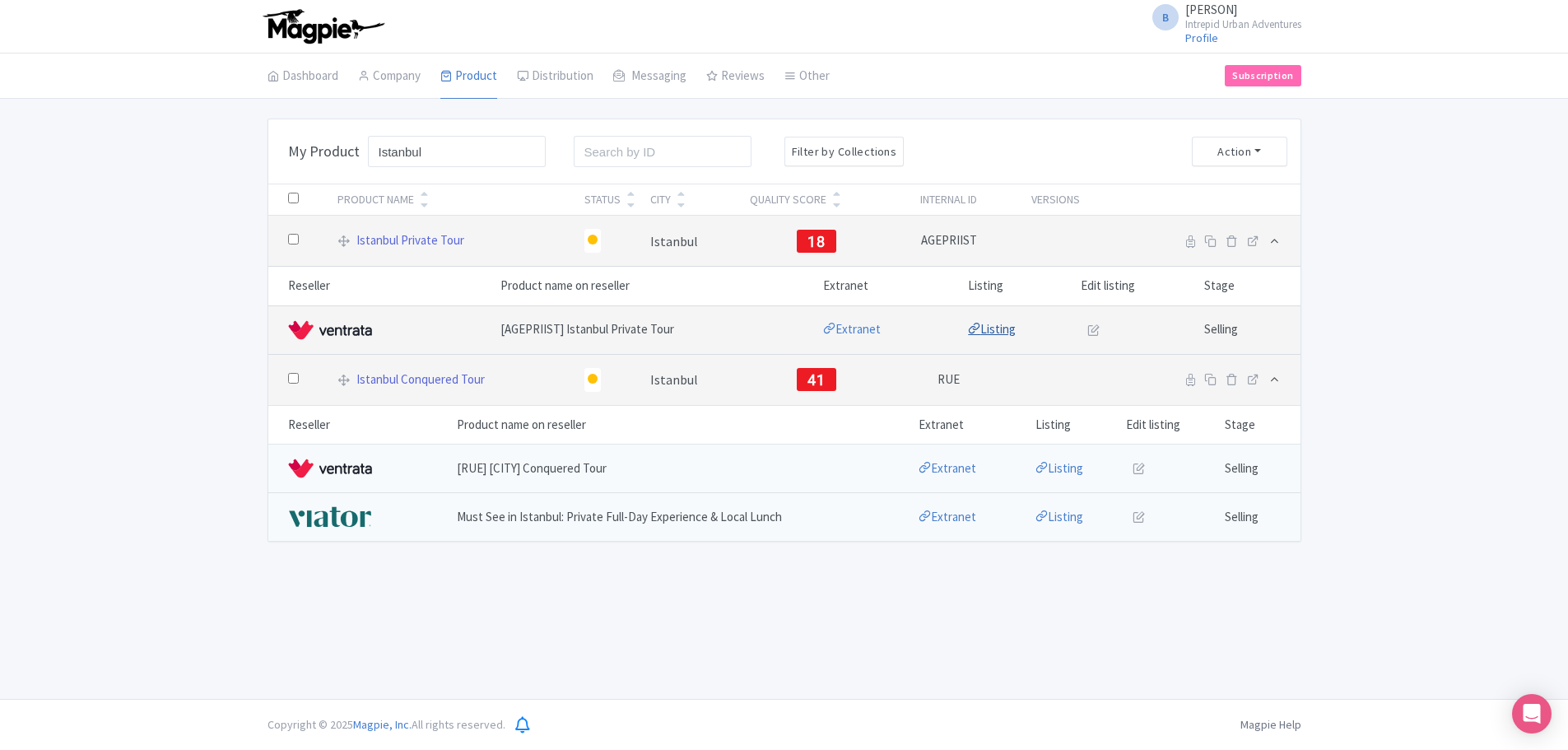click on "Listing" at bounding box center [992, 328] 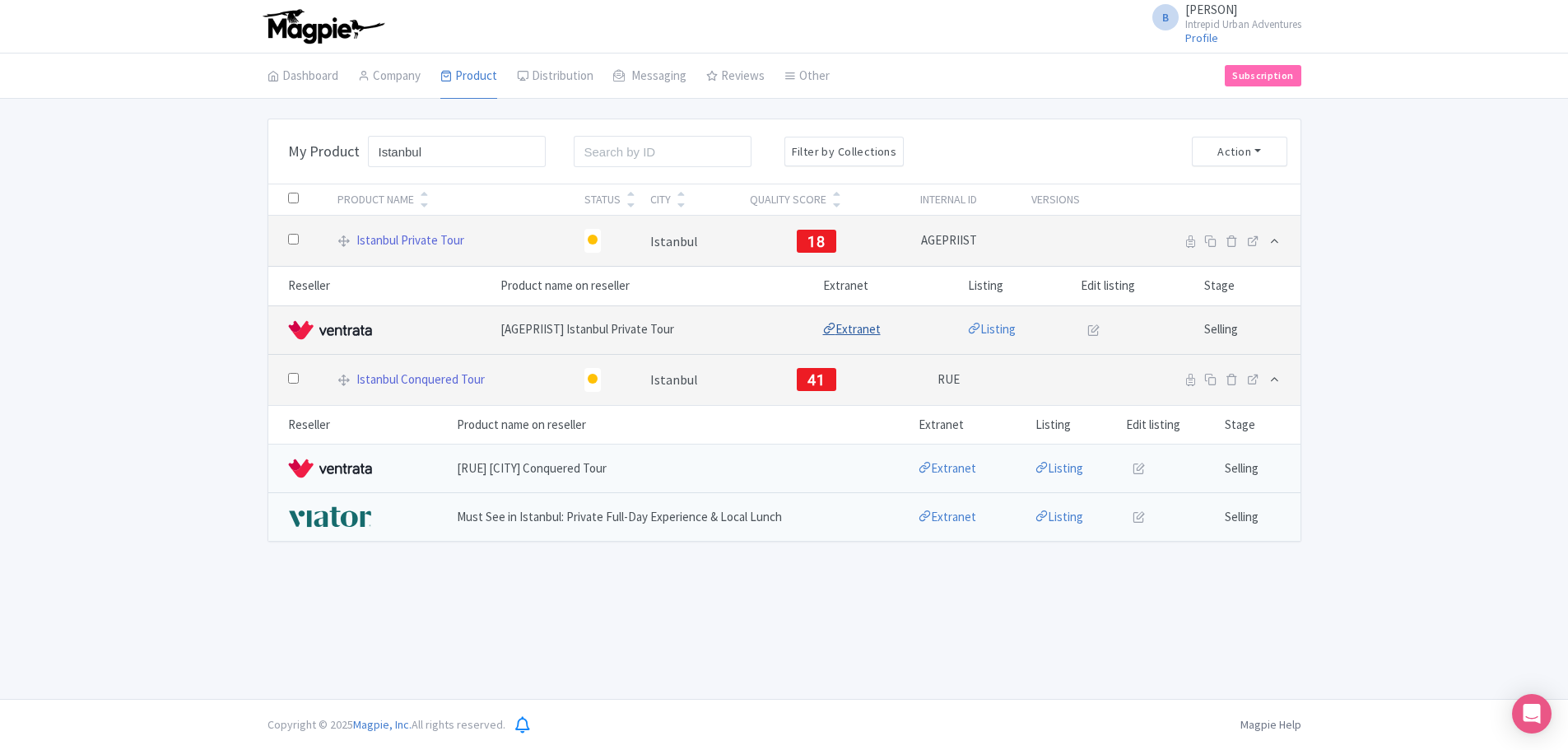 click on "Extranet" at bounding box center (852, 328) 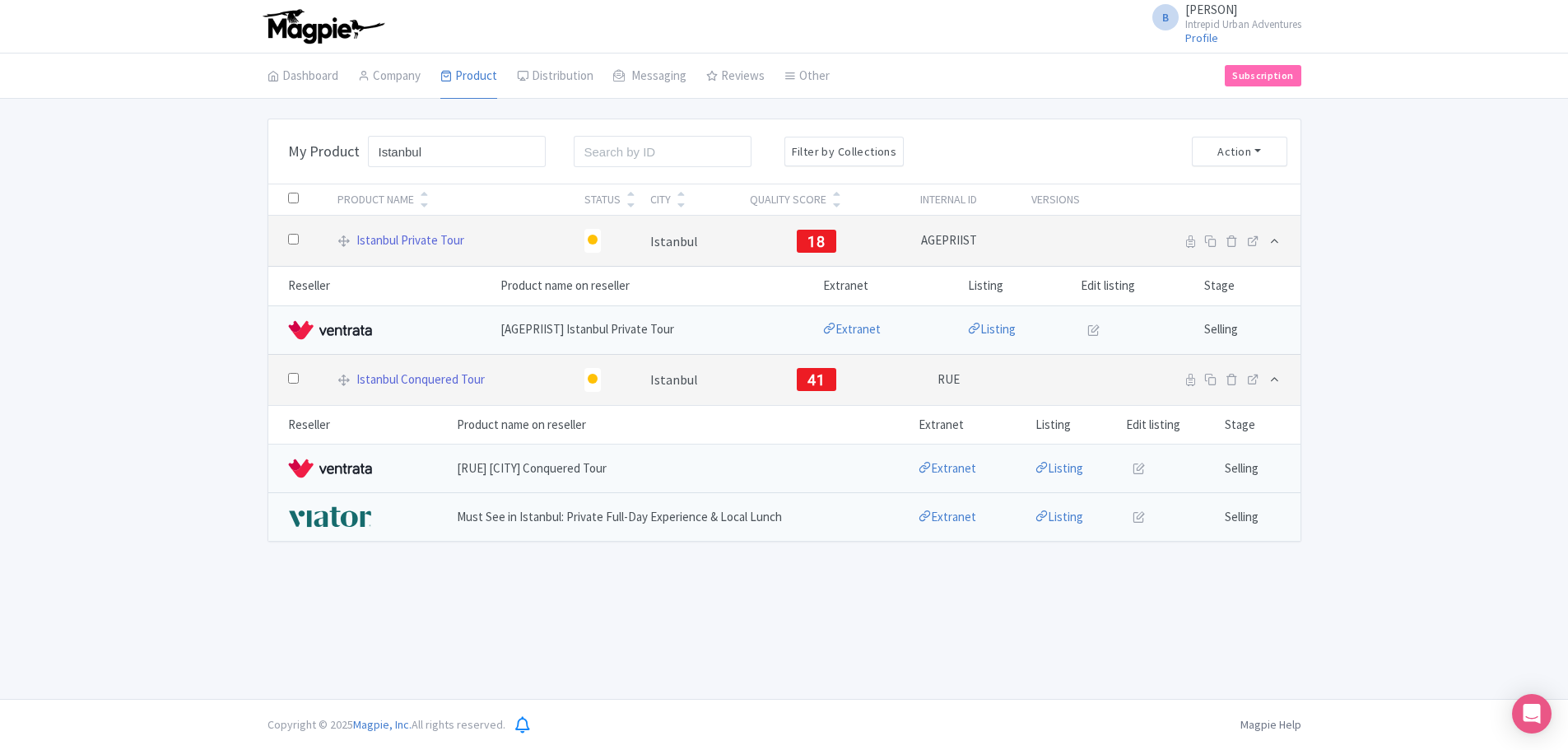 drag, startPoint x: 257, startPoint y: 166, endPoint x: 236, endPoint y: 164, distance: 21.095023 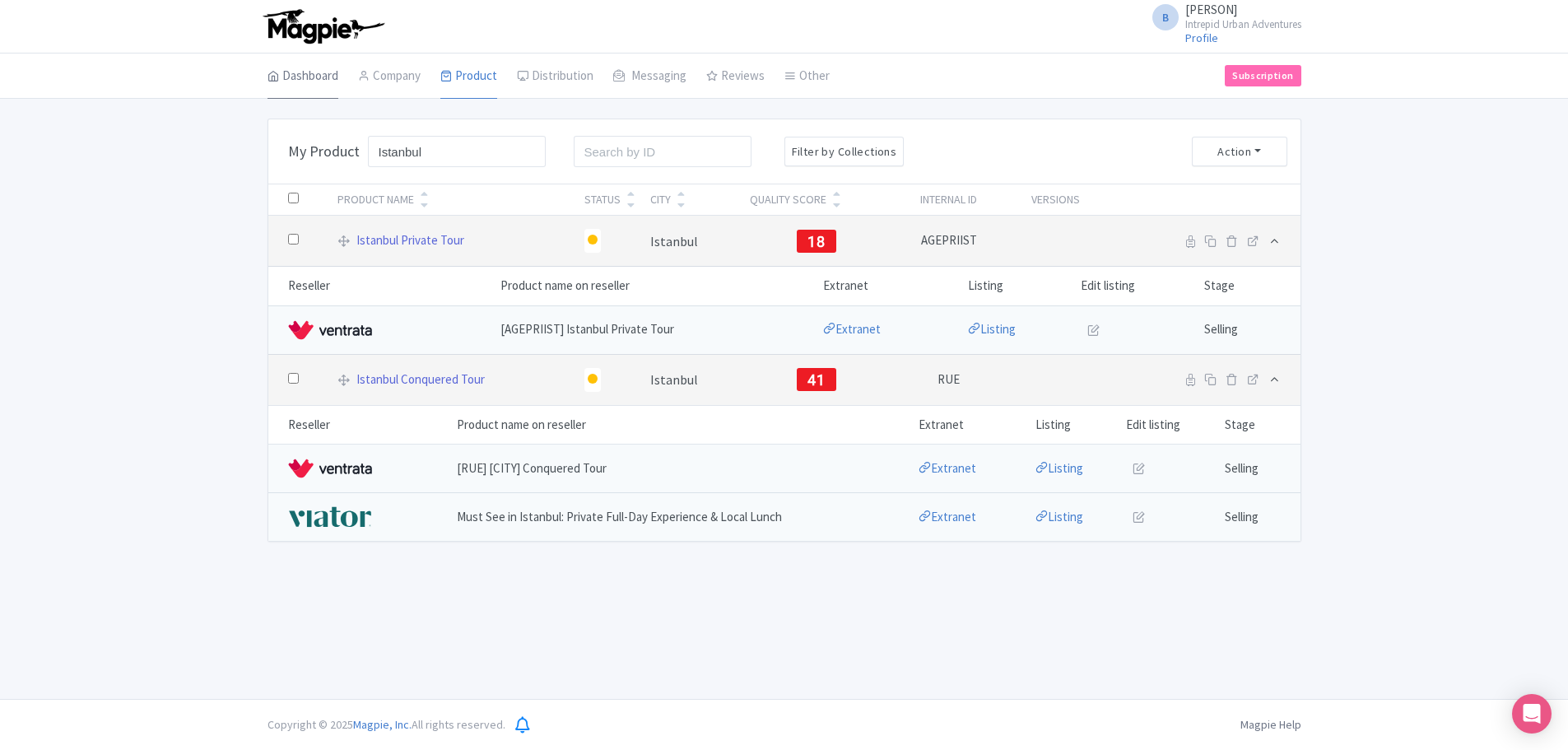 click on "Dashboard" at bounding box center [303, 77] 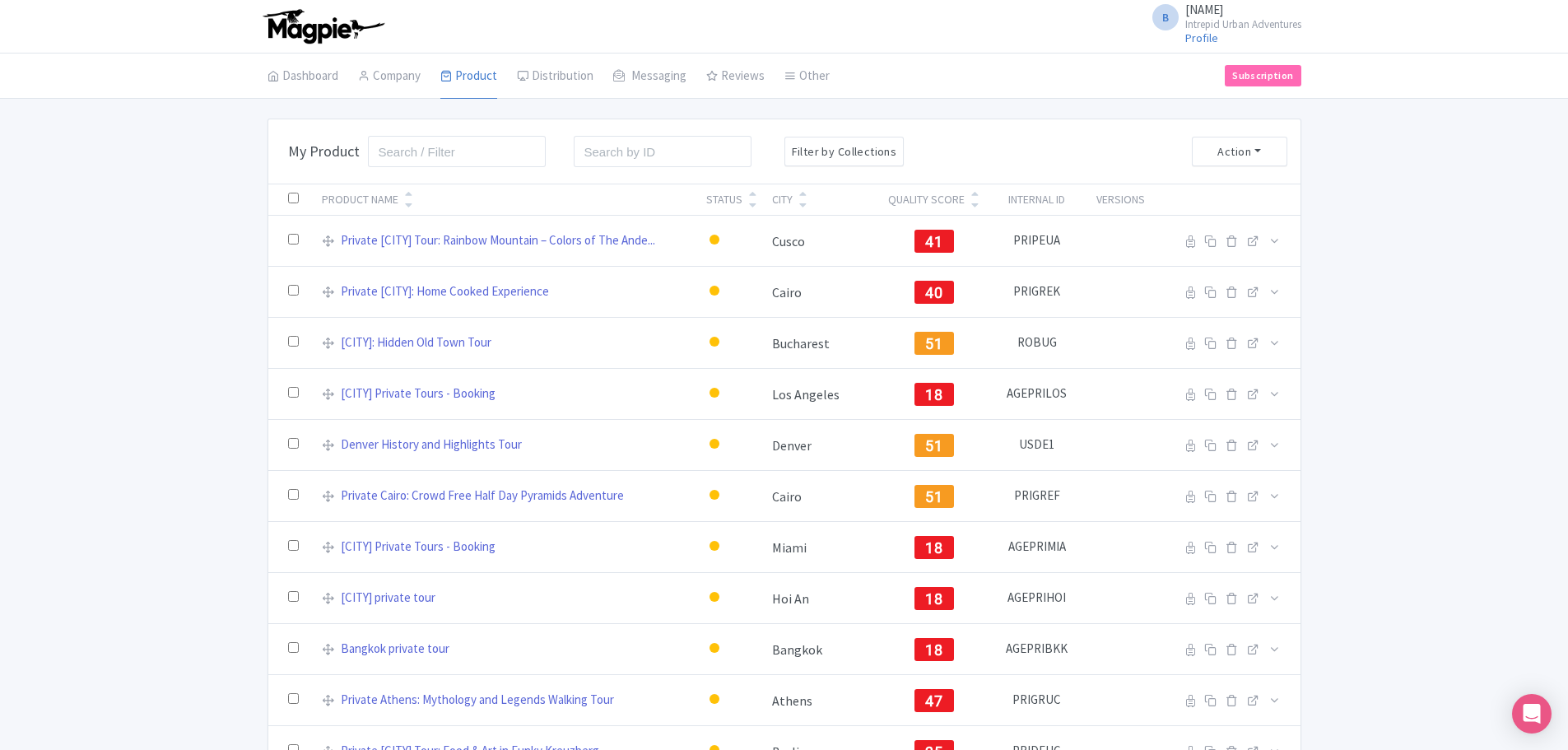 scroll, scrollTop: 0, scrollLeft: 0, axis: both 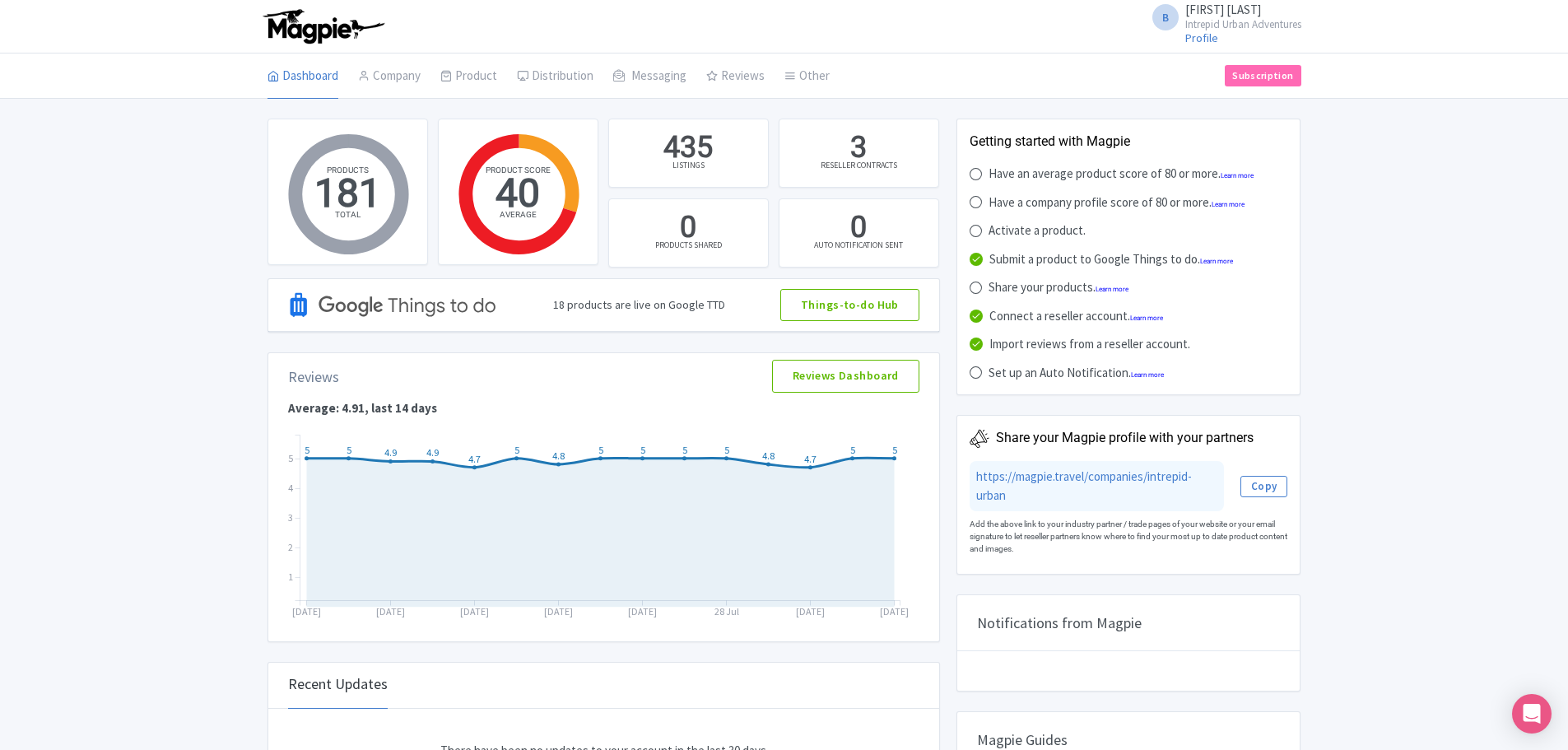click on "PRODUCTS
181
TOTAL
PRODUCT SCORE
40
AVERAGE
435
LISTINGS
3
RESELLER CONTRACTS
0
PRODUCTS SHARED
0
AUTO NOTIFICATION SENT
18 products are live on Google TTD
Things-to-do Hub
Reviews
Reviews Dashboard
dashboard
["[DATE]", "[DATE]", "[DATE]", "[DATE]", "[DATE]", "[DATE]", "[DATE]", "[DATE]", "[DATE]", "[DATE]", "[DATE]", "[DATE]", "[DATE]", "[DATE]", "[DATE]"]
[5.0, 5.0, 4.9, 4.9, 4.7, 5.0, 4.8, 5.0, 5.0, 5.0, 5.0, 4.8, 4.7, 5.0, 5.0]
Average: 4.91, last 14 days
5 5 4.9 4.9 4.7 5 4.8 5 5 5 5 4.8 4.7 5 5 [DATE] [DATE] [DATE] [DATE] [DATE] [DATE] [DATE] [DATE] 1 2 3 4 5 0 0.1 0.2 0.3 0.4 0.5 0.6 0.7 0.8 0.9 1 [DATE] [DATE] [DATE] [DATE] [DATE] [DATE] [DATE] [DATE]
Recent Updates
There have been no updates to your account in the last 30 days
Getting started with Magpie" at bounding box center (784, 510) 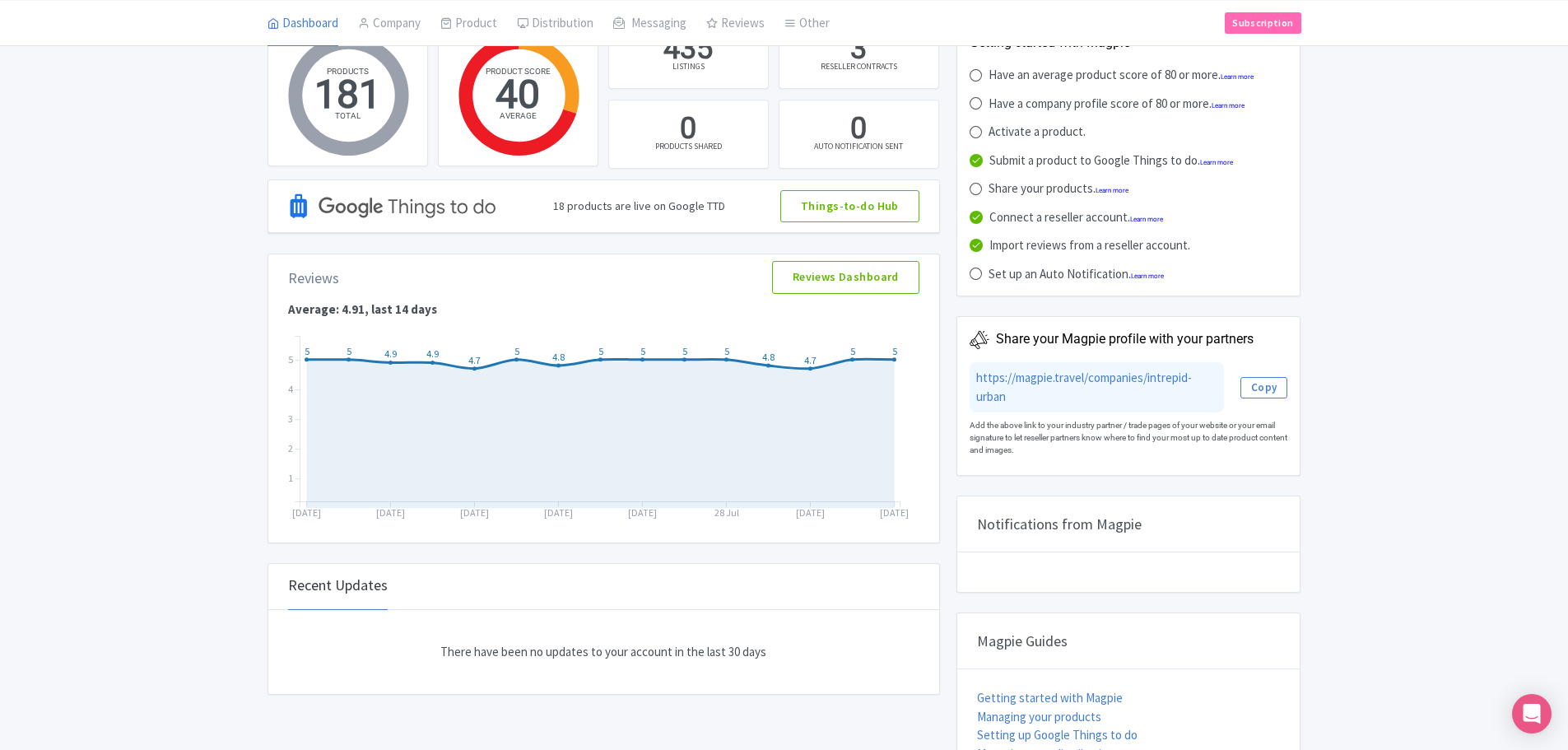 scroll, scrollTop: 0, scrollLeft: 0, axis: both 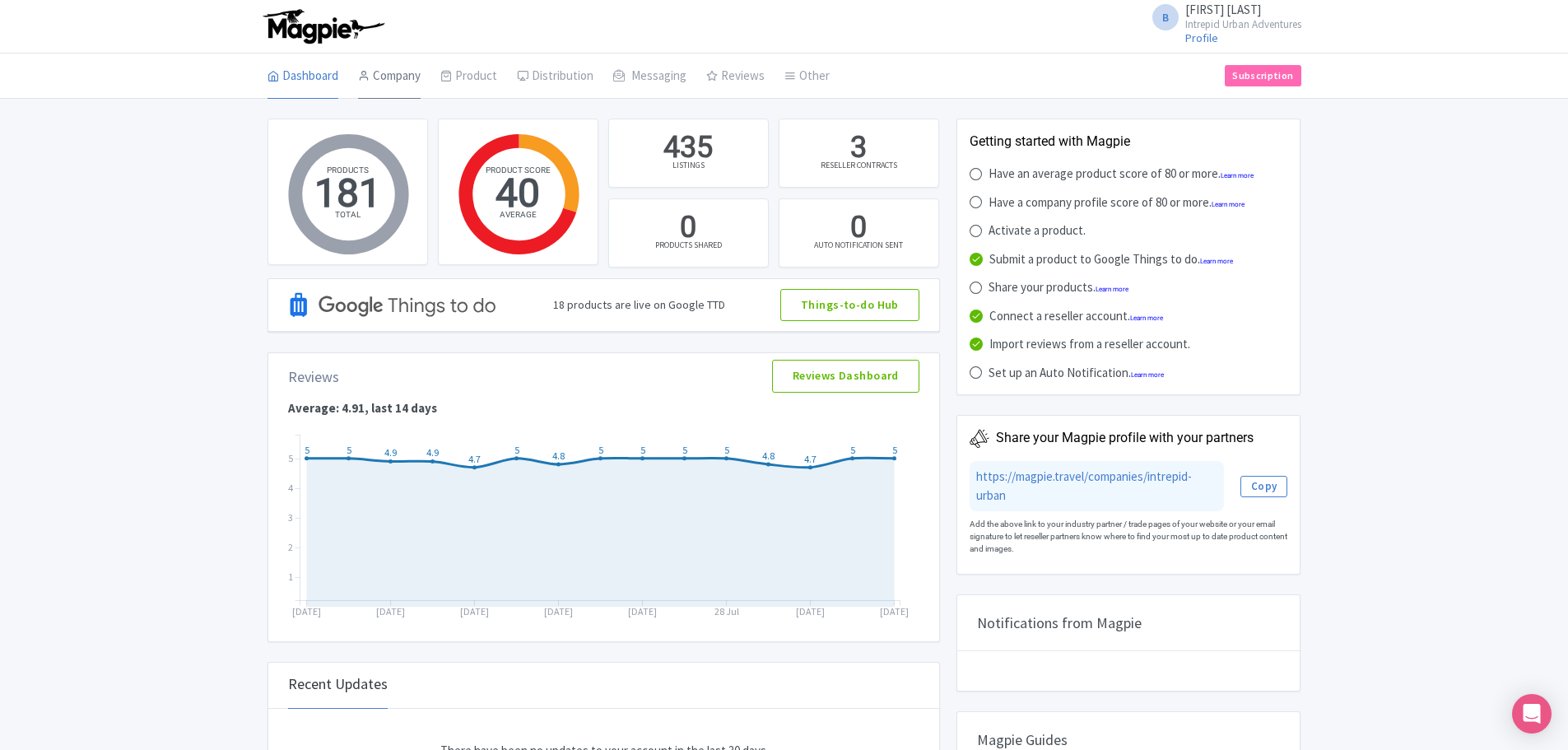 click on "Company" at bounding box center [389, 77] 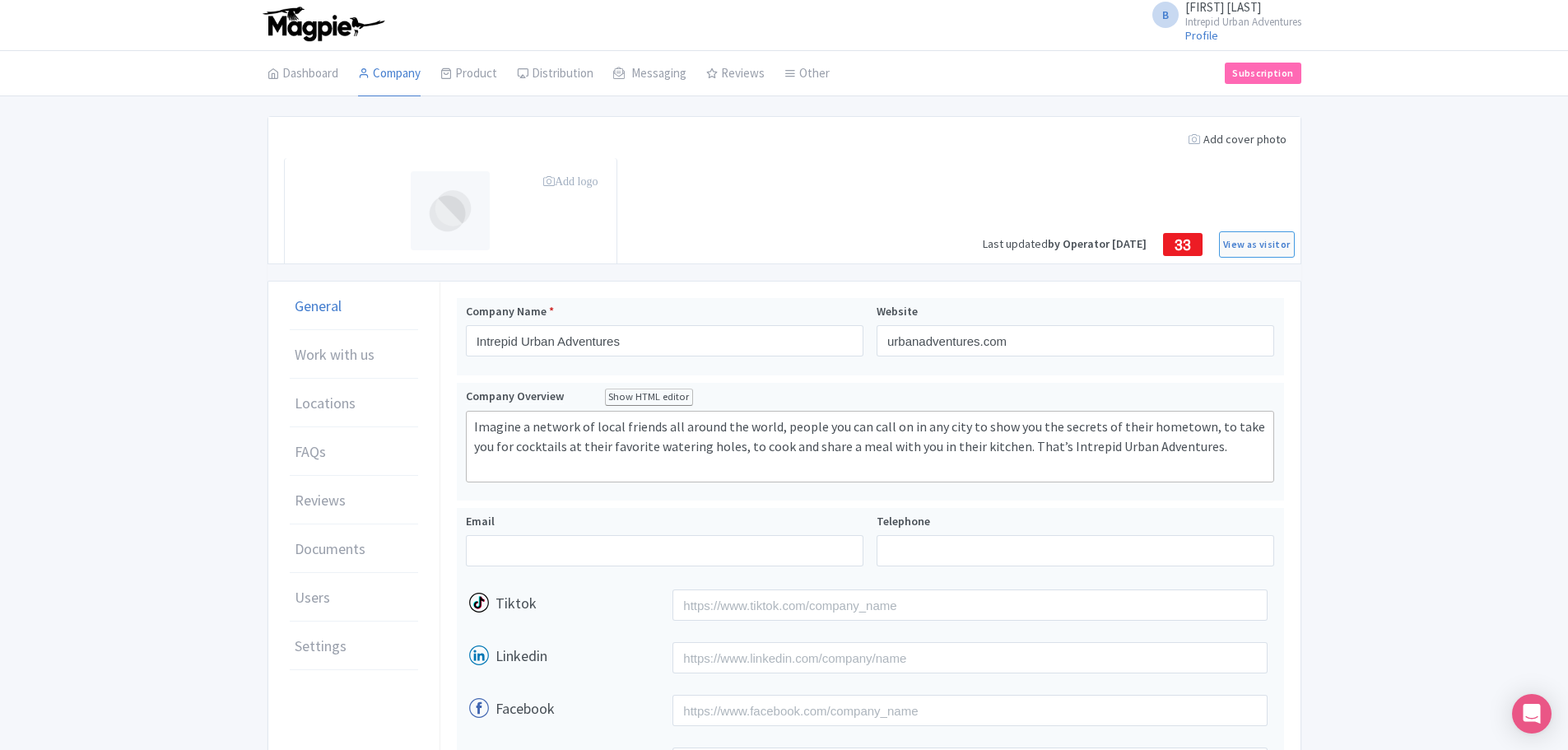scroll, scrollTop: 0, scrollLeft: 0, axis: both 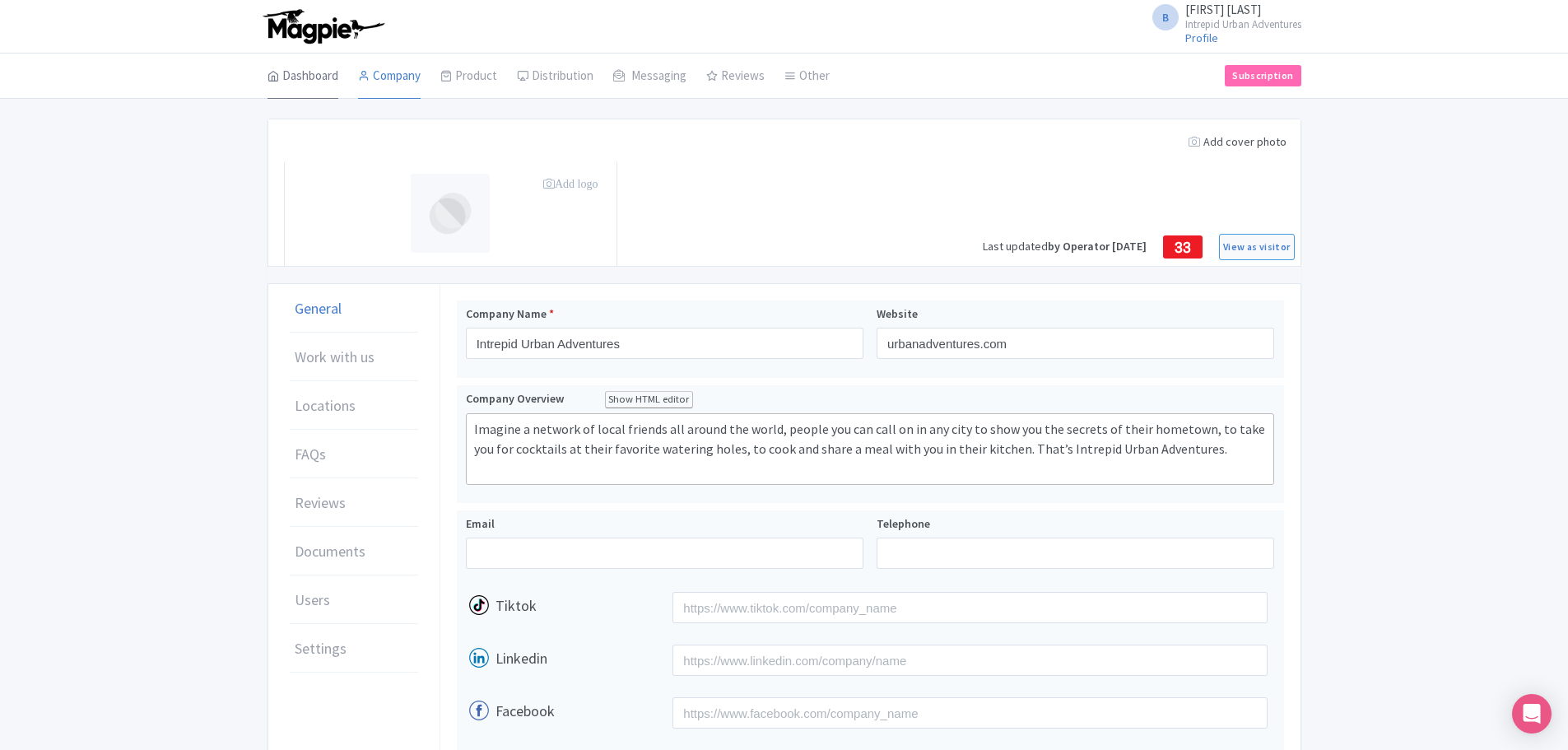 click on "Dashboard" at bounding box center (303, 77) 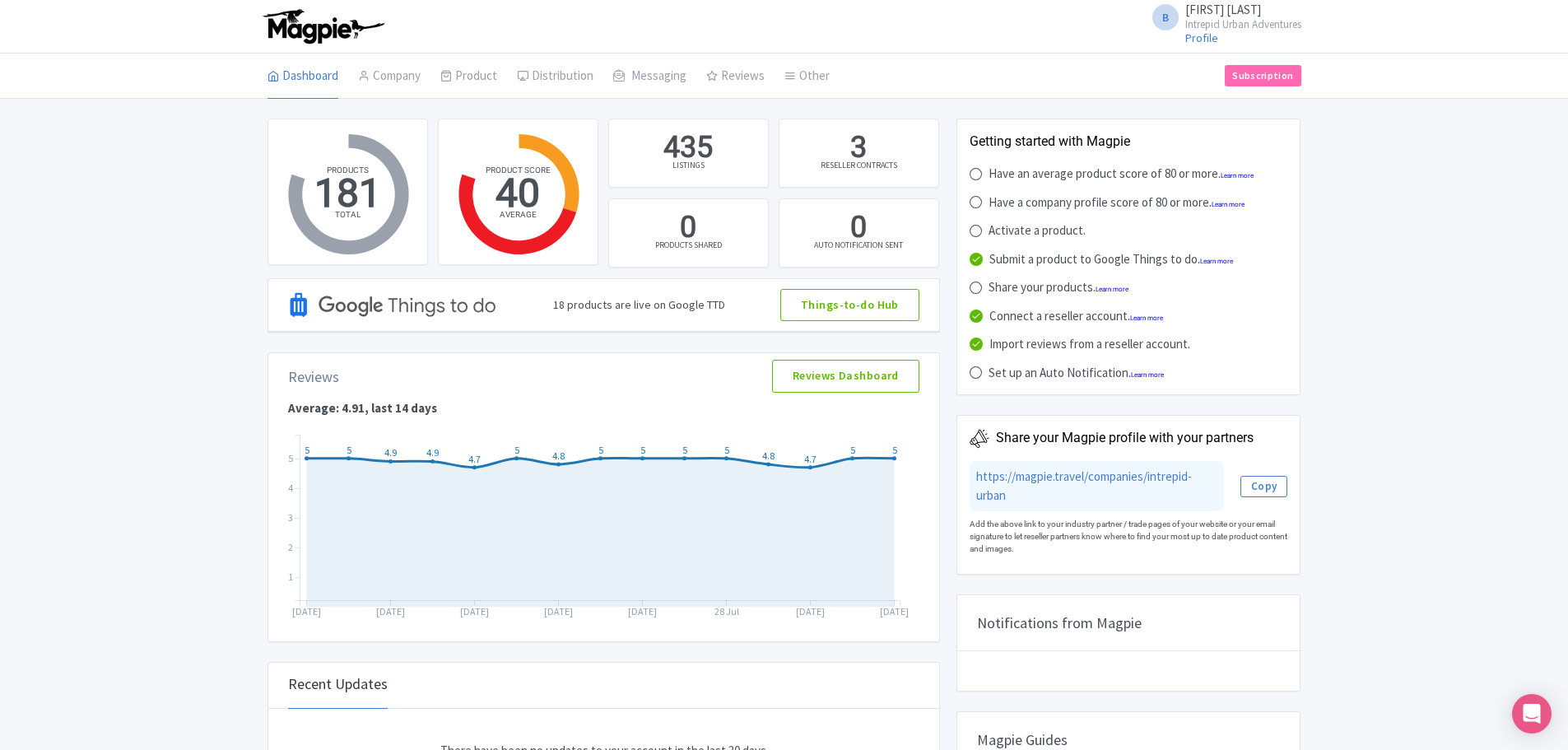 scroll, scrollTop: 0, scrollLeft: 0, axis: both 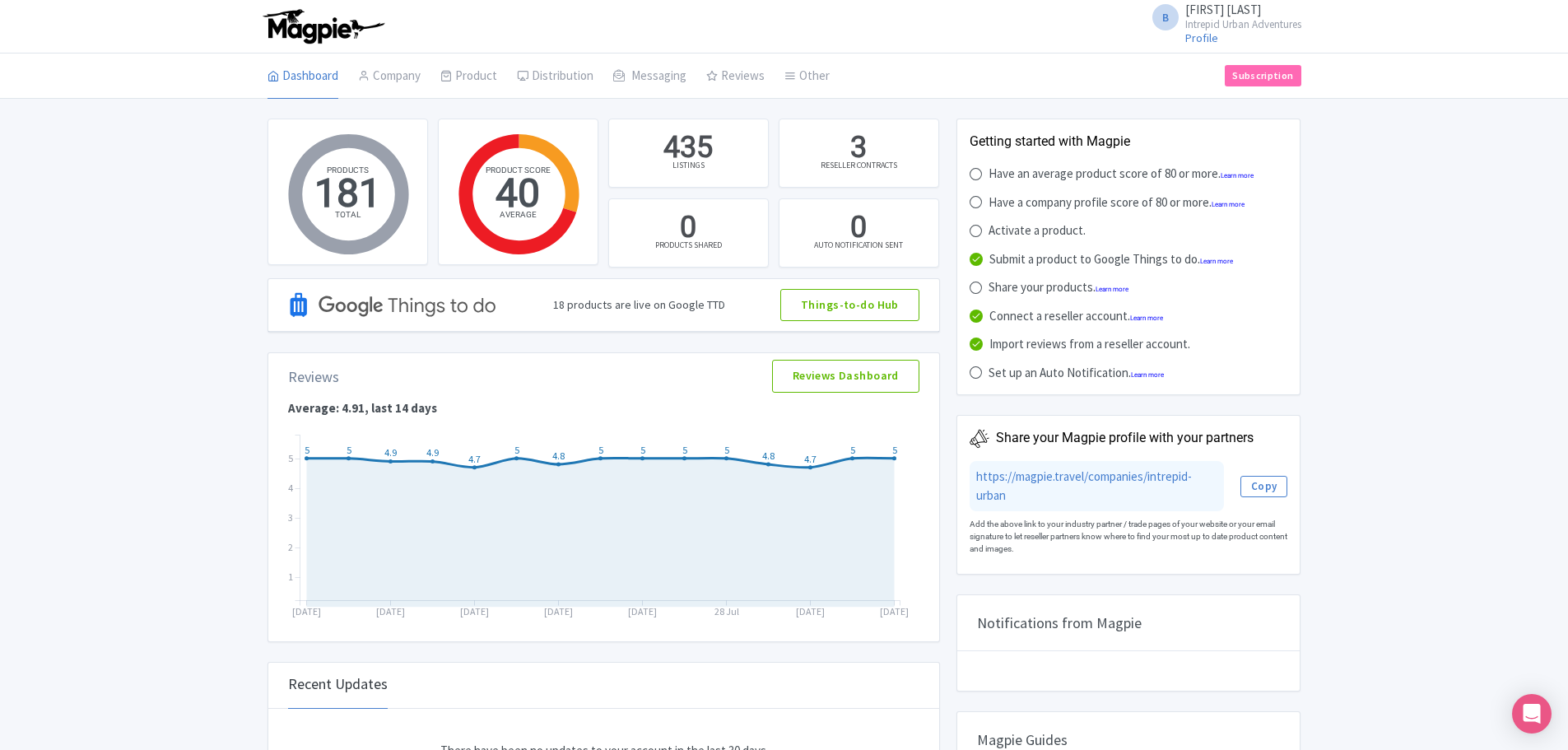 click on "PRODUCTS
181
TOTAL
PRODUCT SCORE
40
AVERAGE
435
LISTINGS
3
RESELLER CONTRACTS
0
PRODUCTS SHARED
0
AUTO NOTIFICATION SENT
18 products are live on Google TTD
Things-to-do Hub
Reviews
Reviews Dashboard
dashboard
["[DATE]", "[DATE]", "[DATE]", "[DATE]", "[DATE]", "[DATE]", "[DATE]", "[DATE]", "[DATE]", "[DATE]", "[DATE]", "[DATE]", "[DATE]", "[DATE]", "[DATE]"]
[5.0, 5.0, 4.9, 4.9, 4.7, 5.0, 4.8, 5.0, 5.0, 5.0, 5.0, 4.8, 4.7, 5.0, 5.0]
Average: 4.91, last 14 days
5 5 4.9 4.9 4.7 5 4.8 5 5 5 5 4.8 4.7 5 5 [DATE] [DATE] [DATE] [DATE] [DATE] [DATE] [DATE] [DATE] 1 2 3 4 5 0 0.1 0.2 0.3 0.4 0.5 0.6 0.7 0.8 0.9 1 [DATE] [DATE] [DATE] [DATE] [DATE] [DATE] [DATE] [DATE] 19 [DATE] 5
Recent Updates
There have been no updates to your account in the last 30 days
Getting started with Magpie" at bounding box center [784, 510] 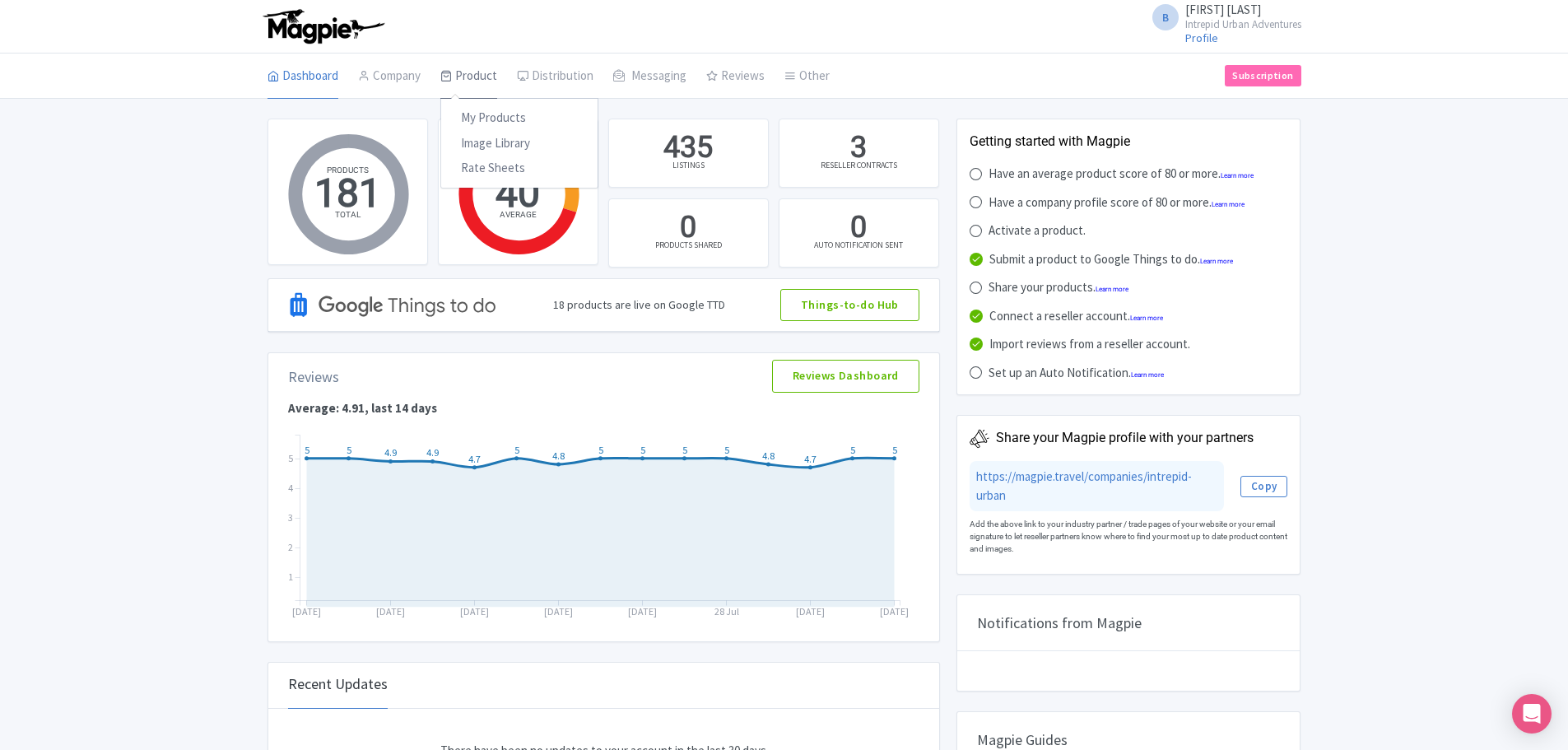 click on "Product" at bounding box center (468, 77) 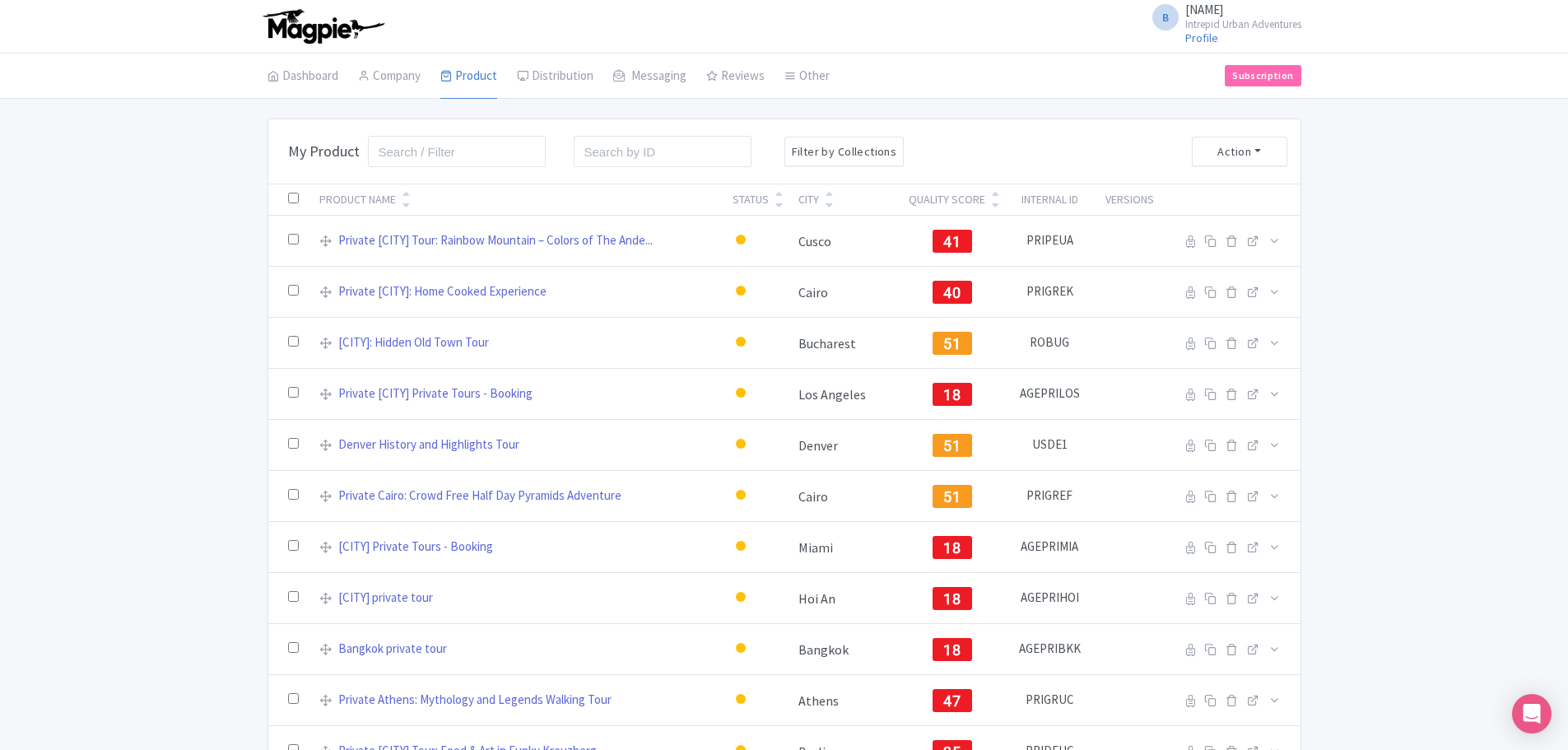 scroll, scrollTop: 0, scrollLeft: 0, axis: both 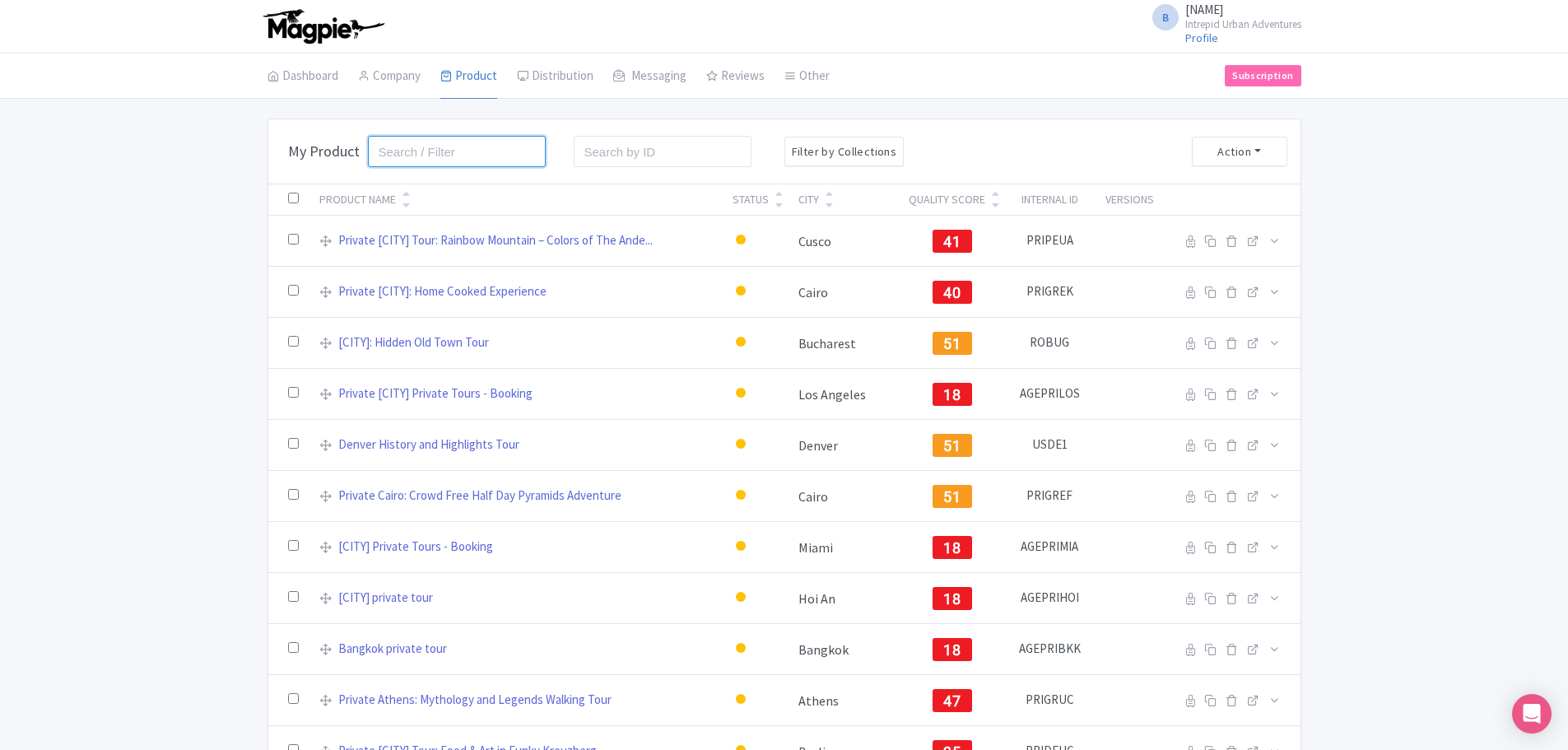 click at bounding box center (457, 151) 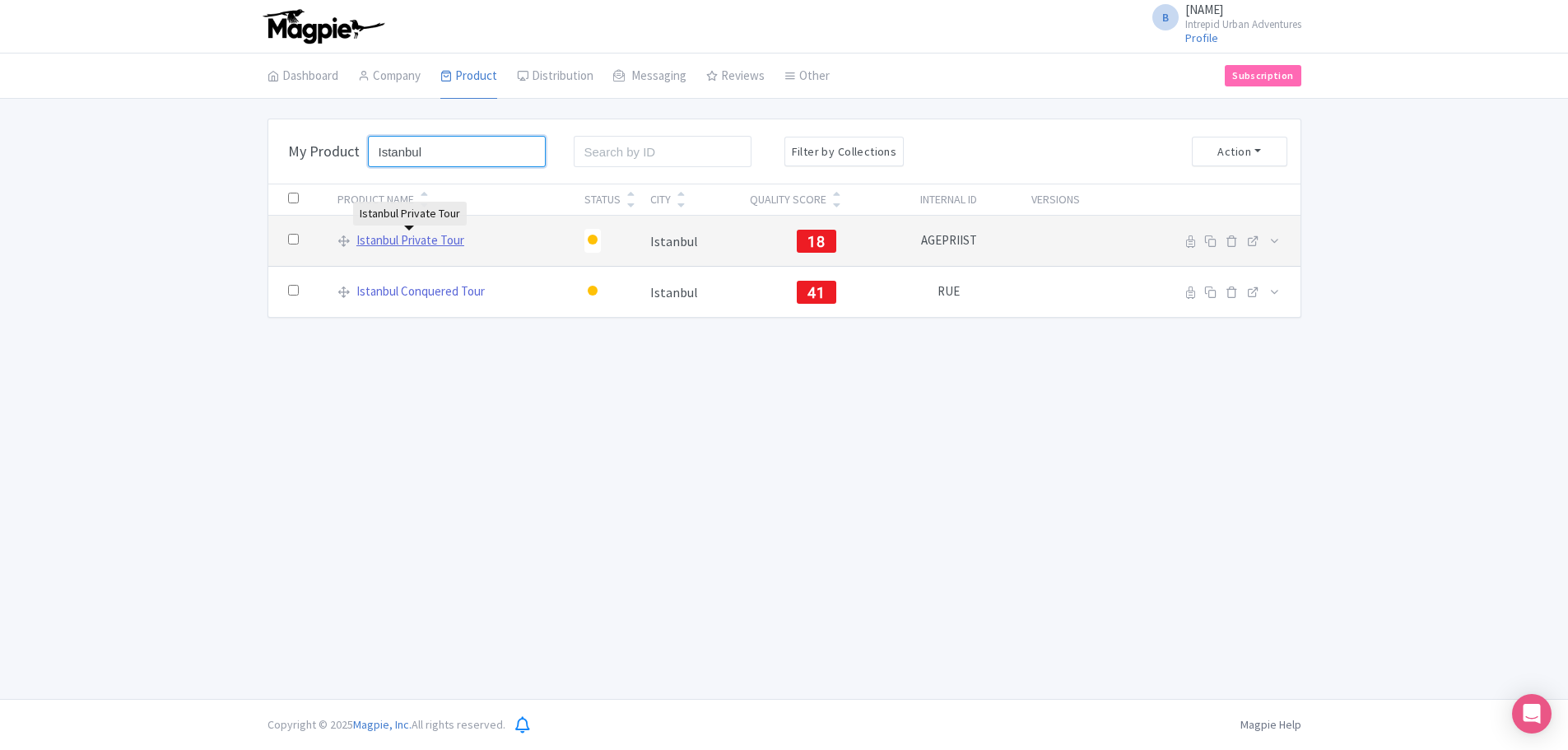 type on "Istanbul" 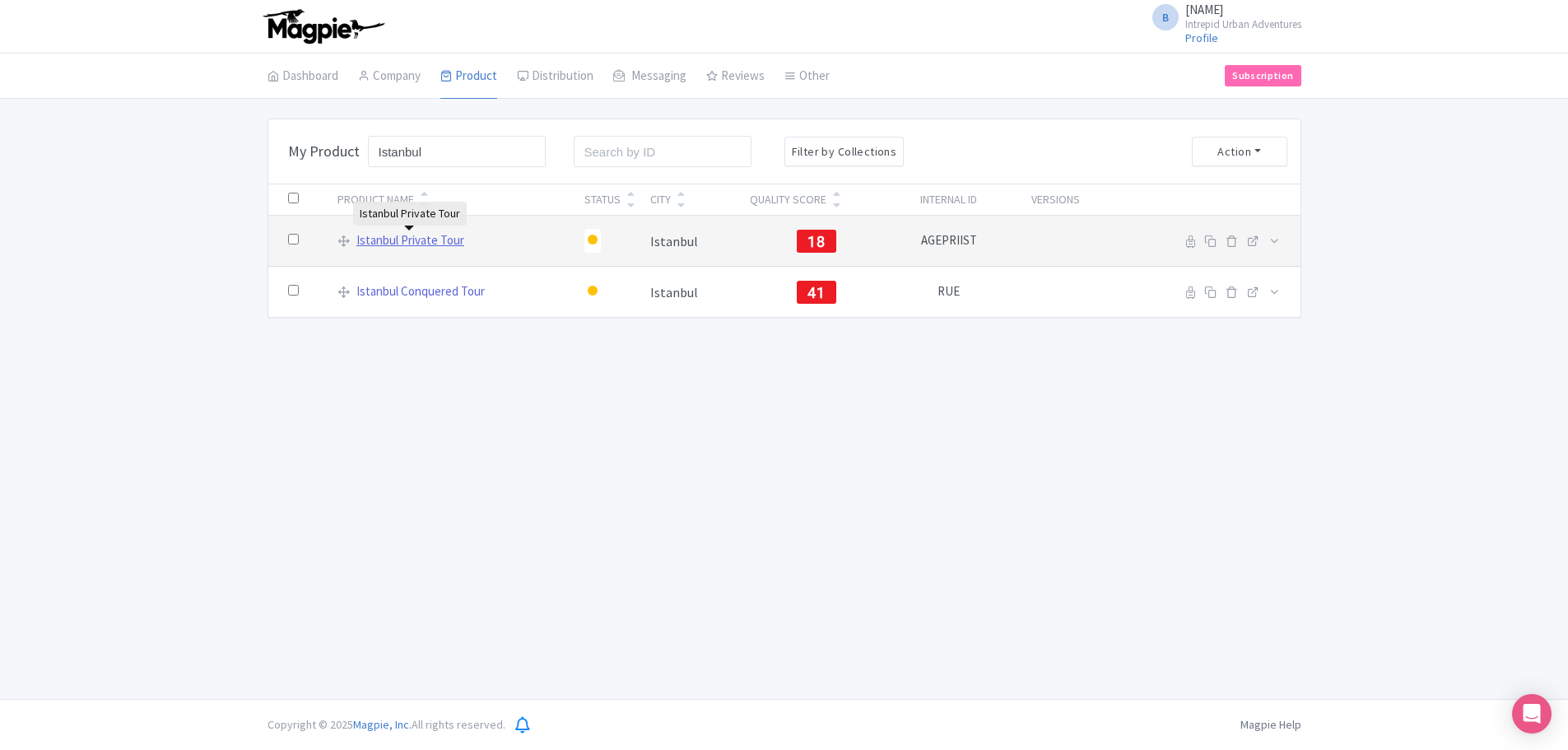 click on "Istanbul Private Tour" at bounding box center (410, 240) 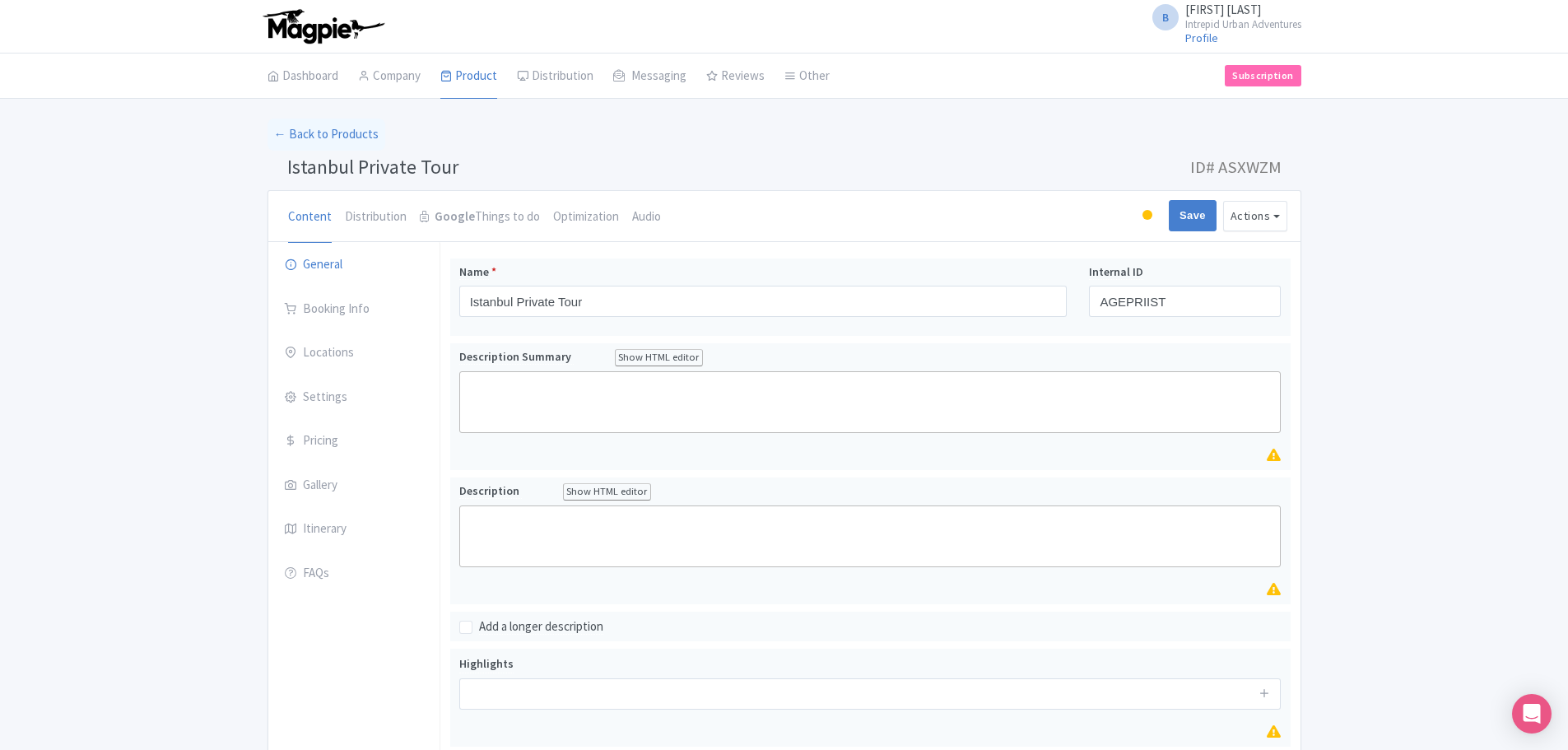 scroll, scrollTop: 0, scrollLeft: 0, axis: both 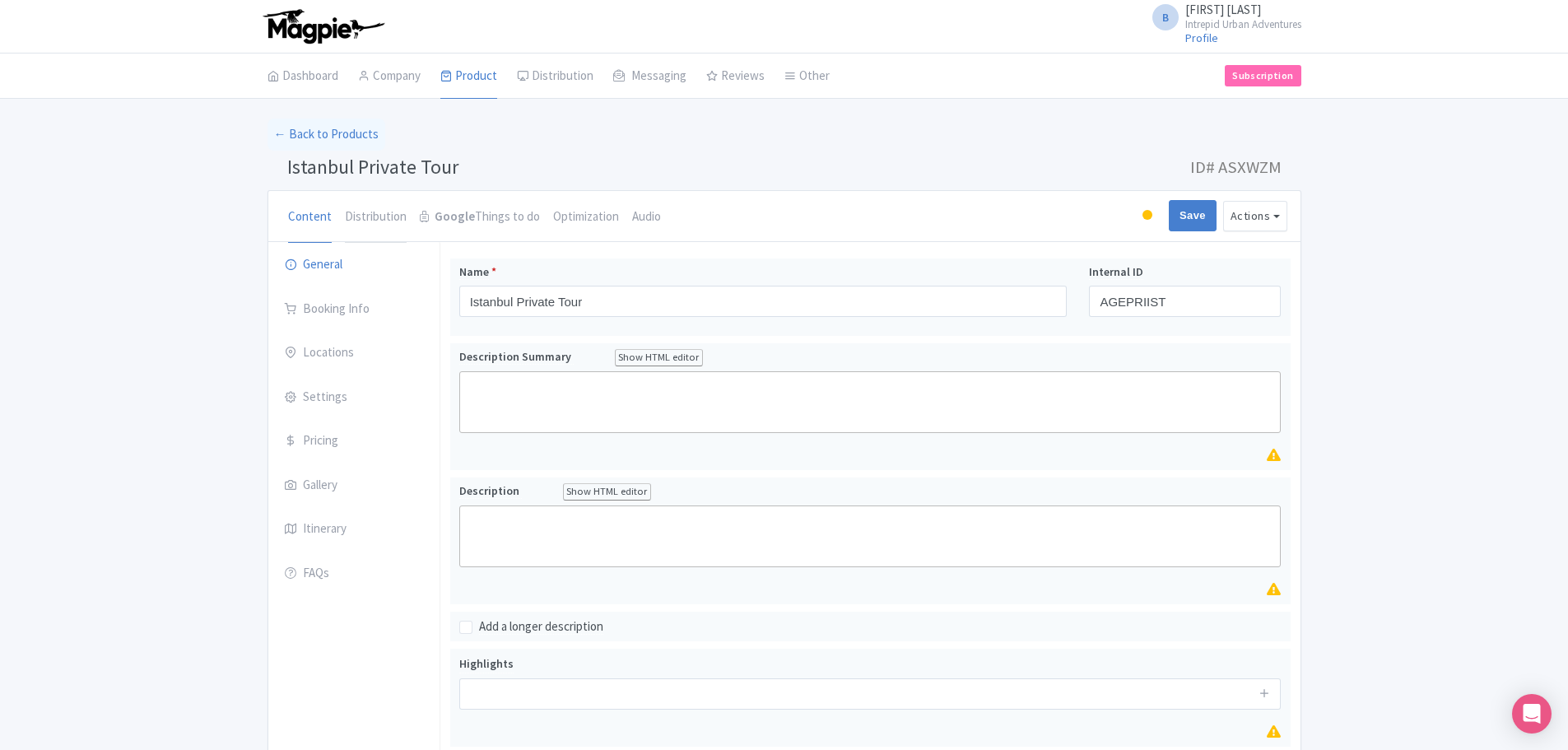 click on "Distribution" at bounding box center [375, 217] 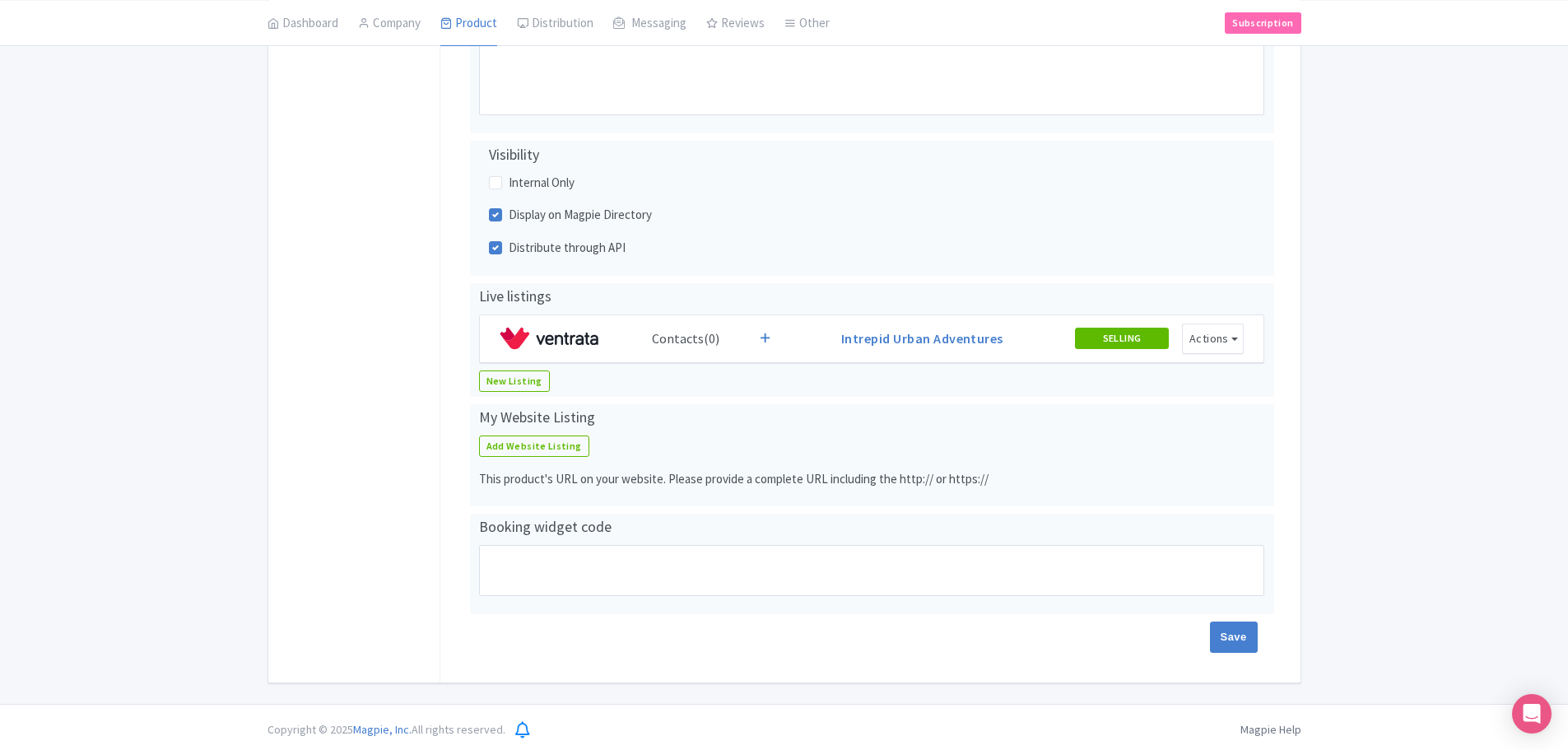 scroll, scrollTop: 247, scrollLeft: 0, axis: vertical 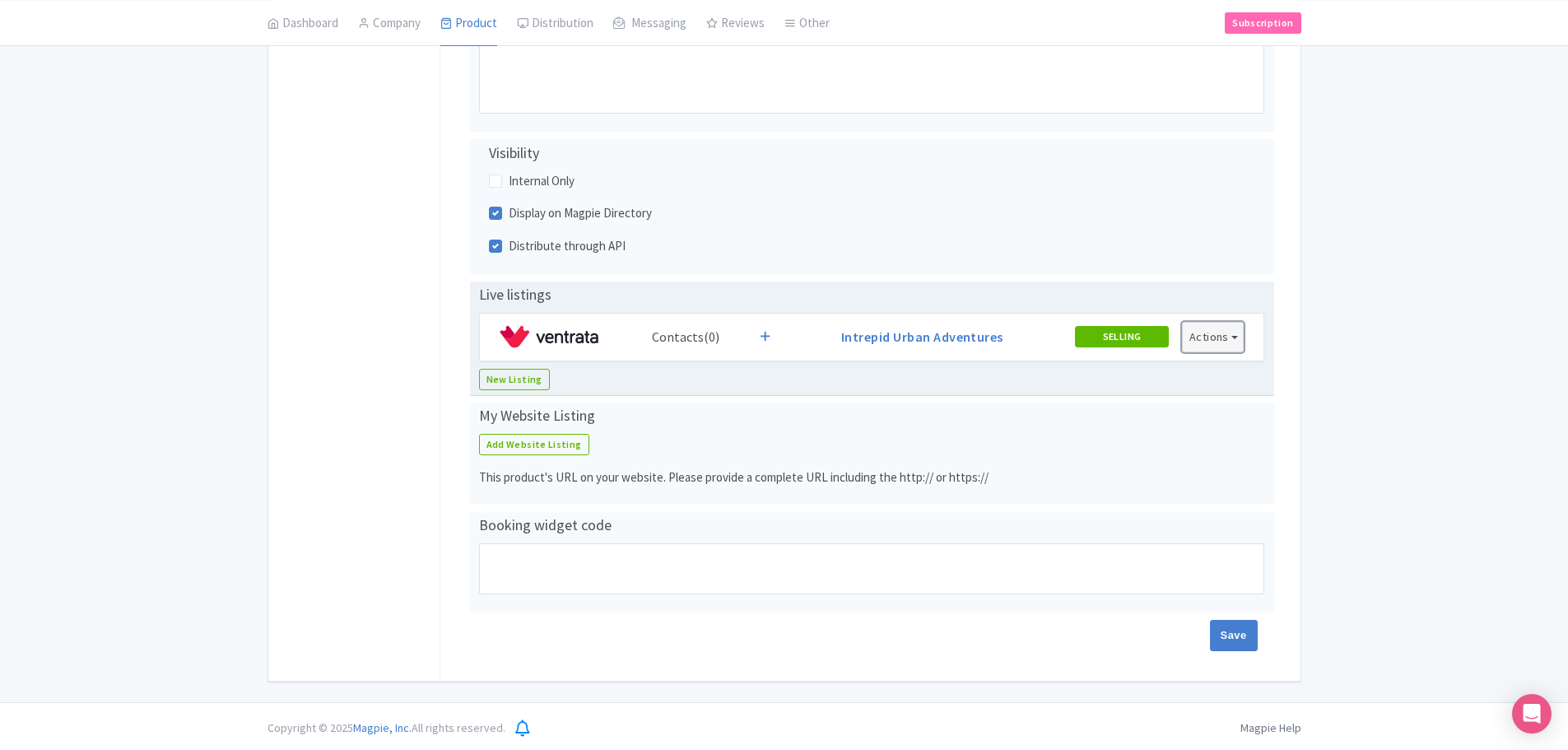 click on "Actions" at bounding box center [1212, 337] 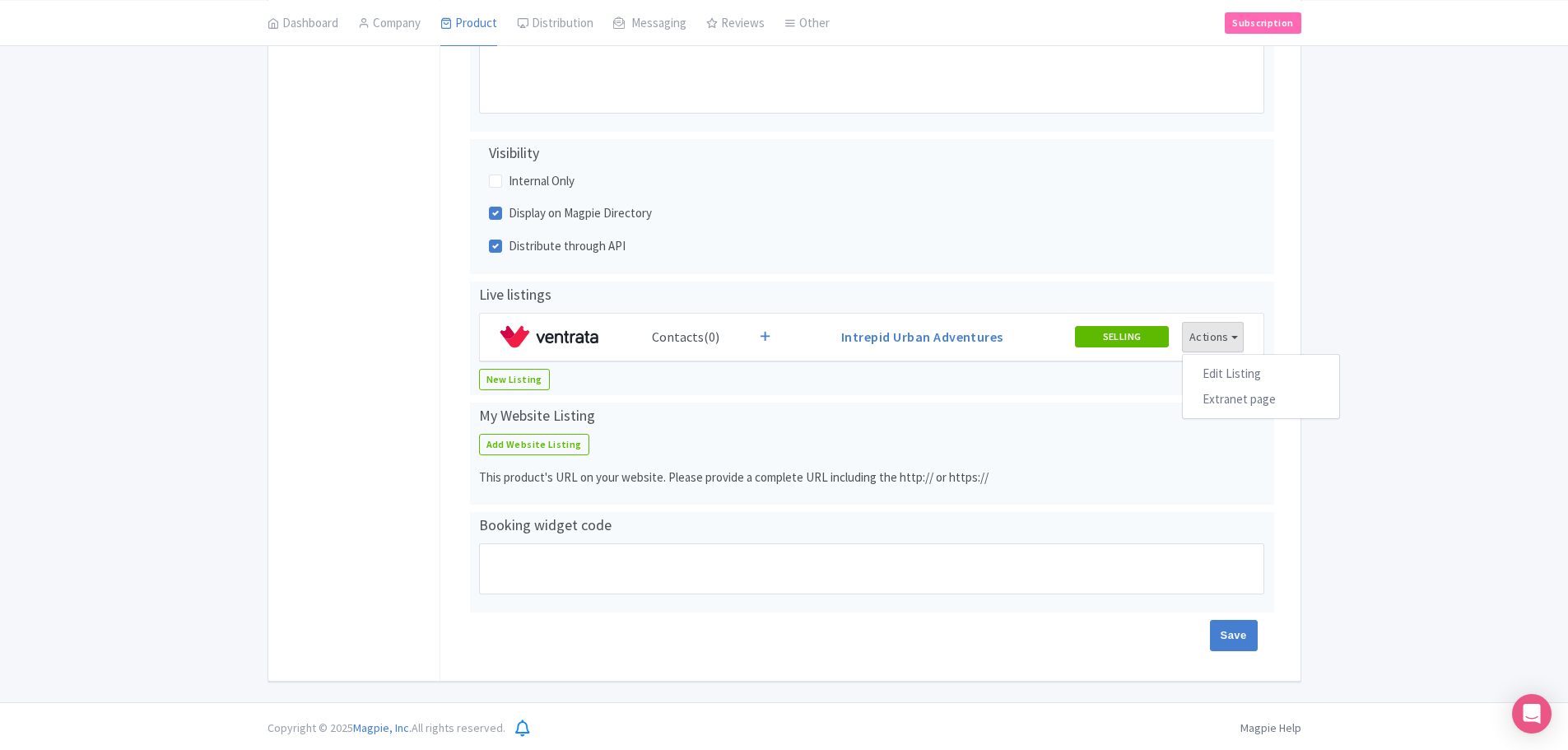 click on "Product Alert
Alert
Visibility
Internal Only
Display on Magpie Directory
Distribute through API
Live listings
Contacts(0)
Intrepid Urban Adventures
SELLING
Not started
Sharing
Interesting
Contracting
Onboarding
Selling
Actions
Edit Listing
Extranet page
New Listing
My Website Listing
Add Website Listing
This product's URL on your website. Please provide a complete URL including the http:// or https://
Booking widget code
Partner booking url
Keywords
Save" at bounding box center (870, 338) 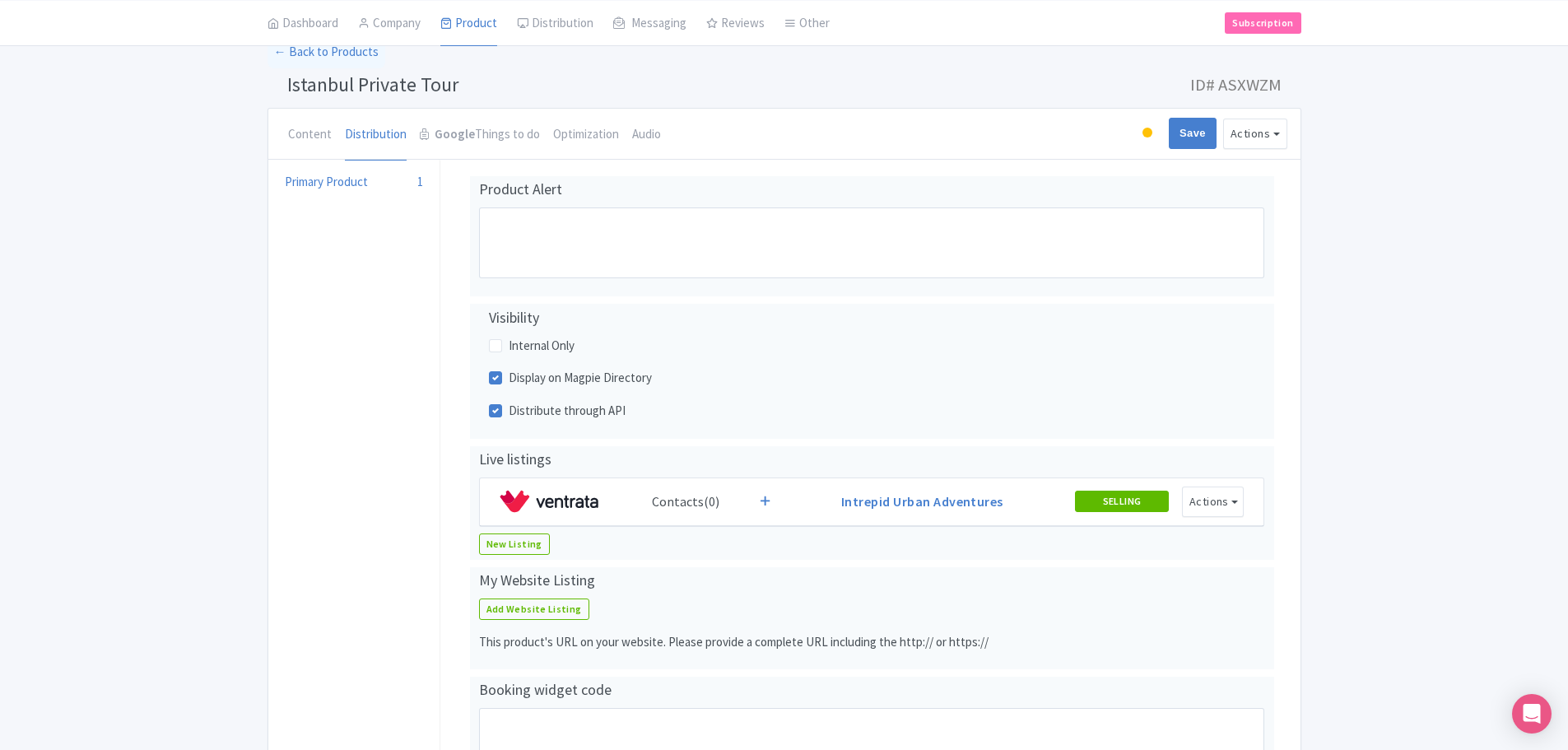 scroll, scrollTop: 0, scrollLeft: 0, axis: both 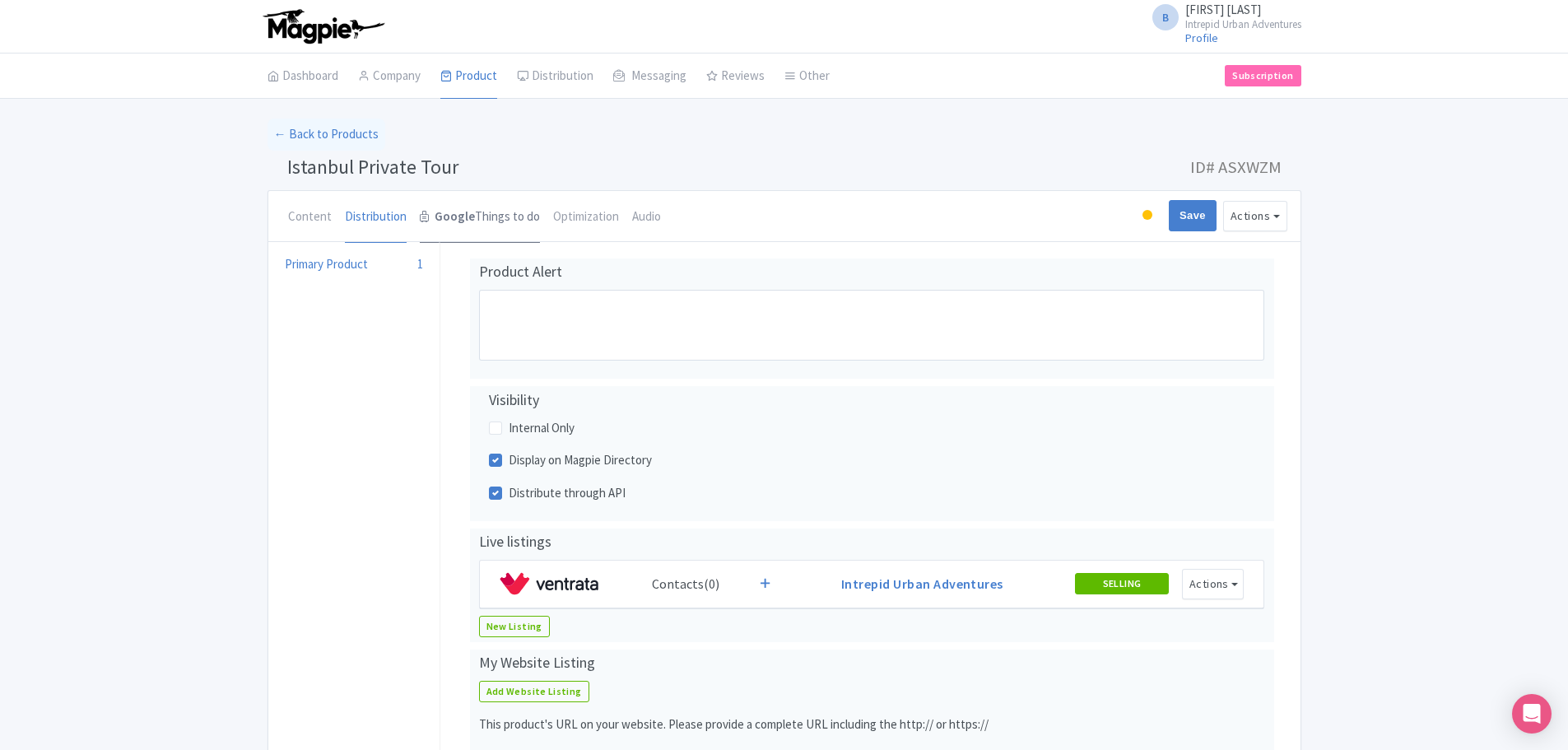 click on "Google" at bounding box center (454, 217) 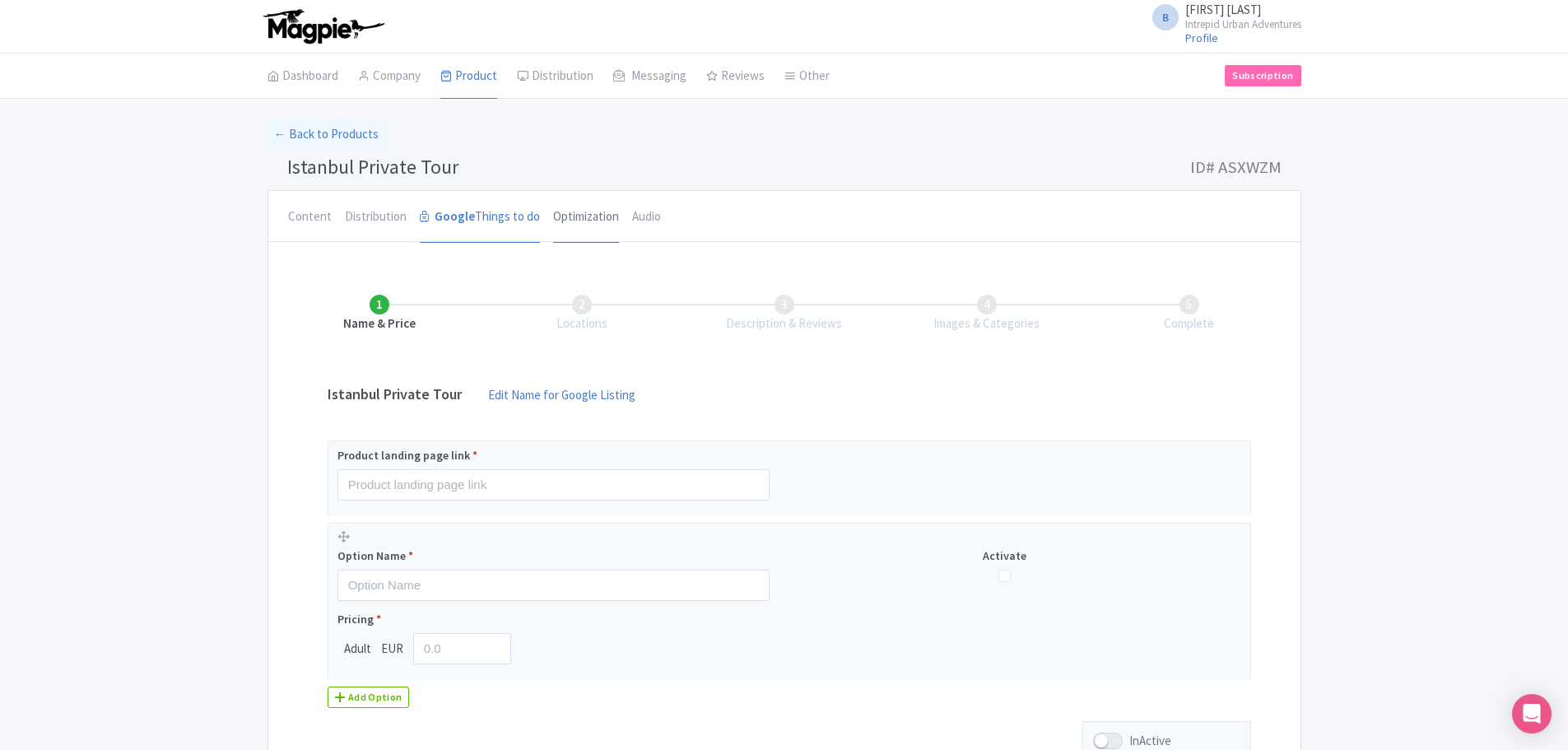 click on "Optimization" at bounding box center (586, 217) 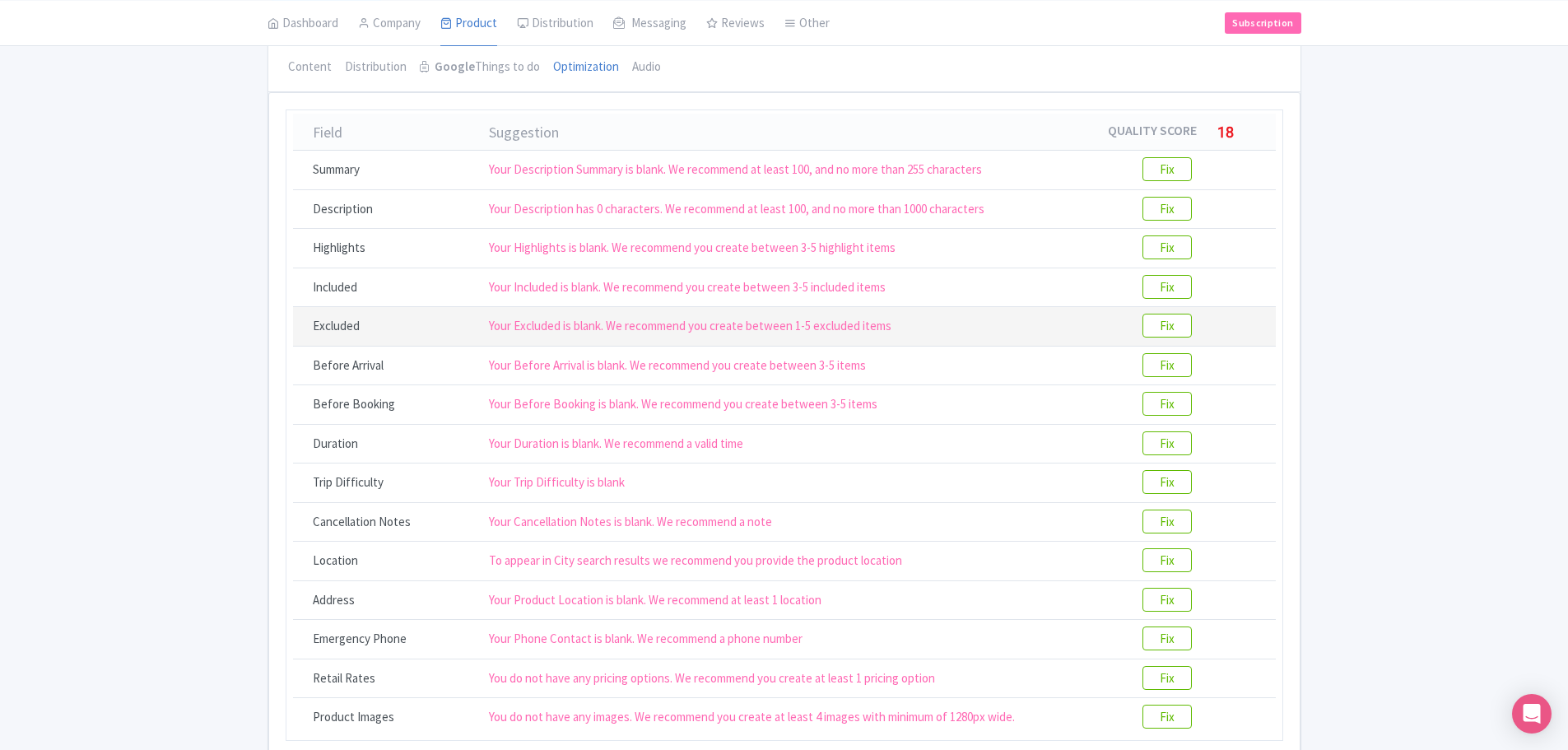 scroll, scrollTop: 0, scrollLeft: 0, axis: both 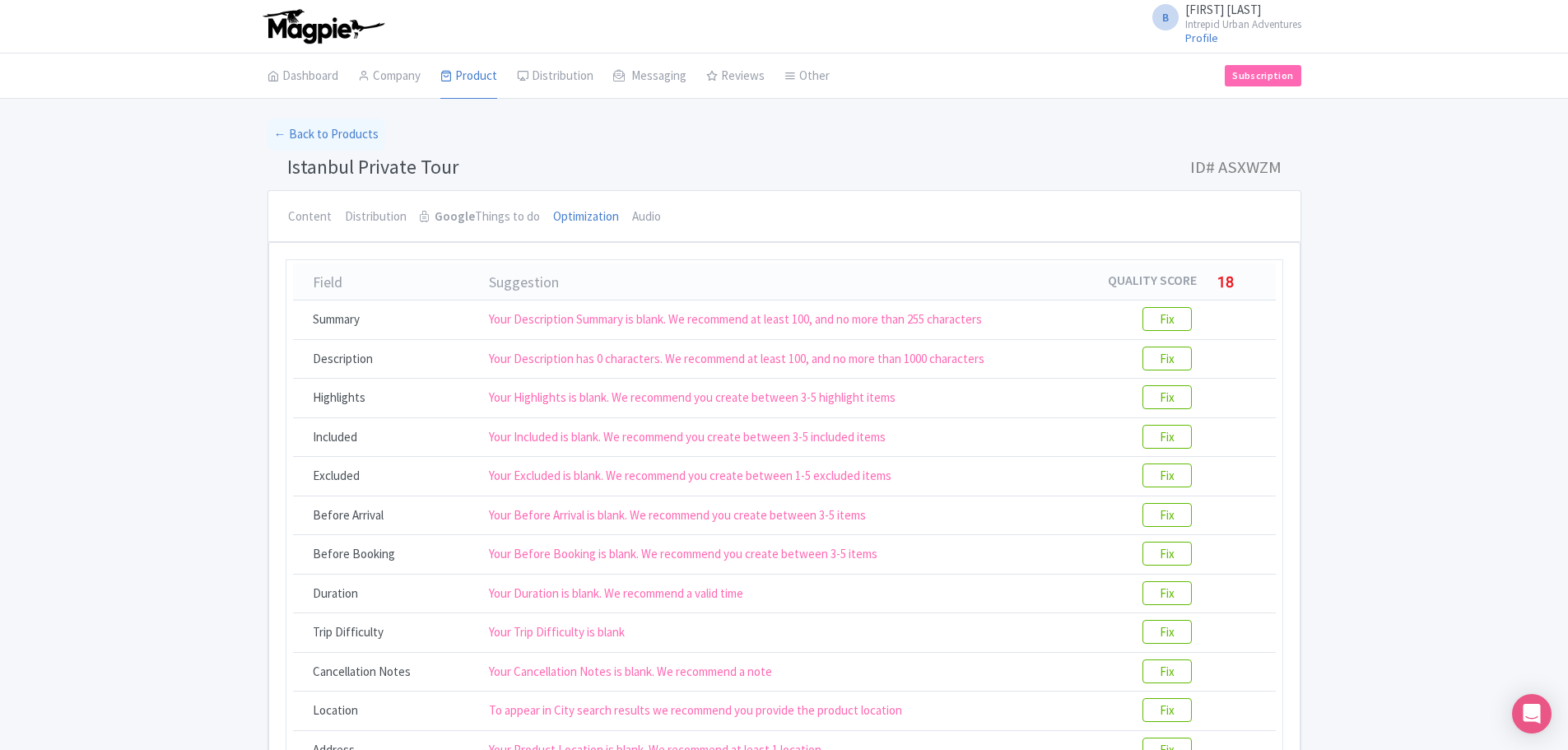 click on "Optimization" at bounding box center (586, 217) 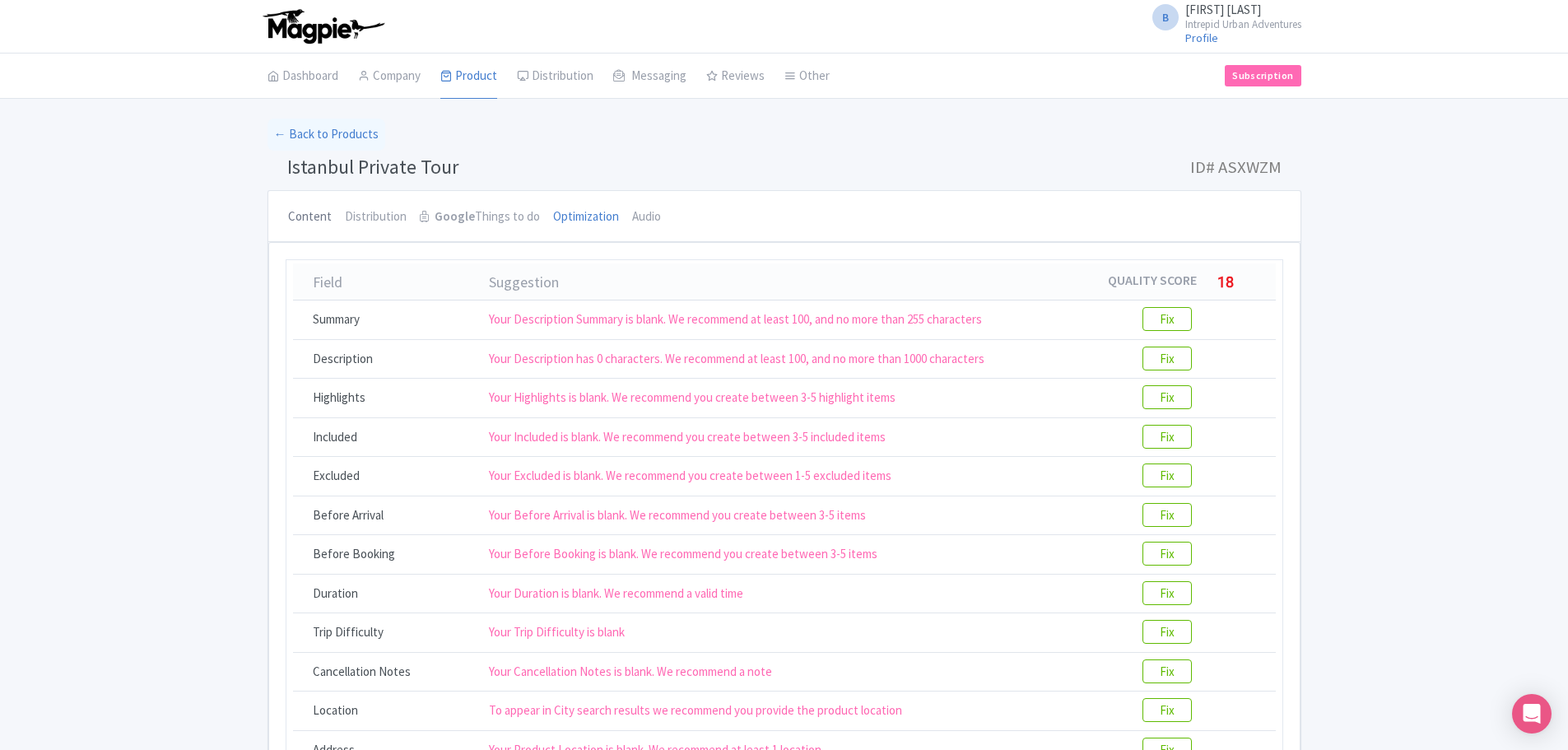 click on "Content" at bounding box center [309, 217] 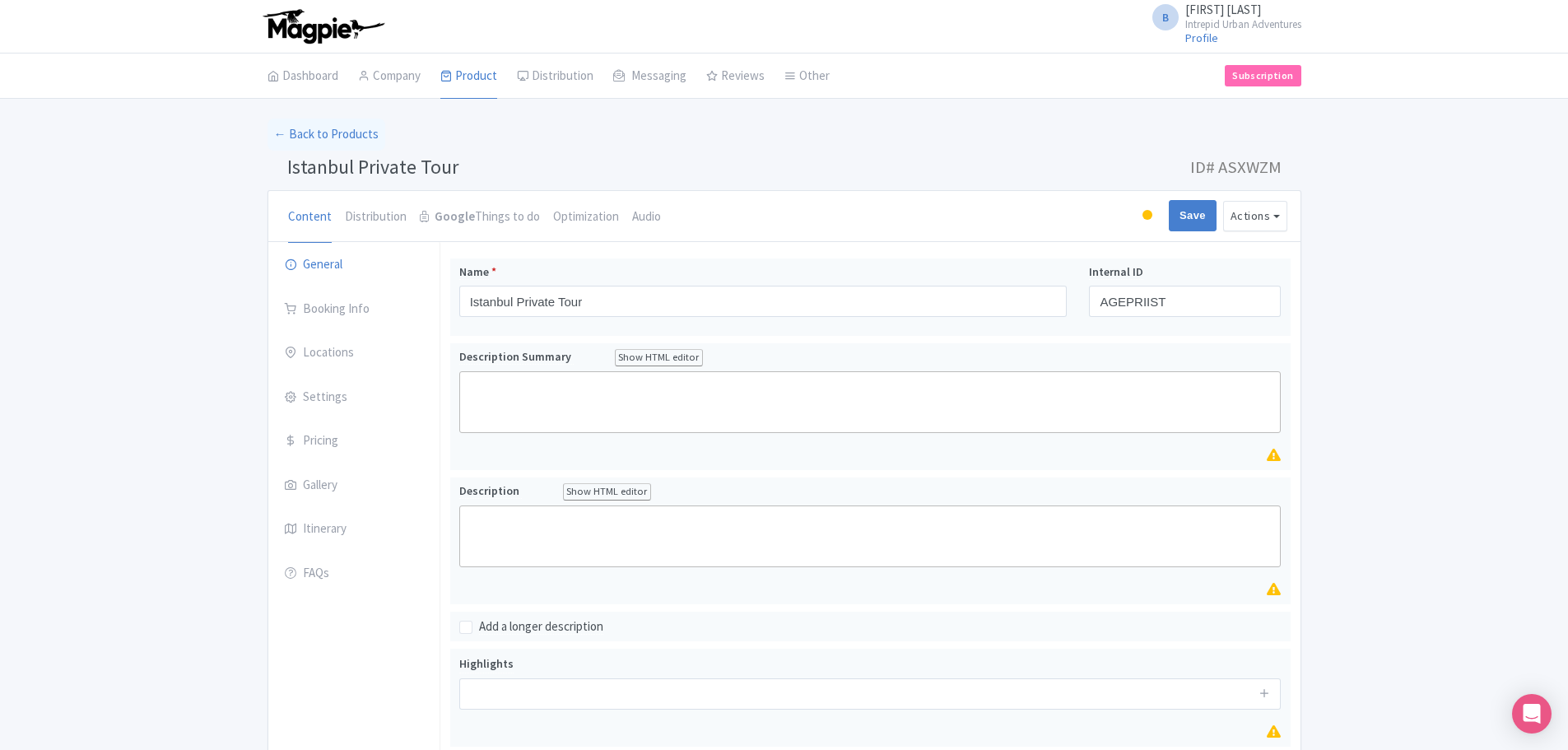 drag, startPoint x: 237, startPoint y: 298, endPoint x: 212, endPoint y: 291, distance: 25.96151 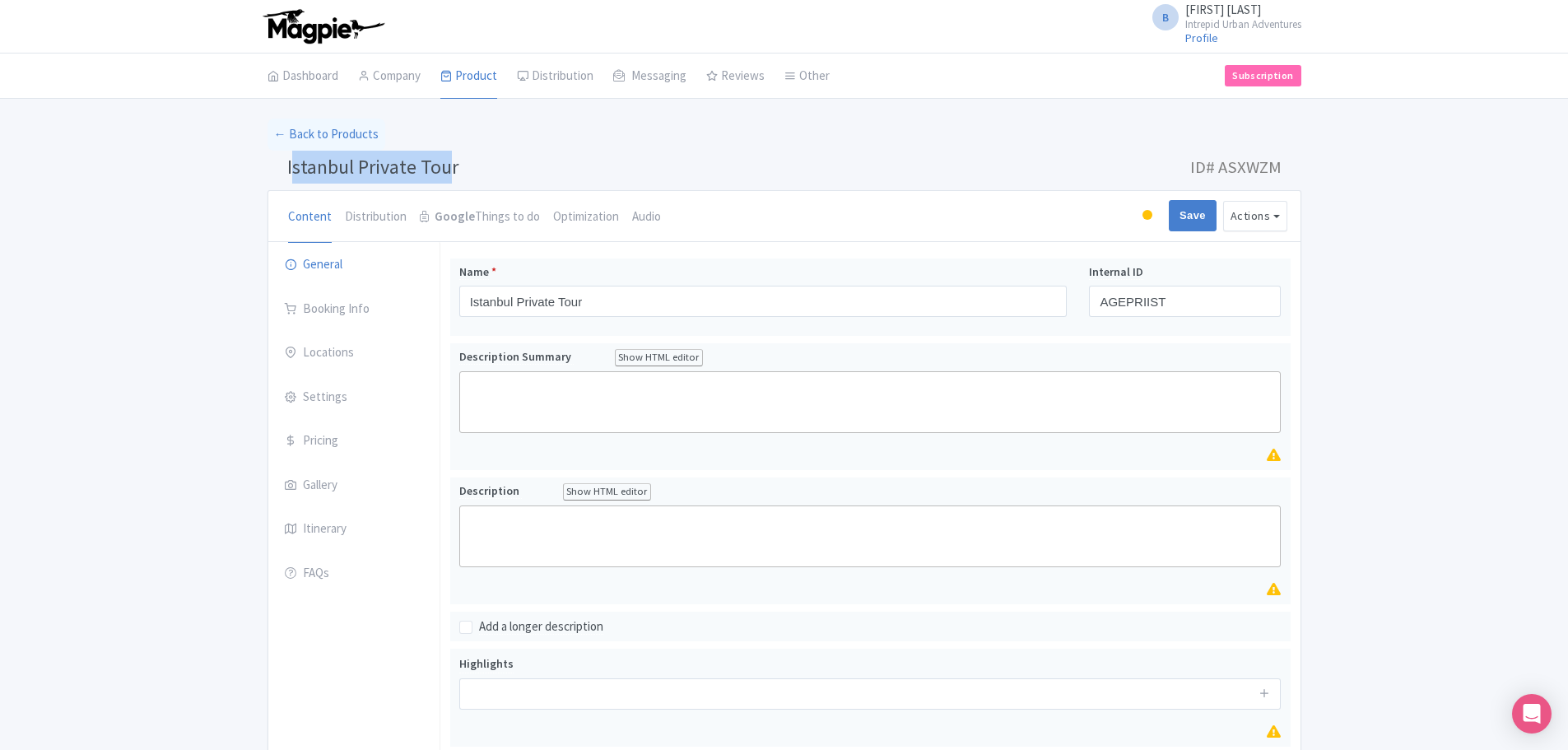 drag, startPoint x: 290, startPoint y: 163, endPoint x: 446, endPoint y: 166, distance: 156.0288 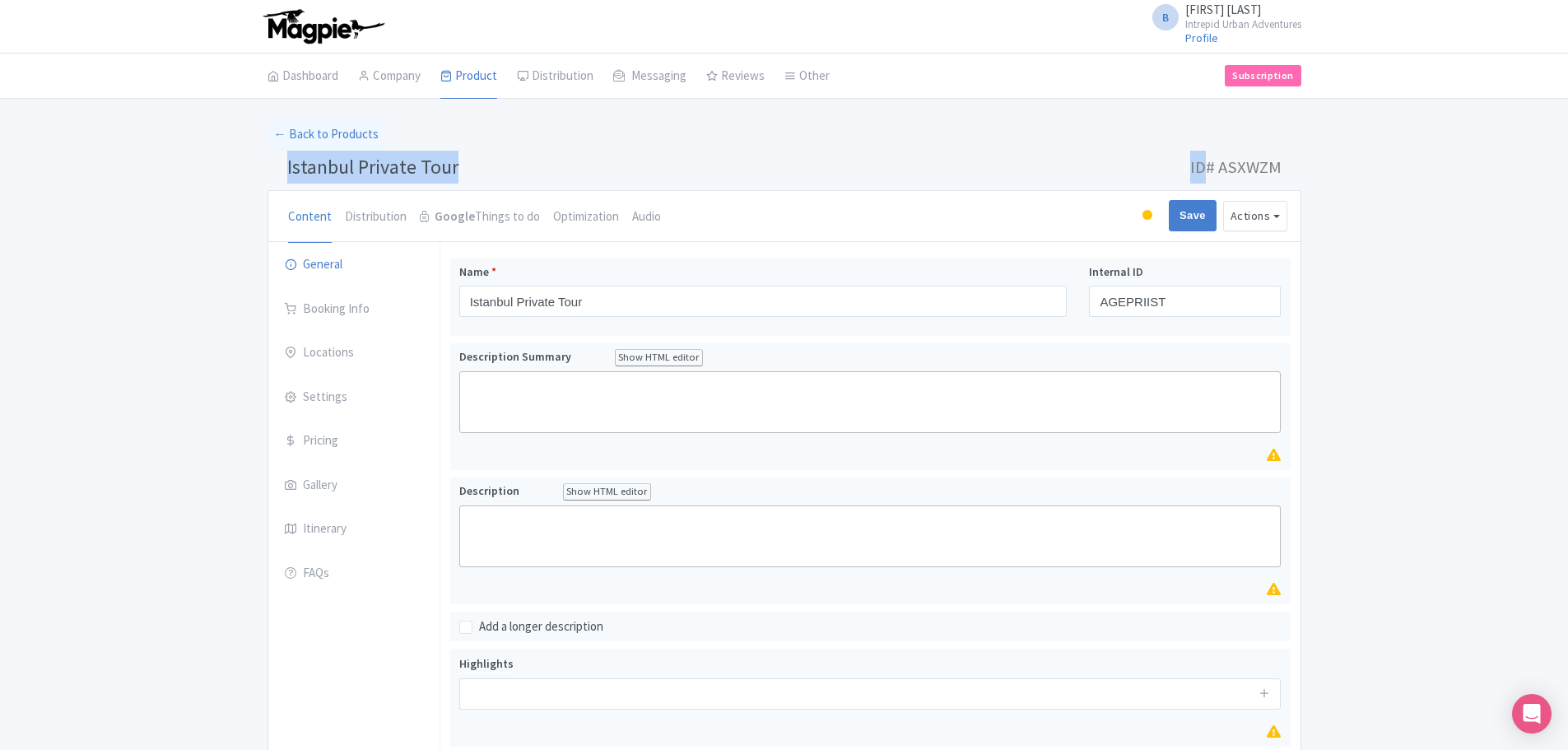drag, startPoint x: 447, startPoint y: 166, endPoint x: 315, endPoint y: 166, distance: 132 